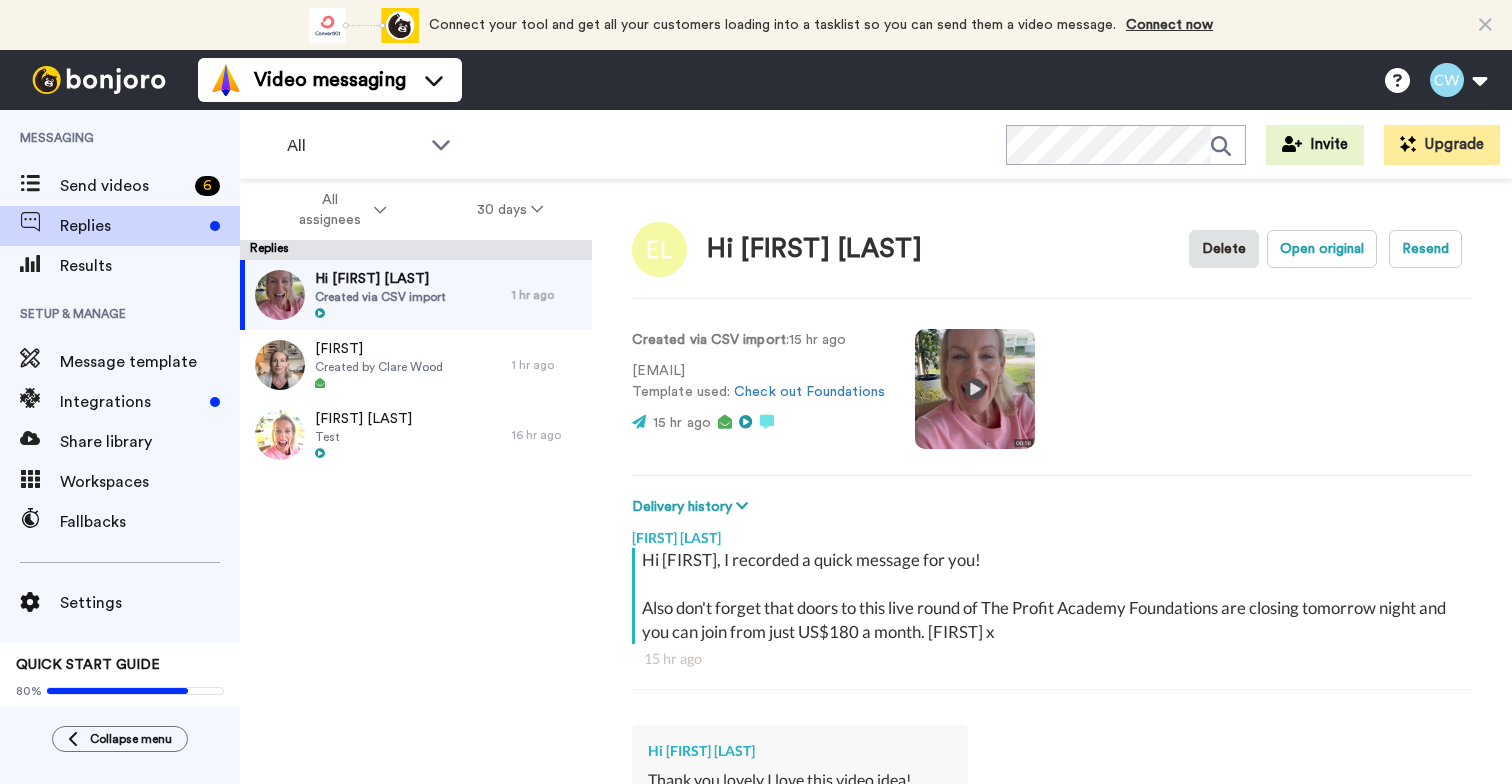 scroll, scrollTop: 0, scrollLeft: 0, axis: both 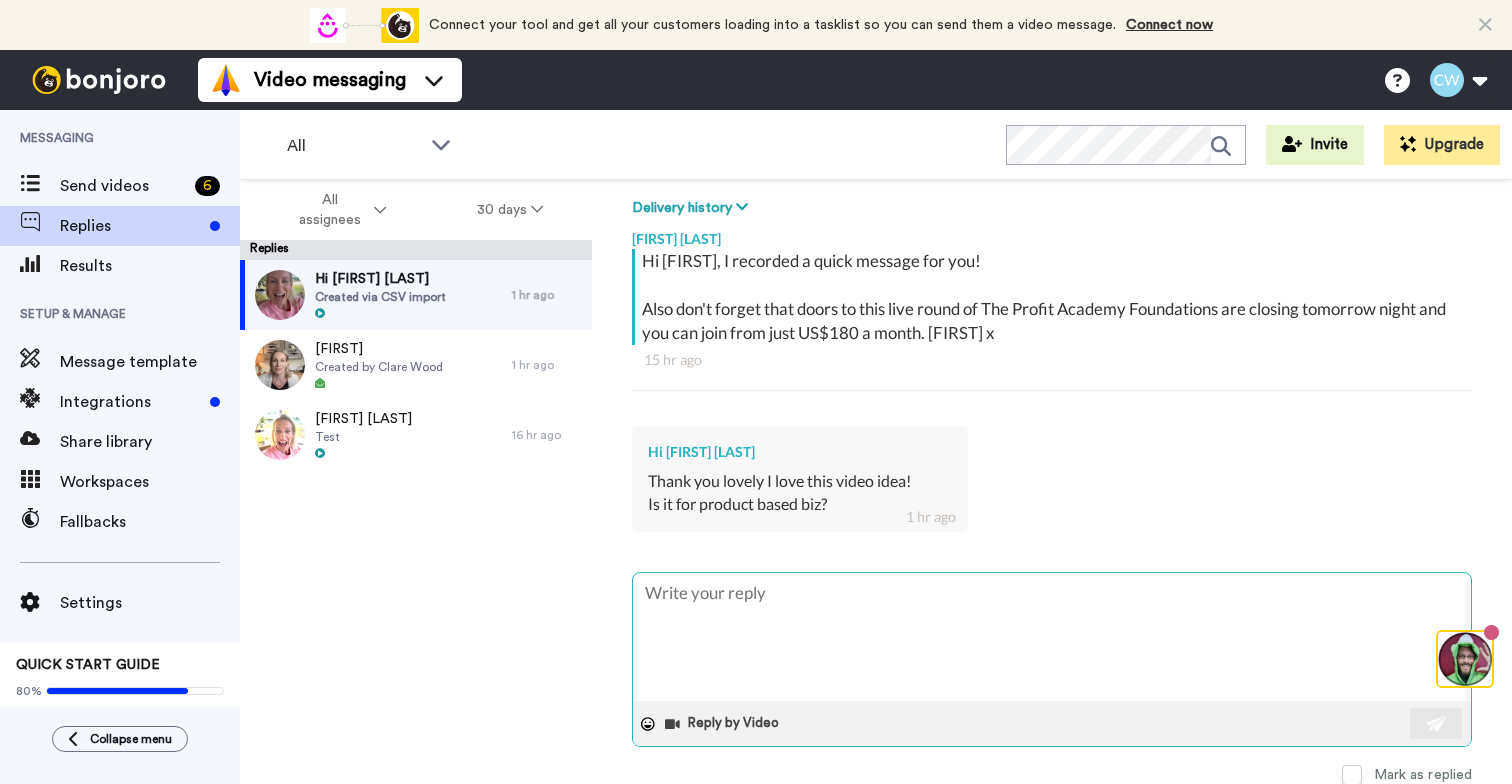 type on "H" 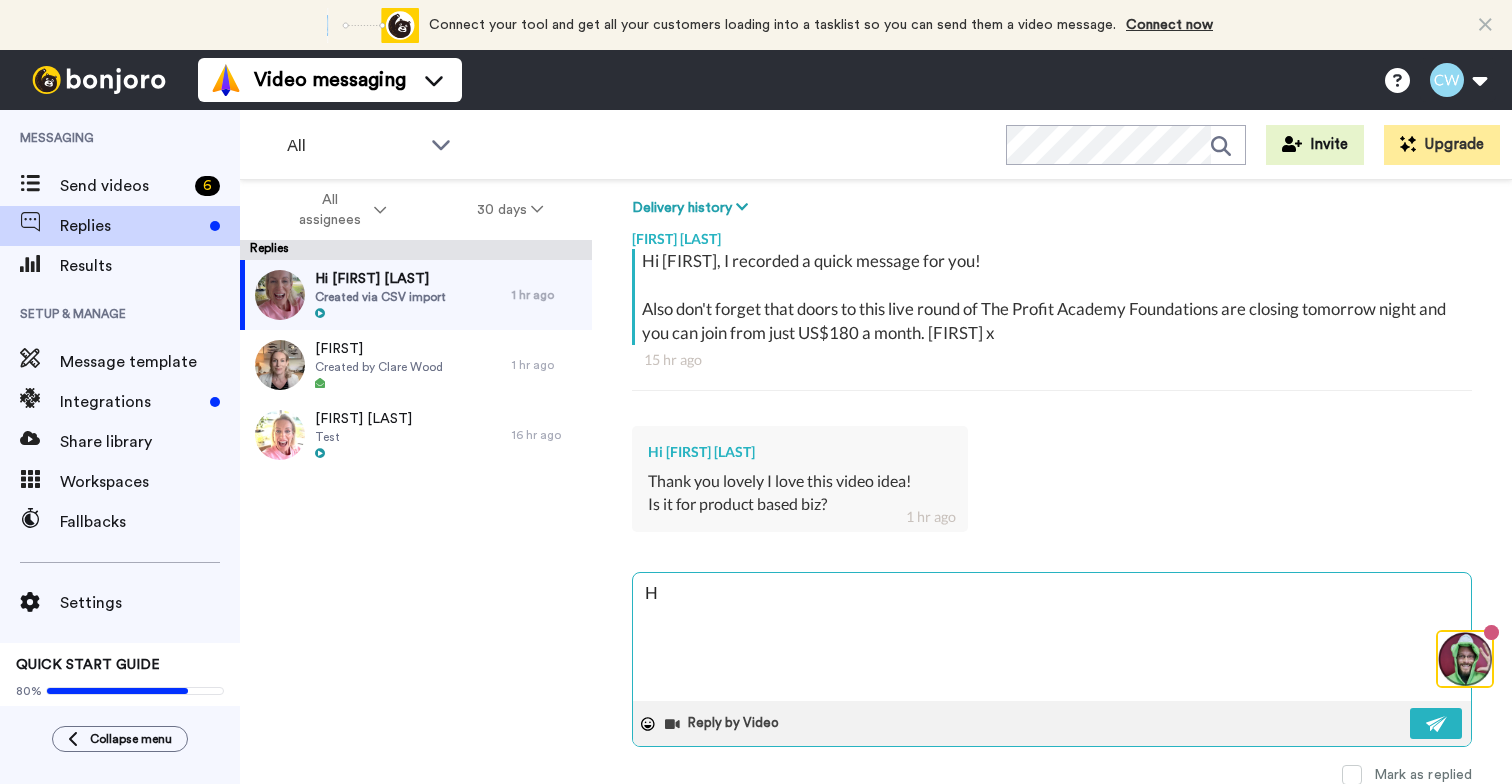 type on "He" 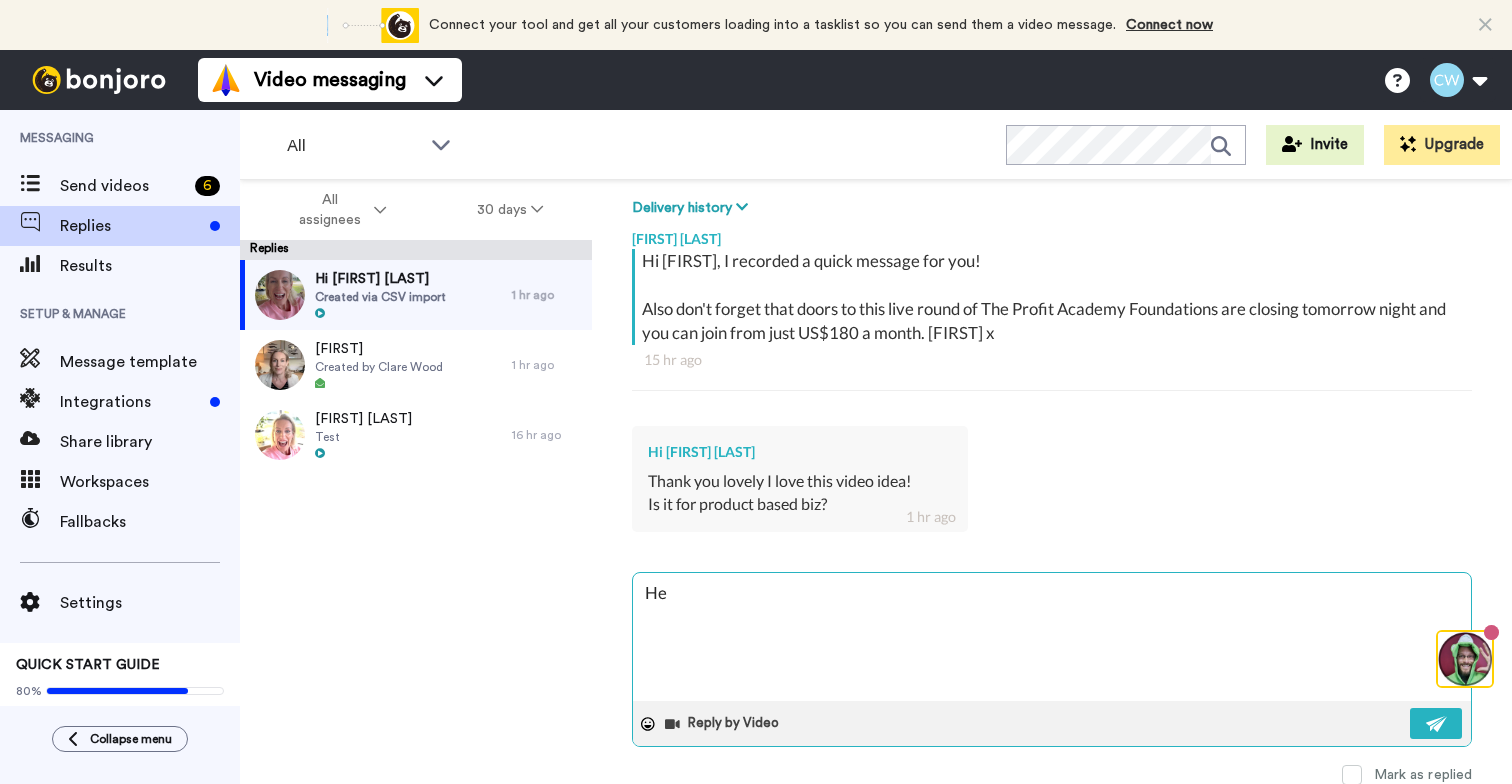 type on "Heh" 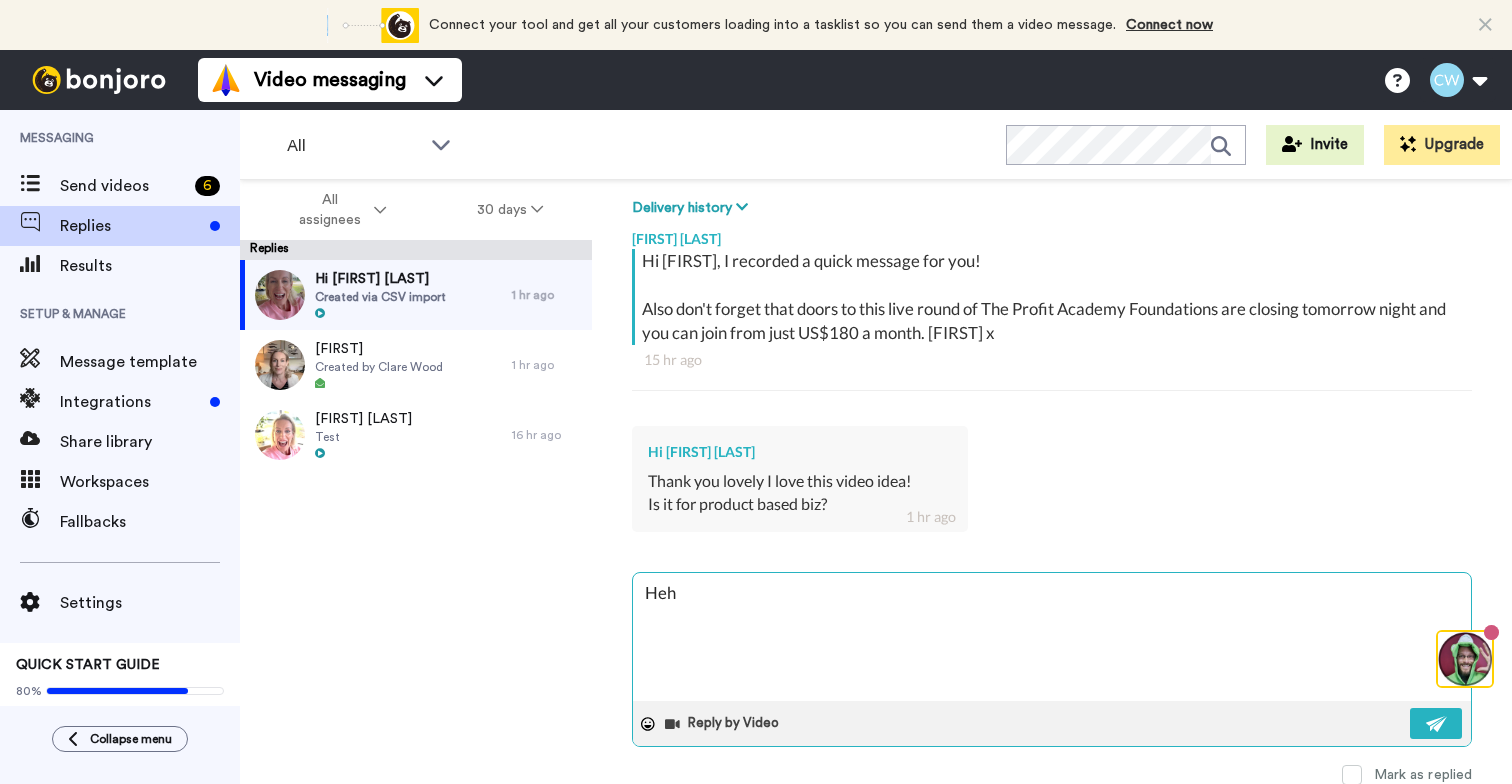 type on "Hehe" 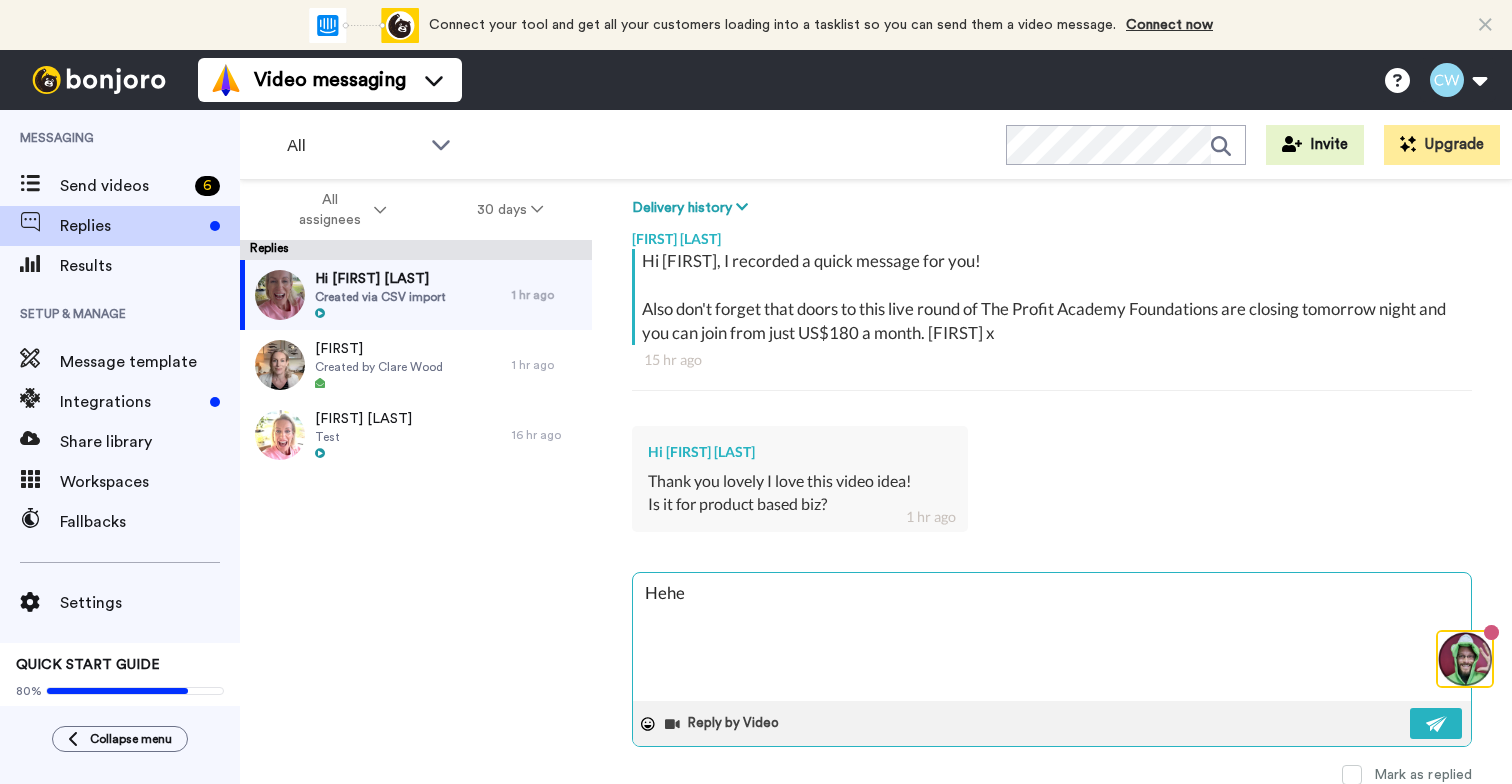 type on "Hehe" 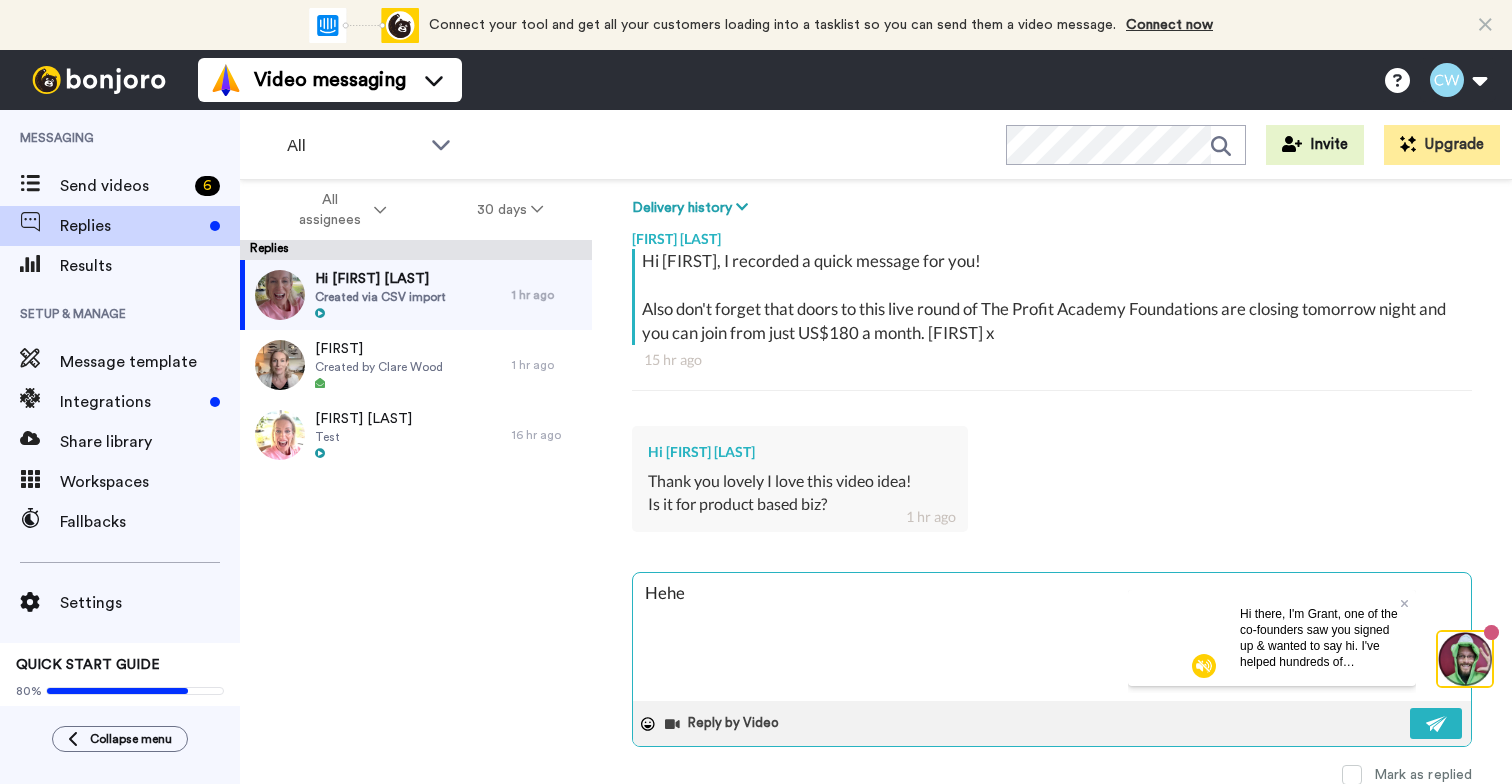 type on "Hehe g" 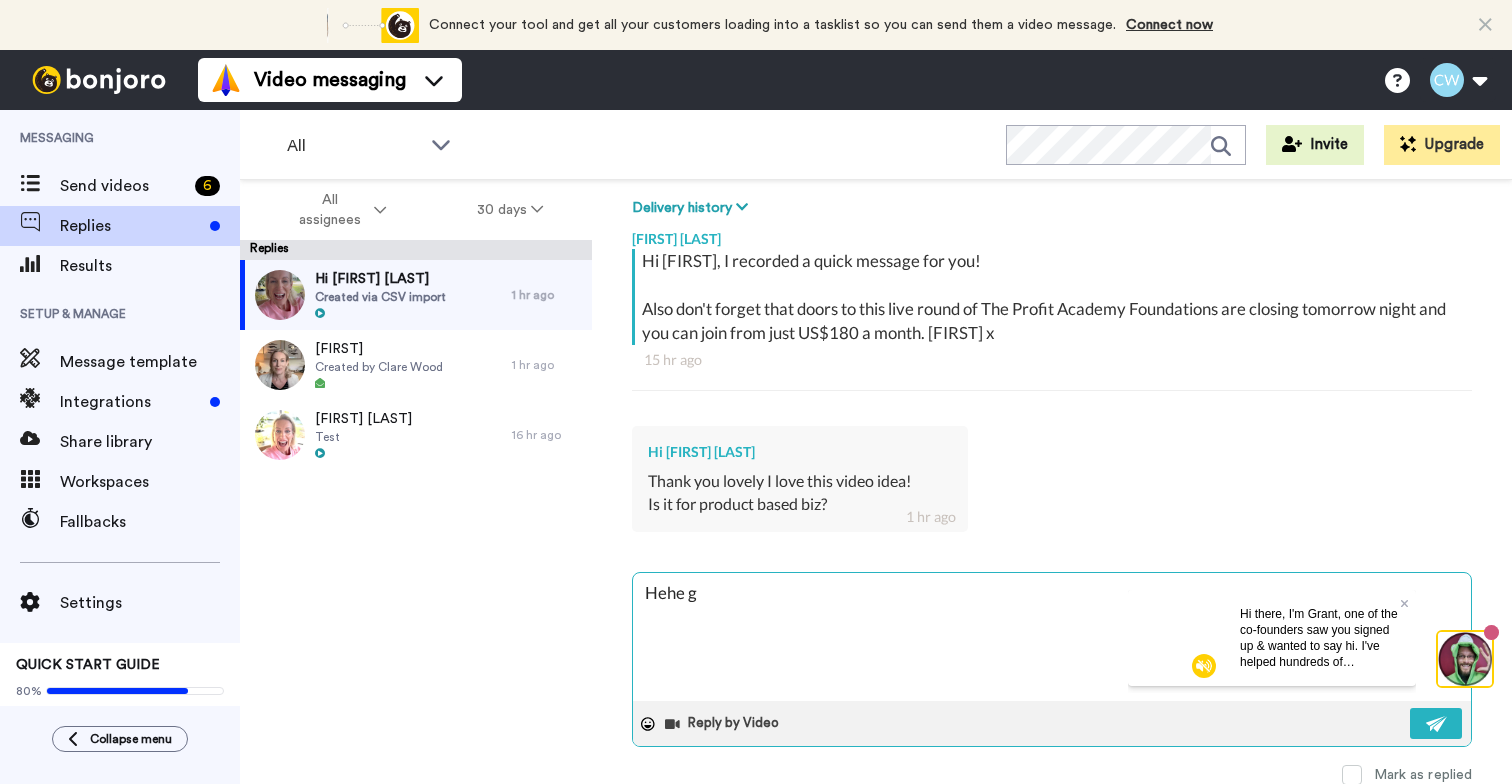 type on "Hehe gl" 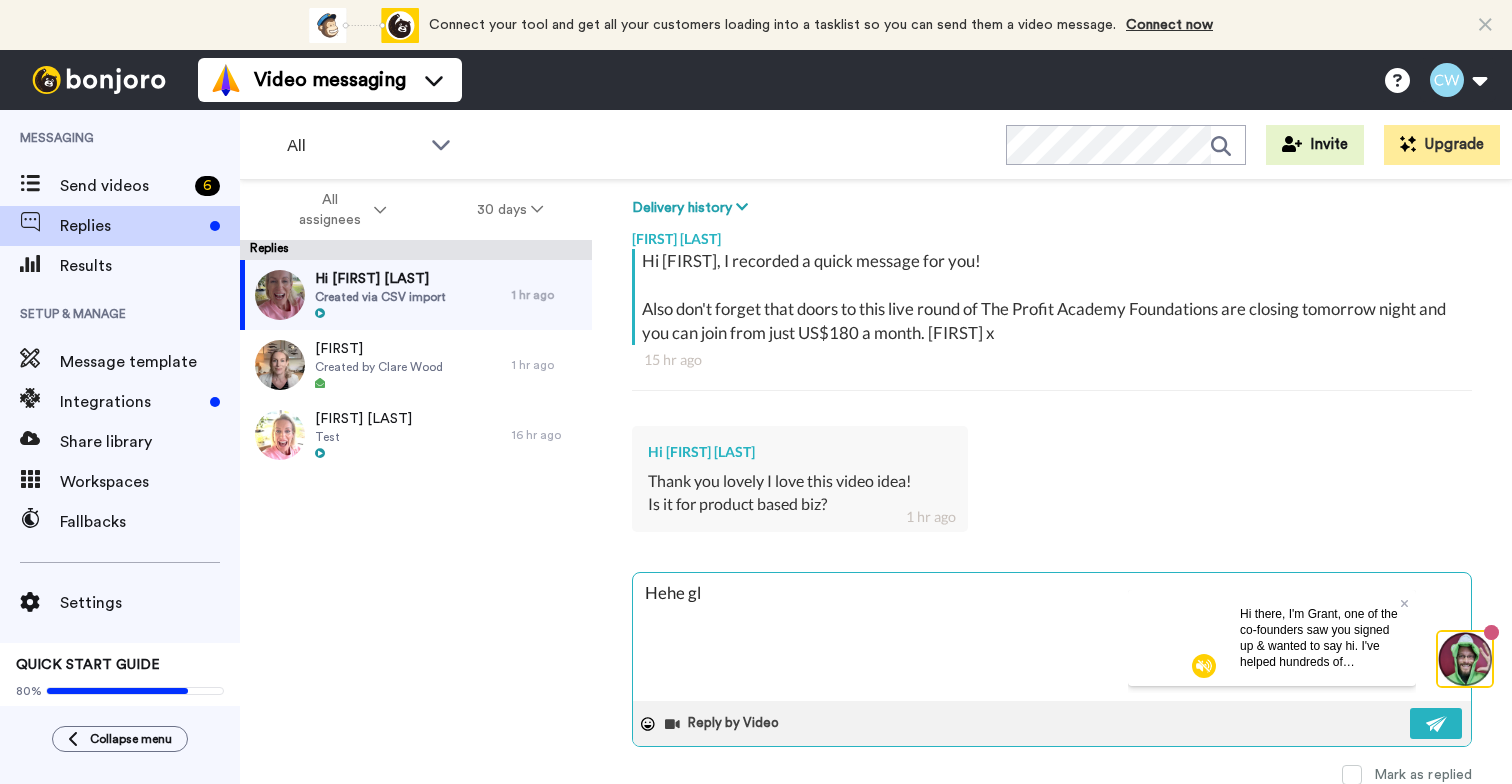 type on "Hehe g" 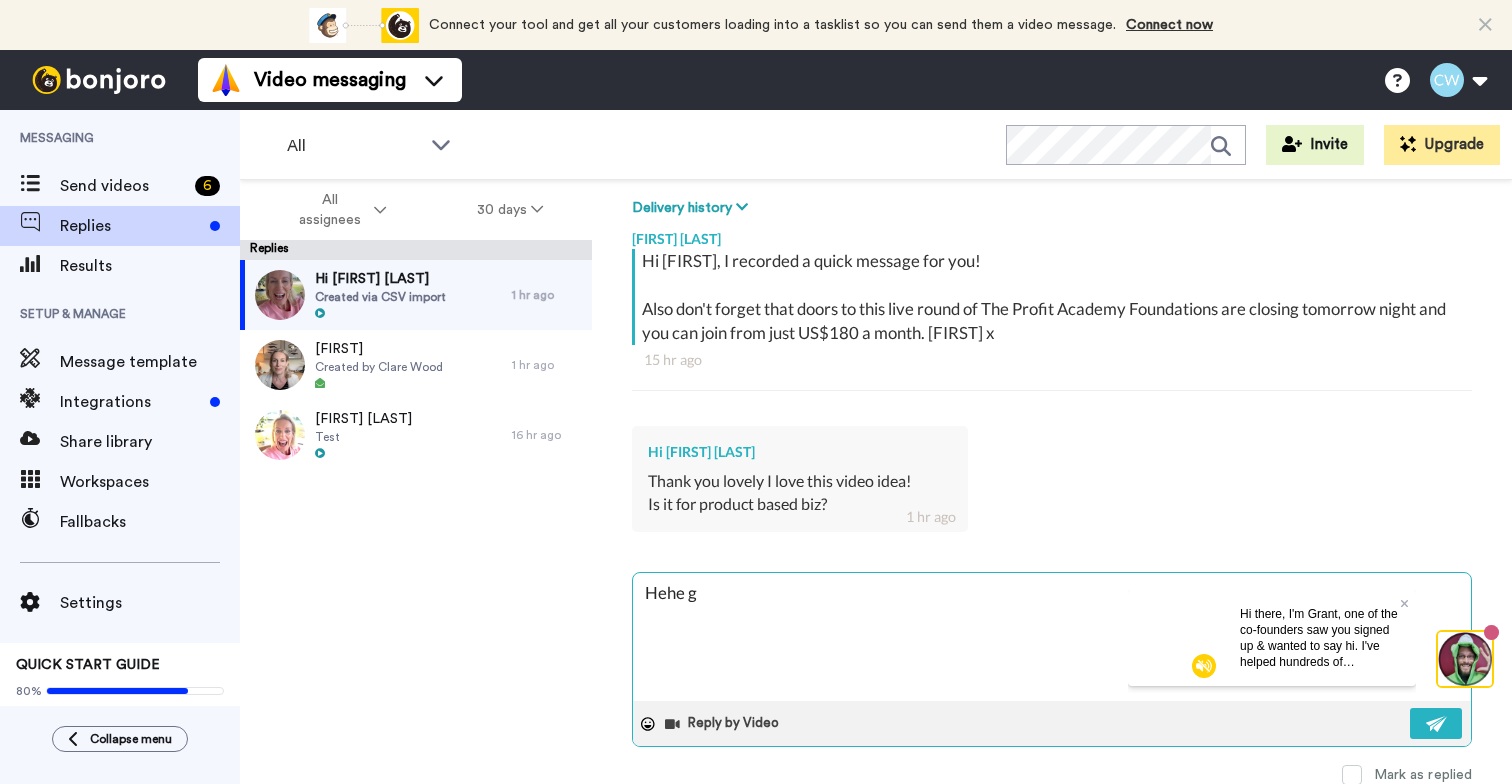 type on "Hehe" 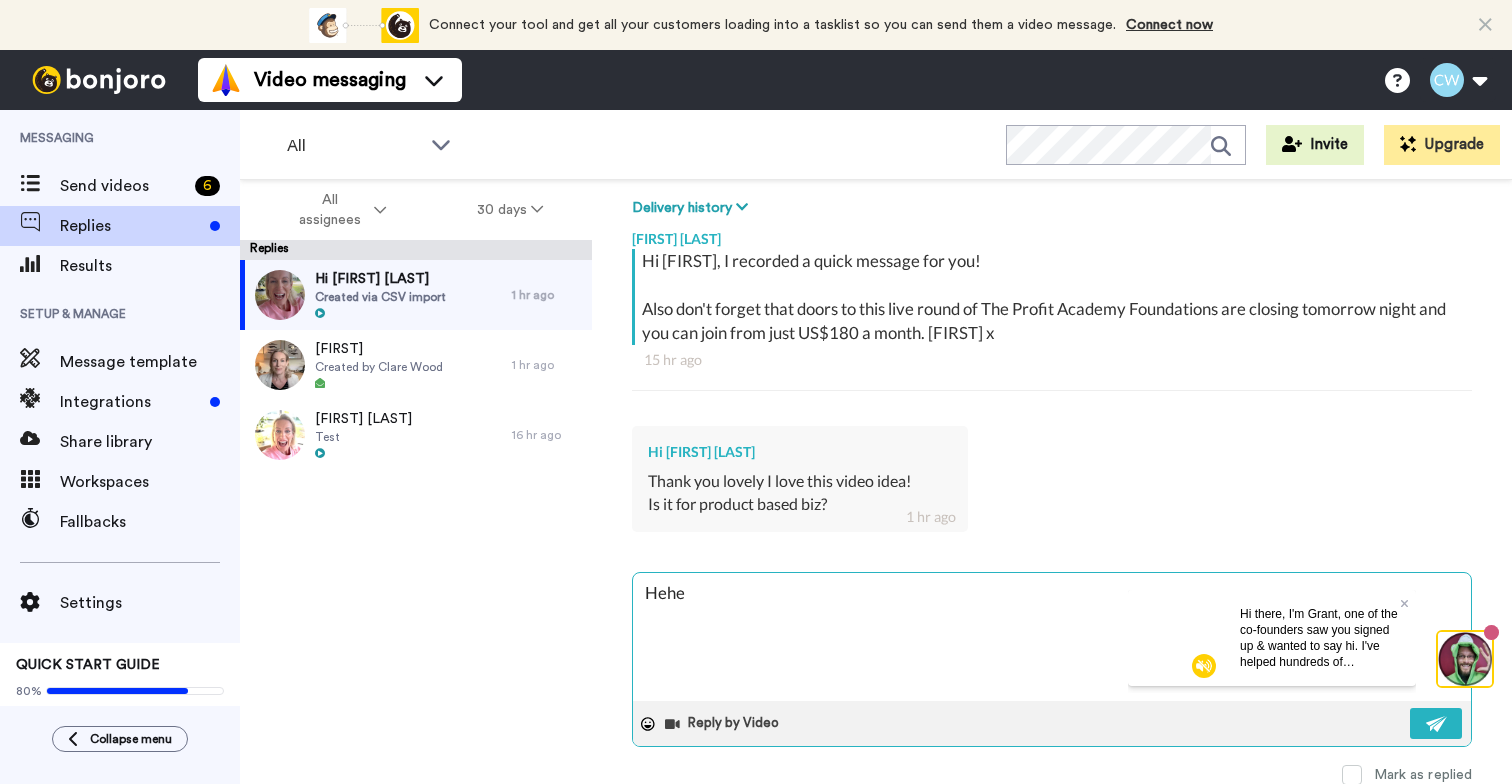 type on "Hehe" 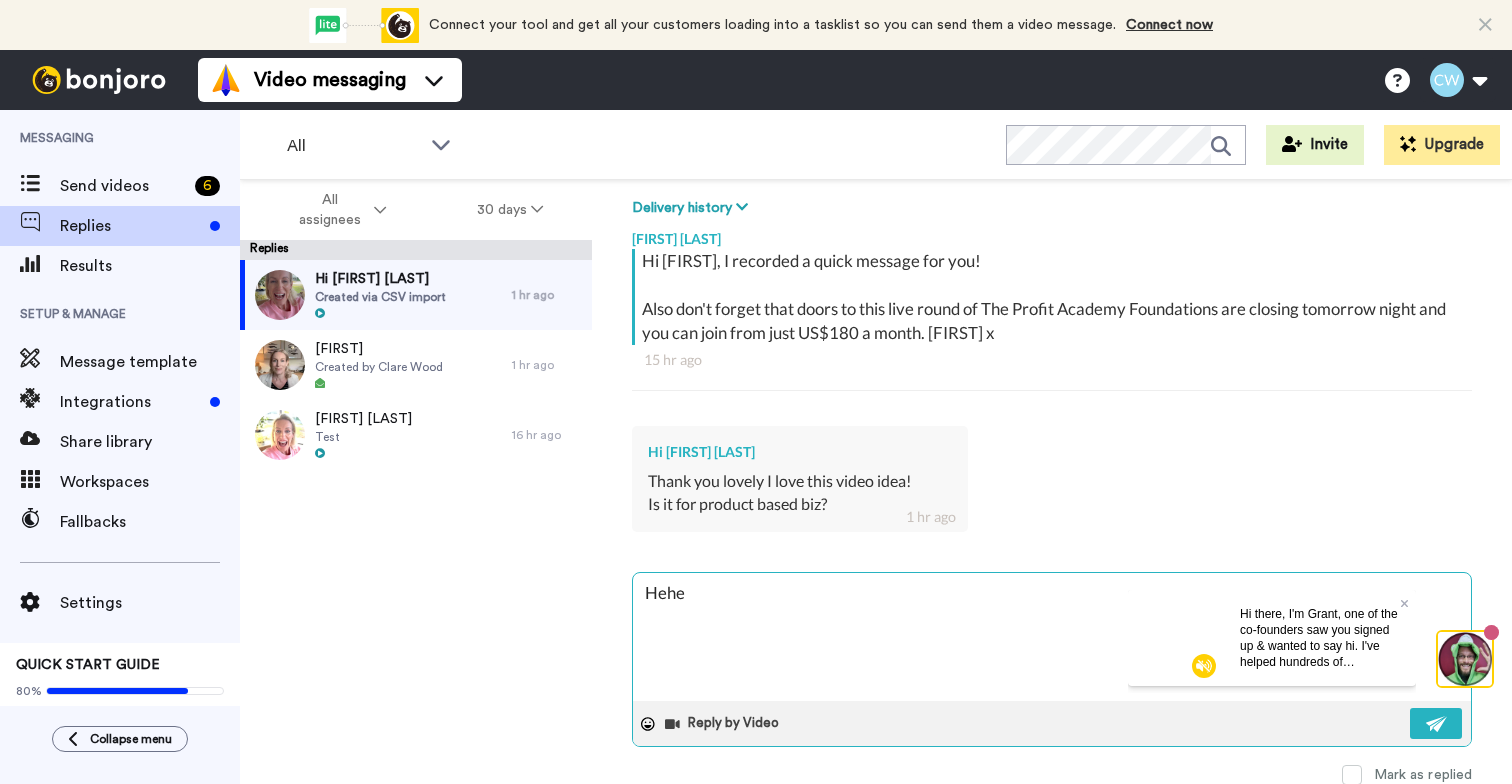 type on "Hehe" 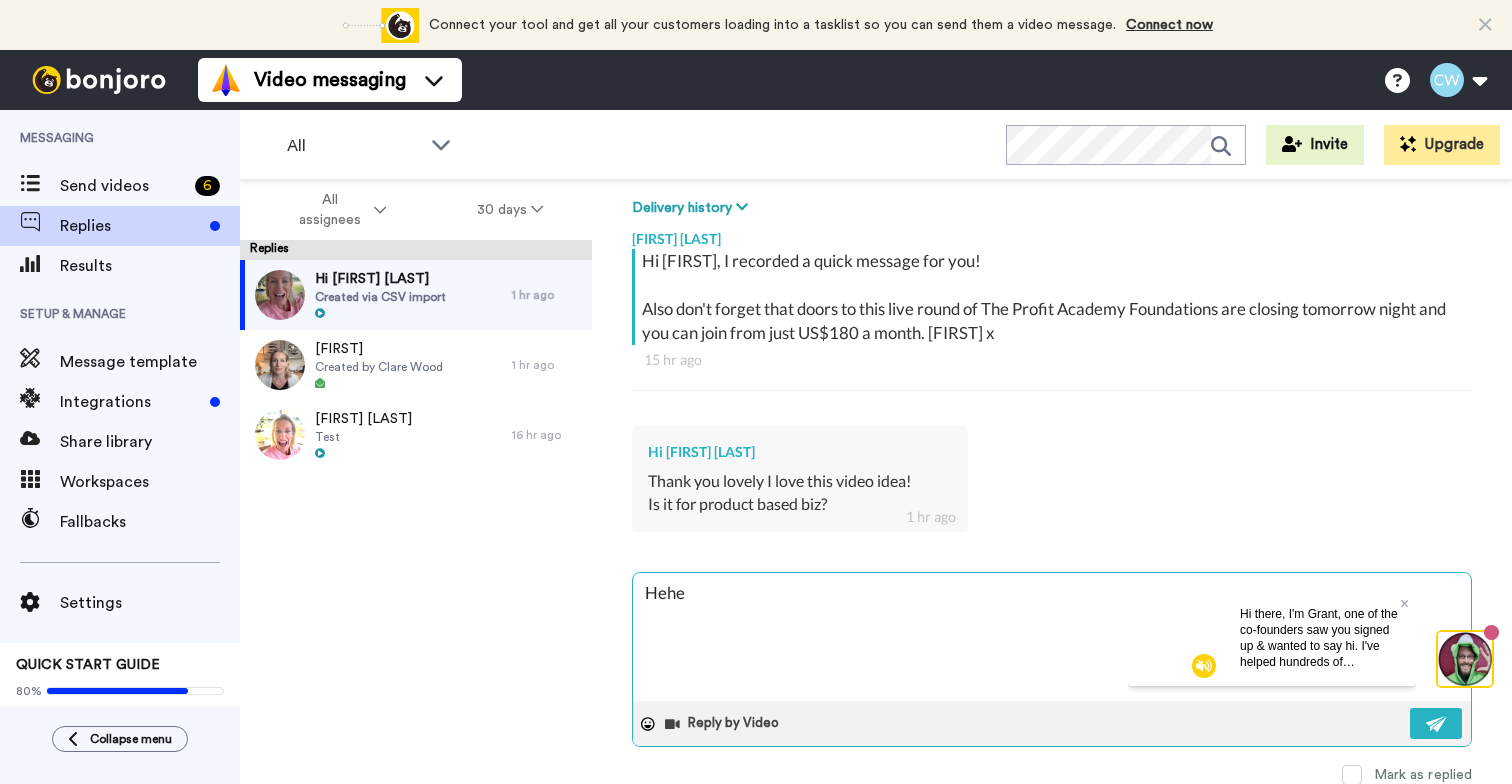type on "Hehe y" 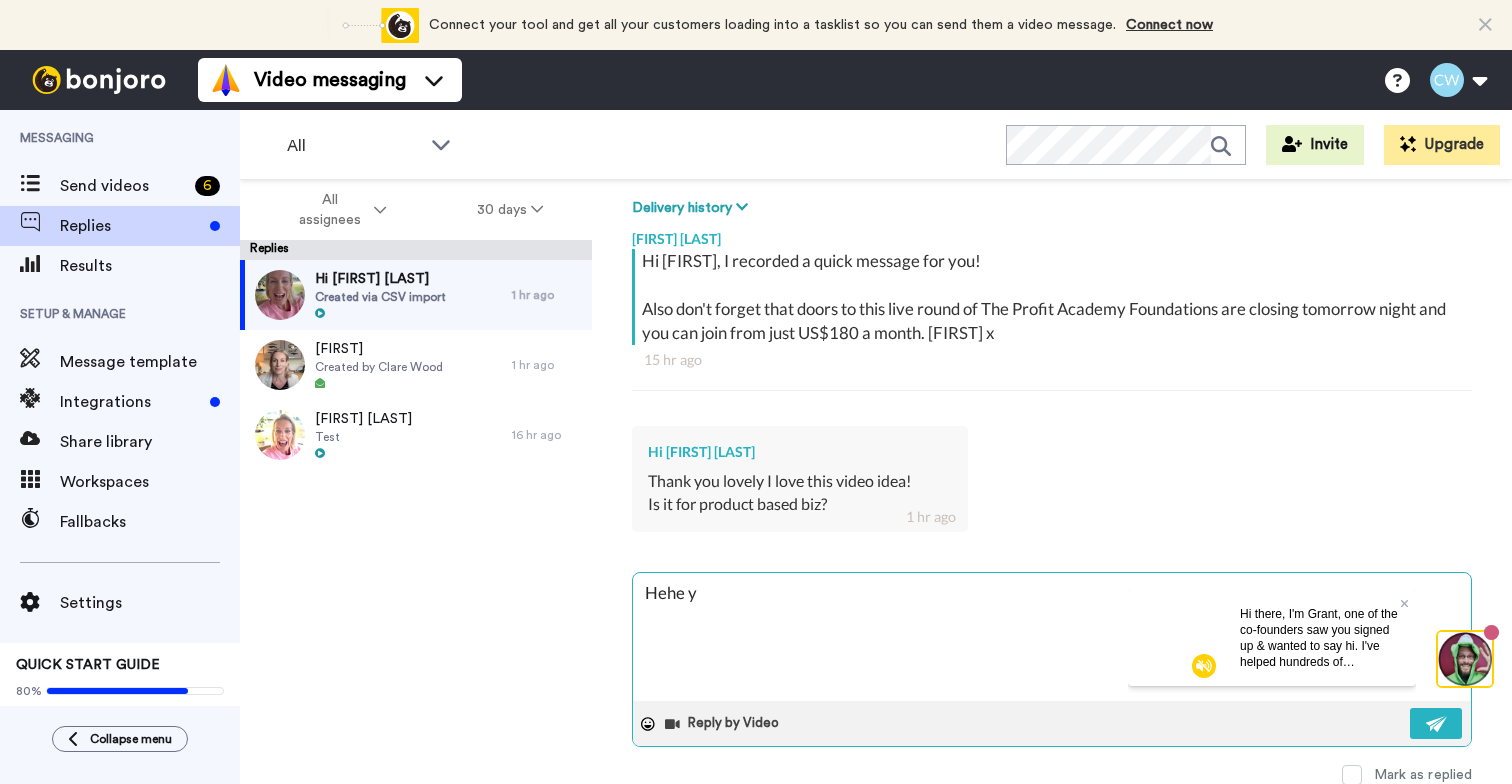 type on "Hehe ye" 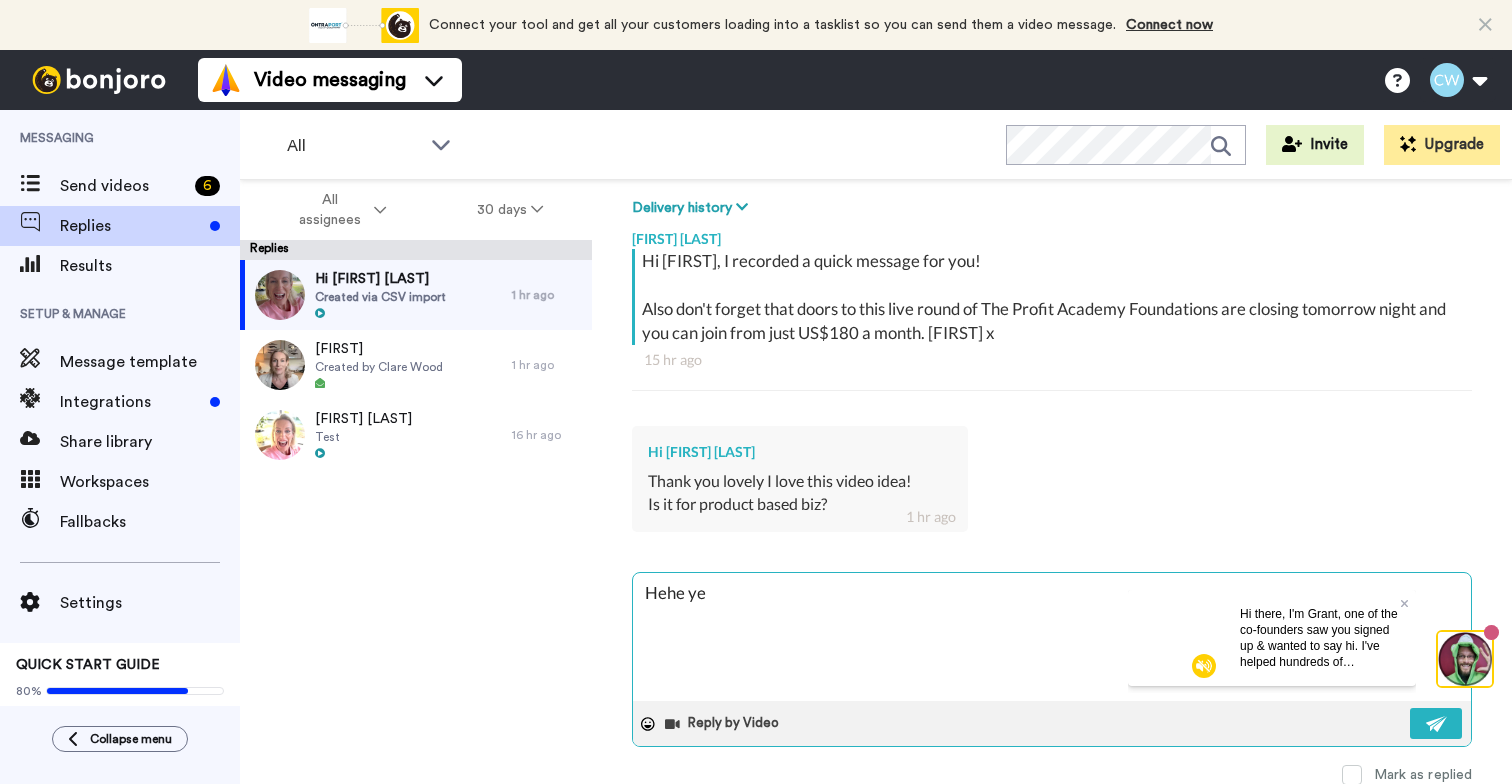 type on "Hehe yes" 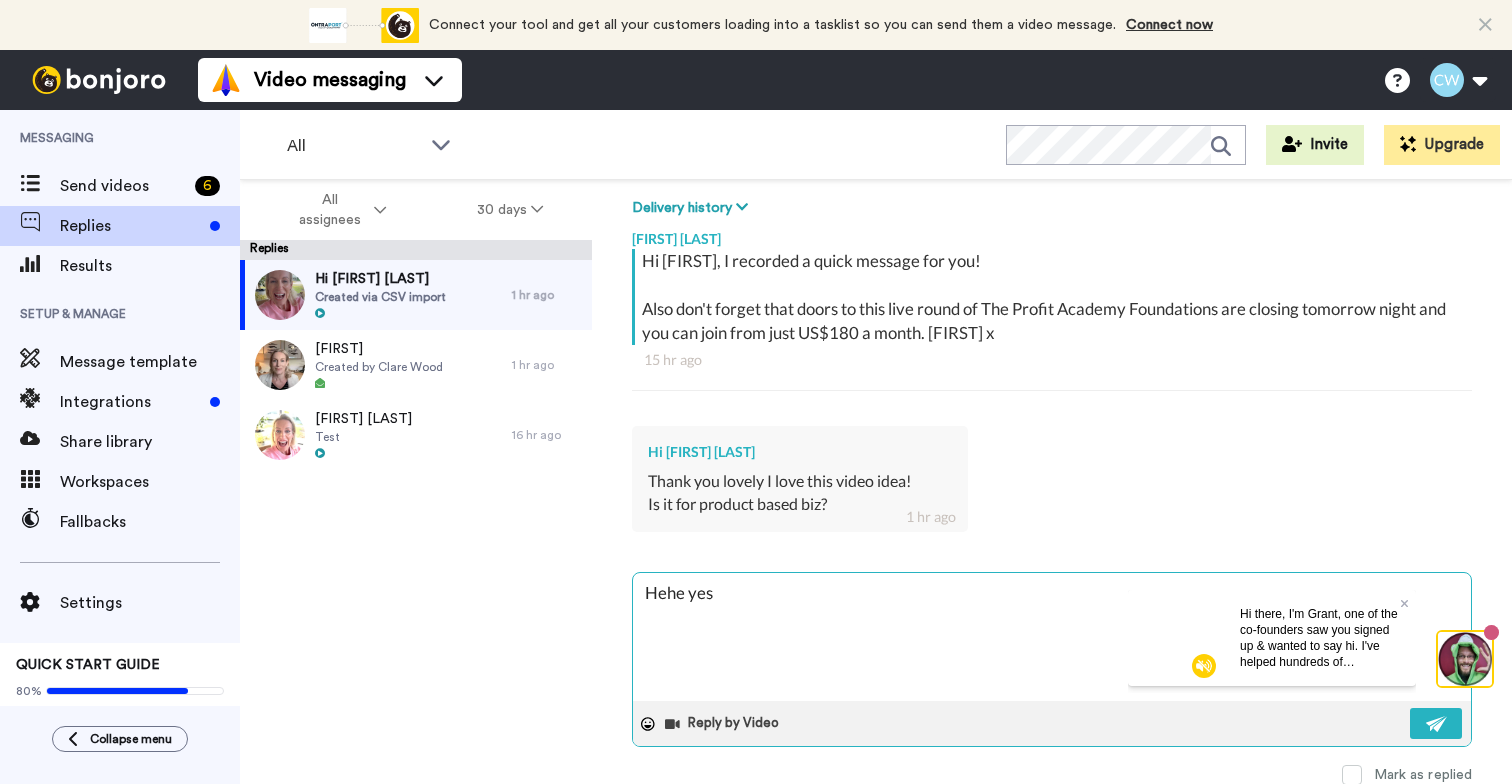 type on "Hehe yes" 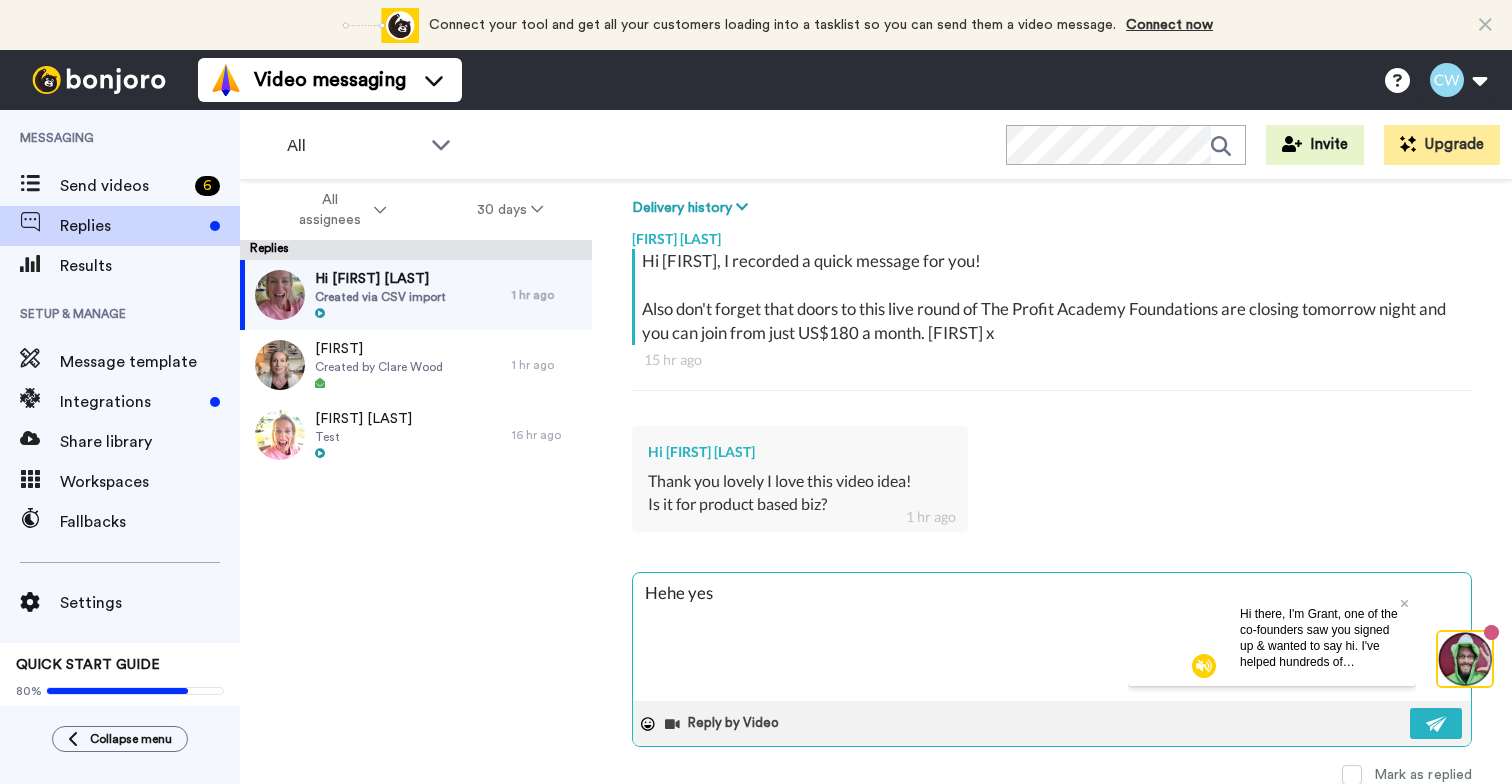 type on "Hehe yes" 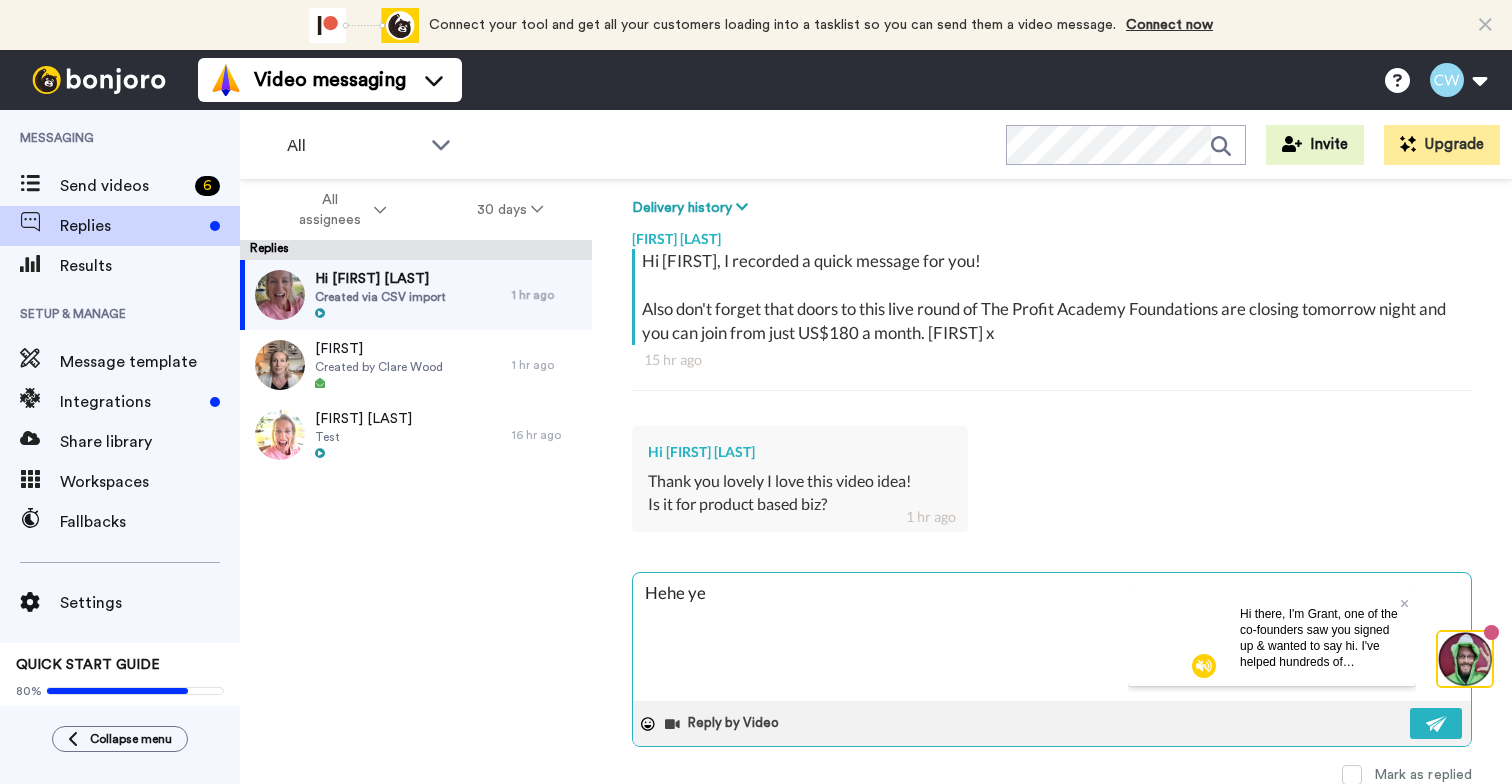 type on "Hehe y" 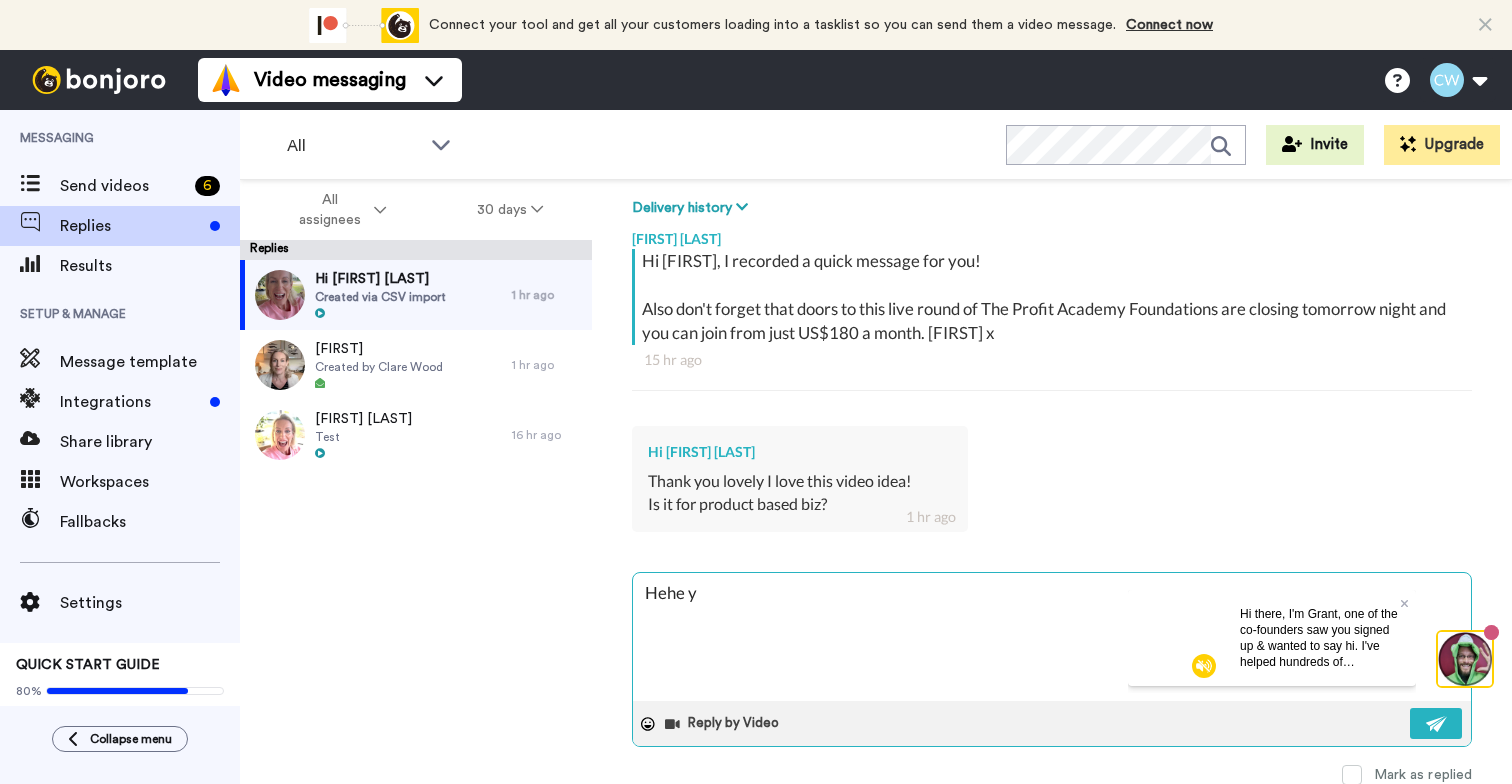 type on "Hehe" 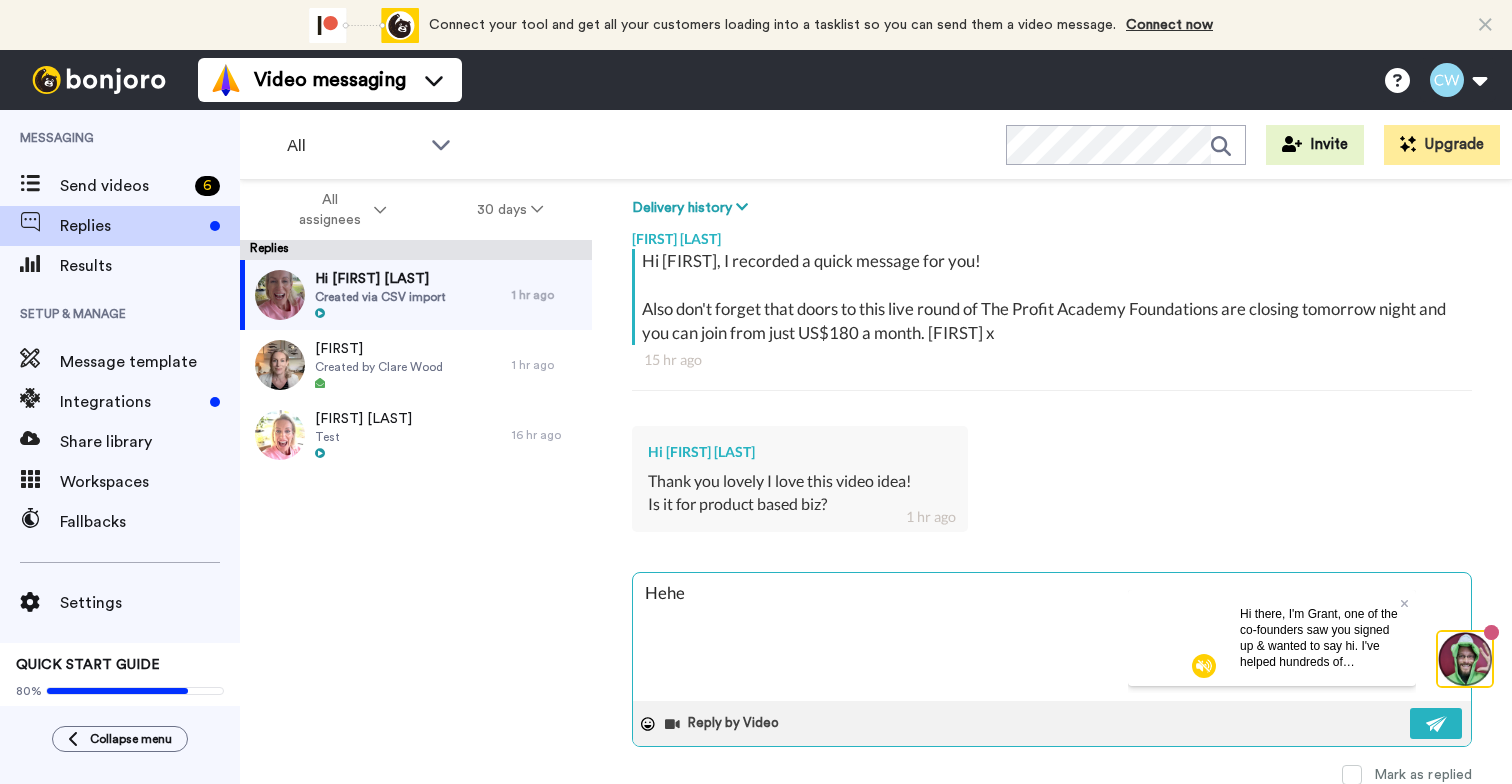 type on "Hehe" 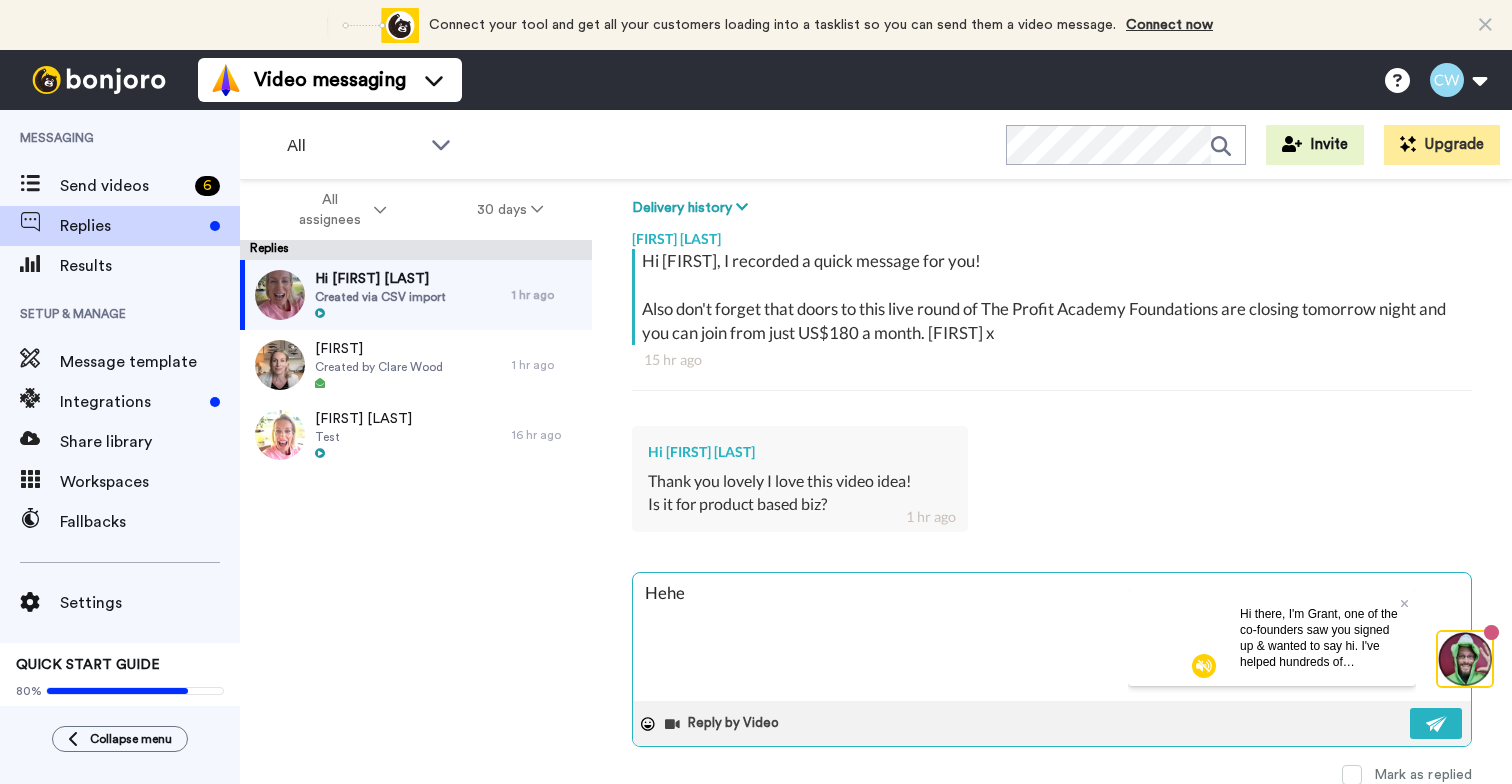 type on "Heh" 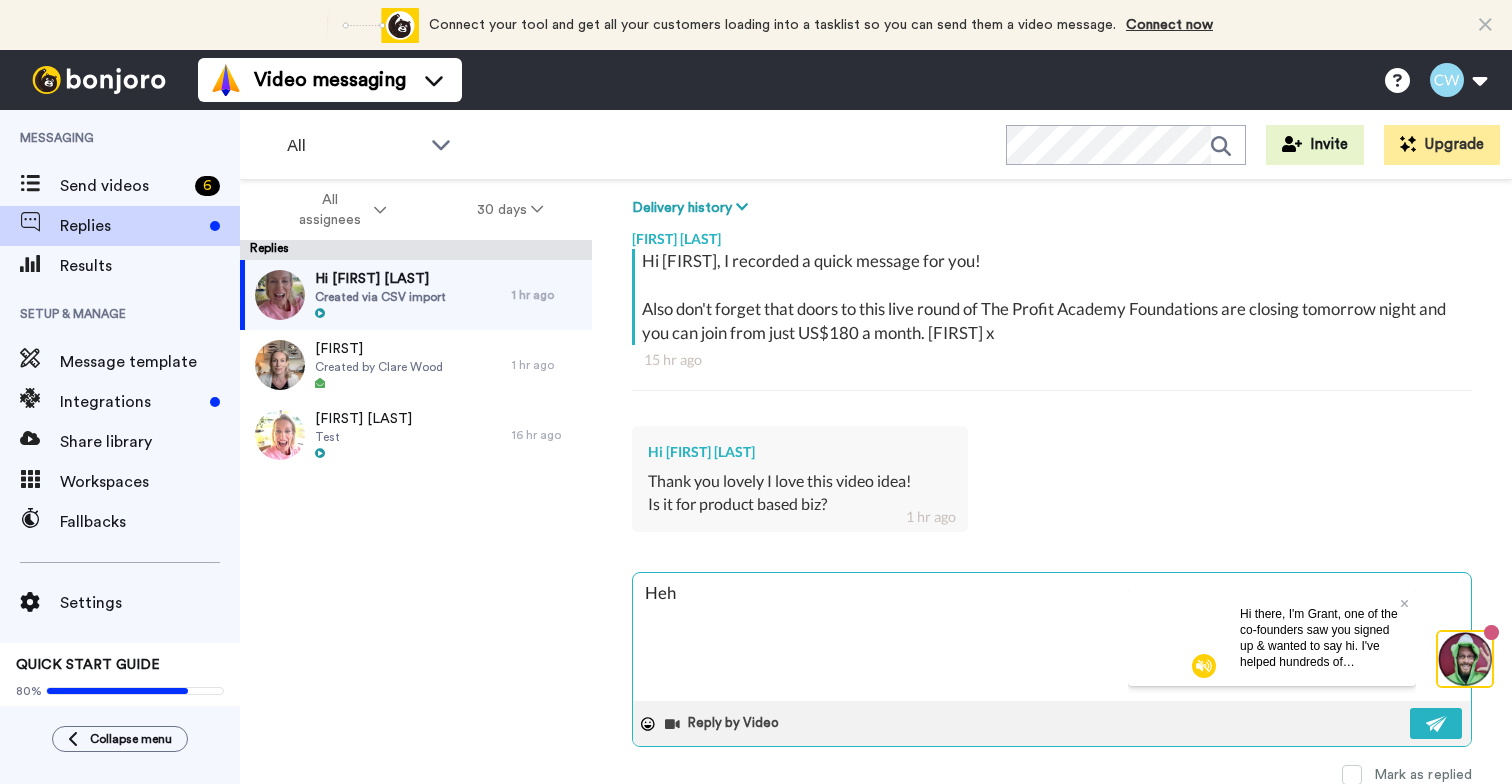 type on "He" 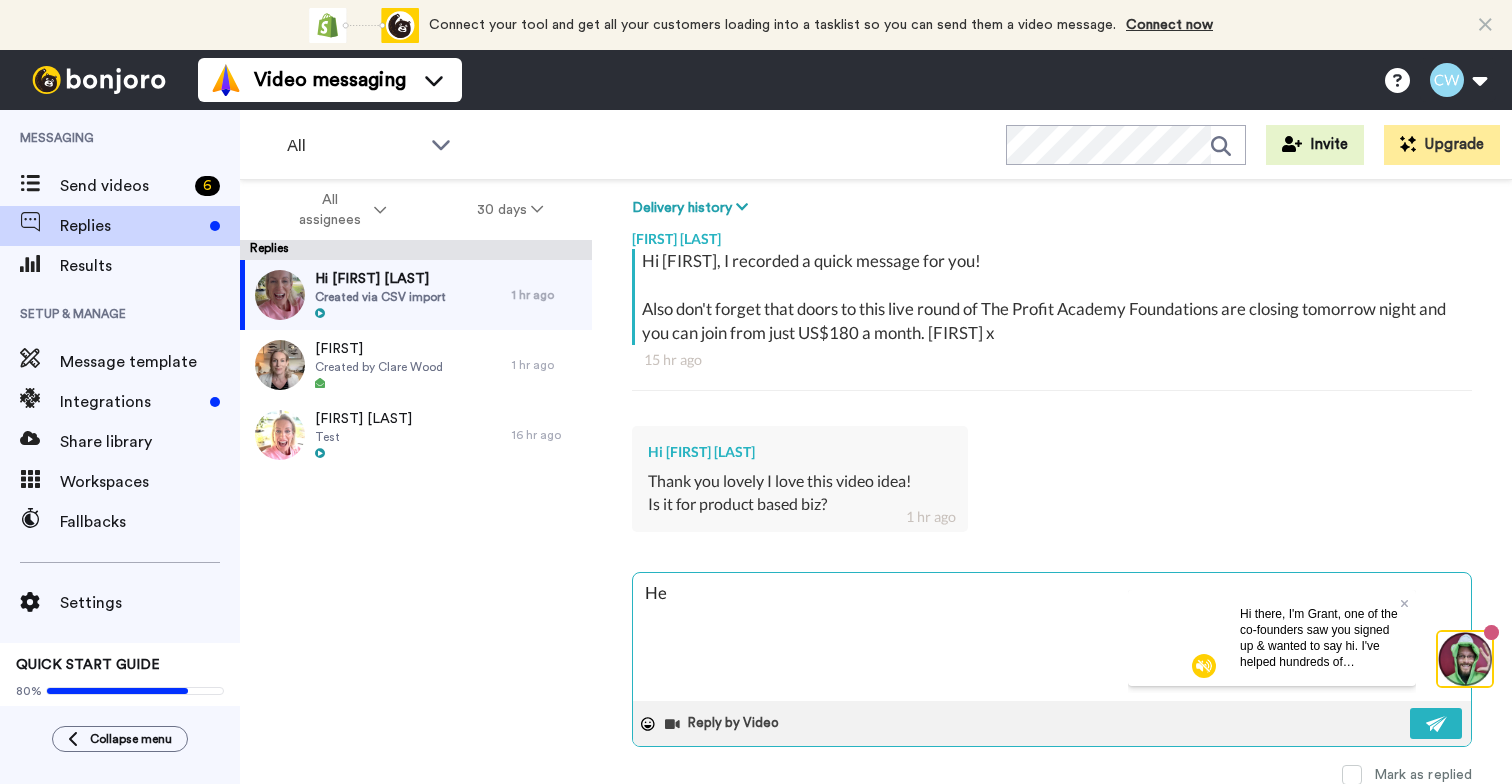 type on "H" 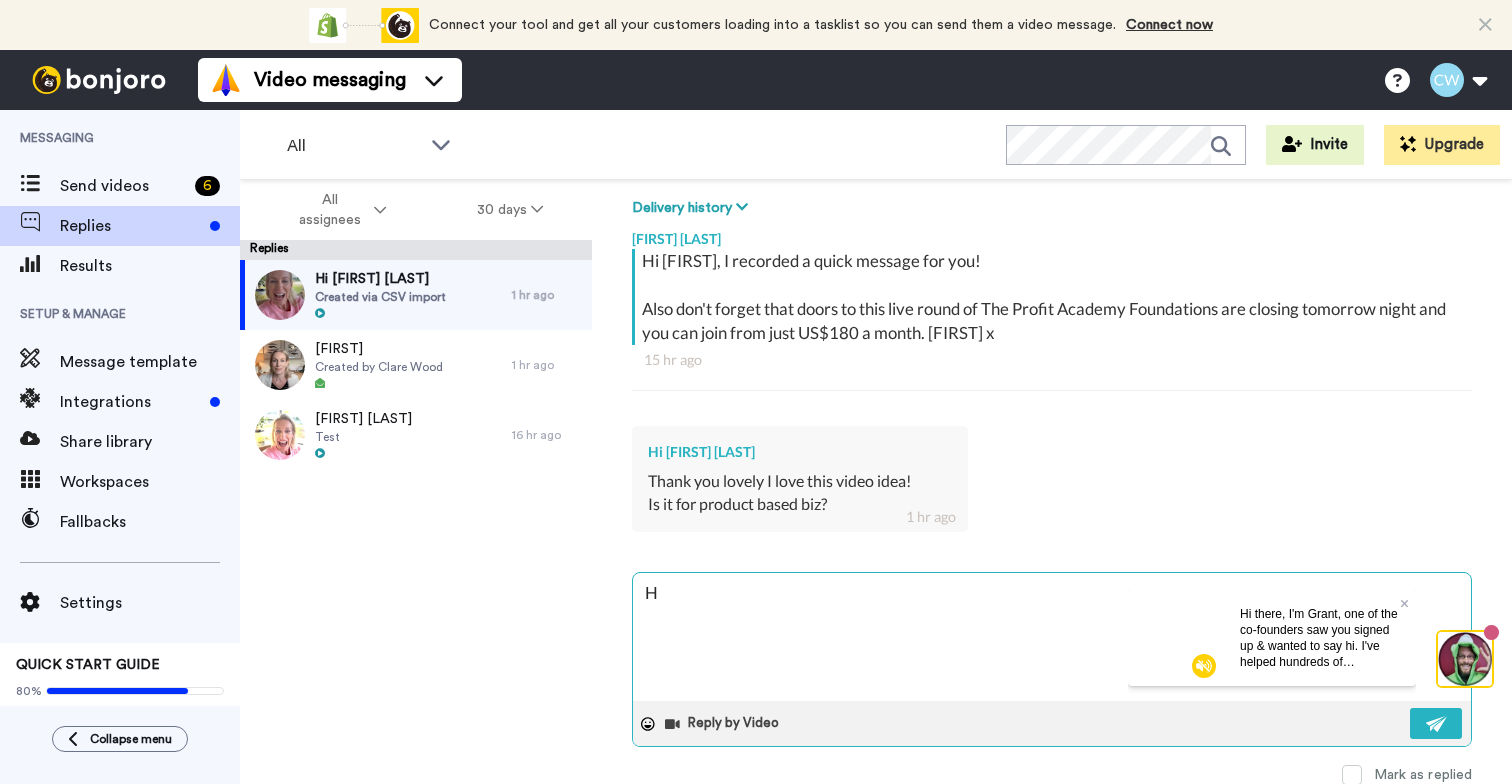 type 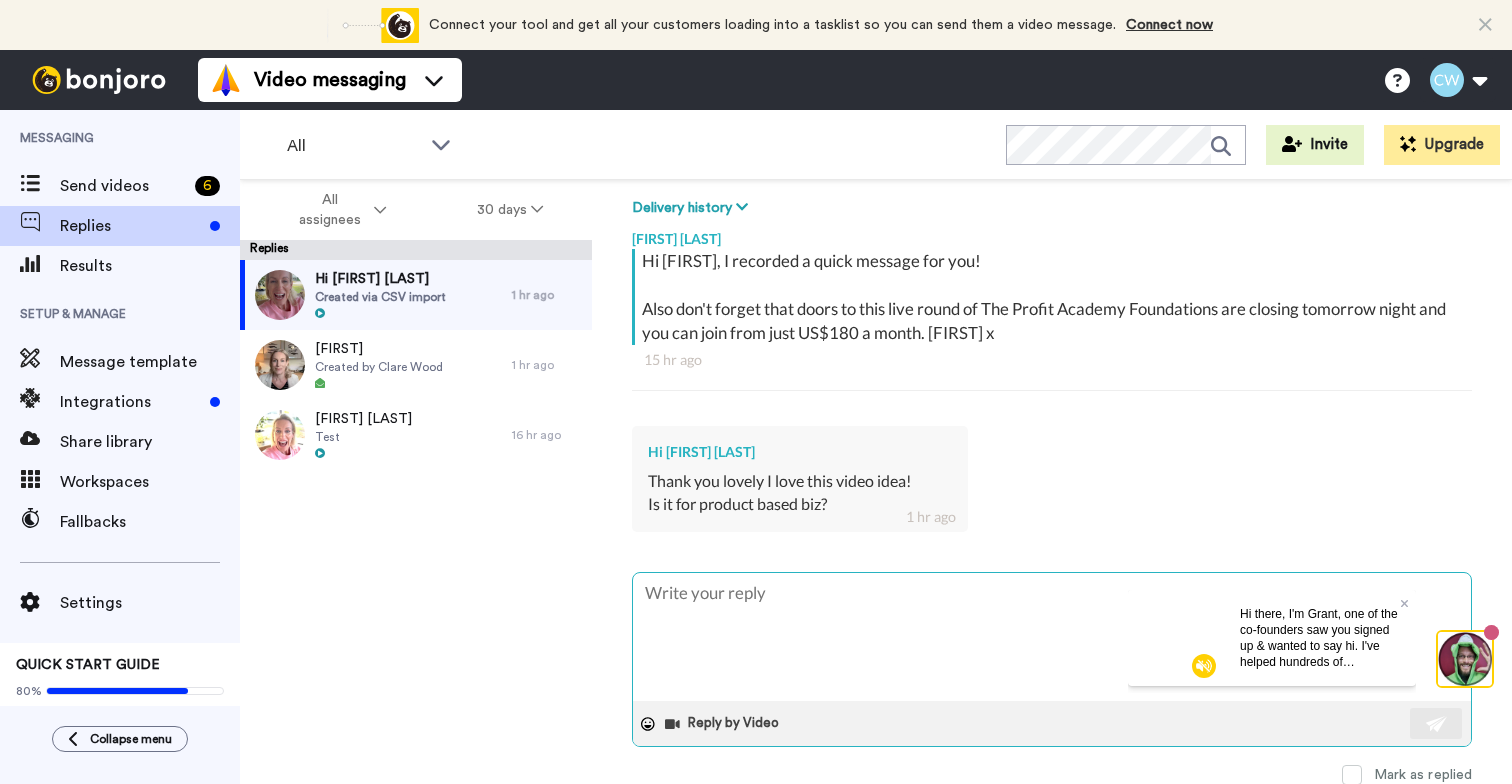 type on "H" 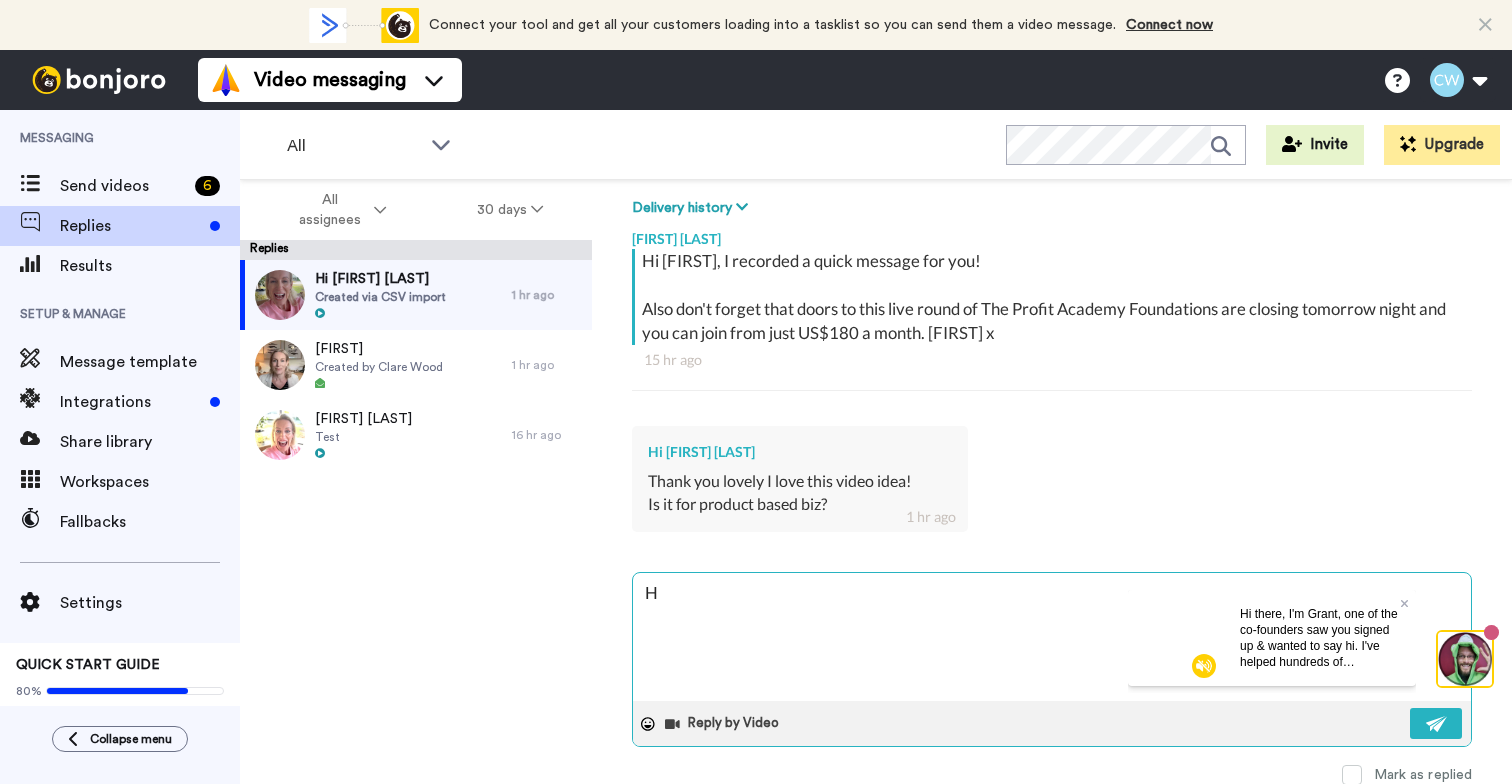 type on "Hi" 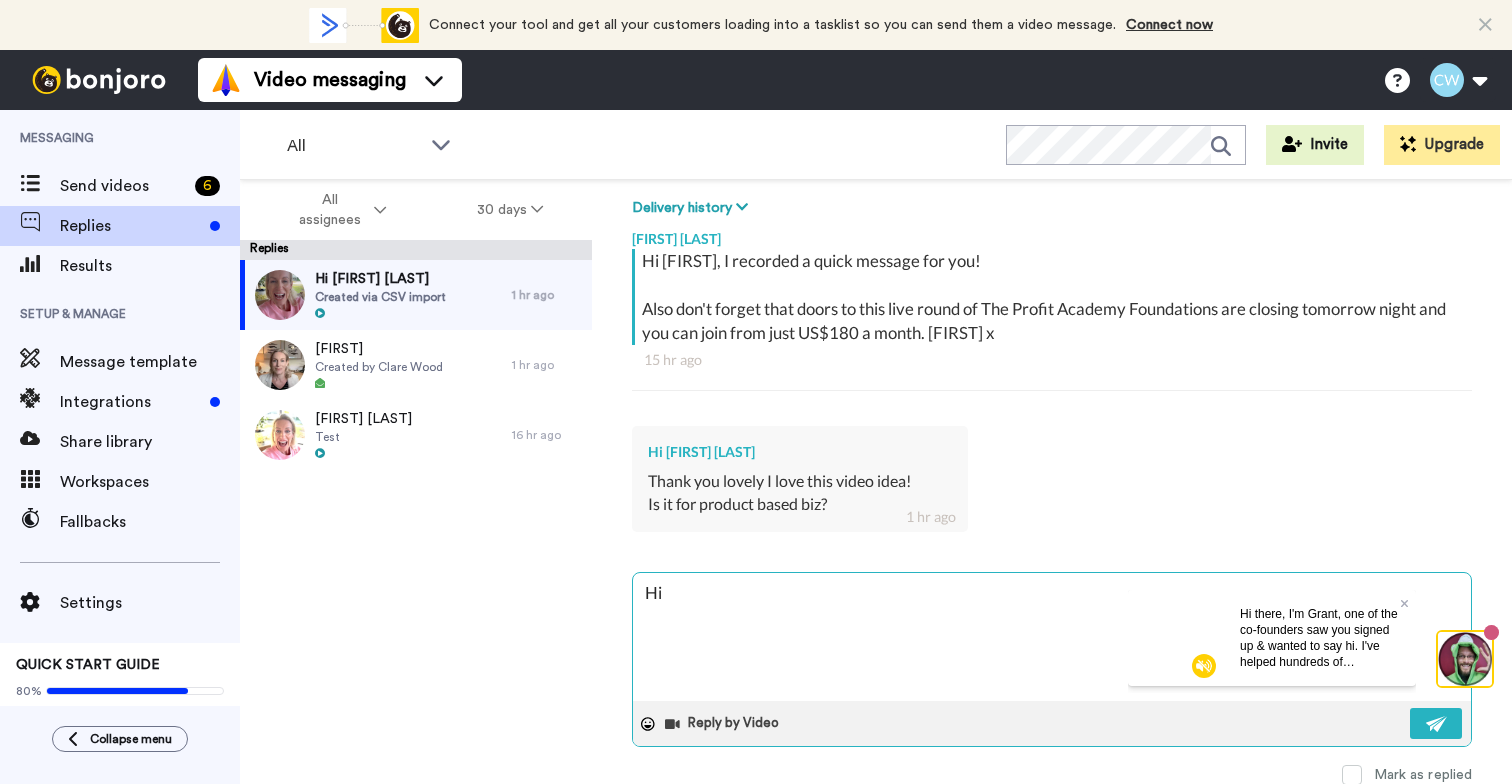 type on "Hi" 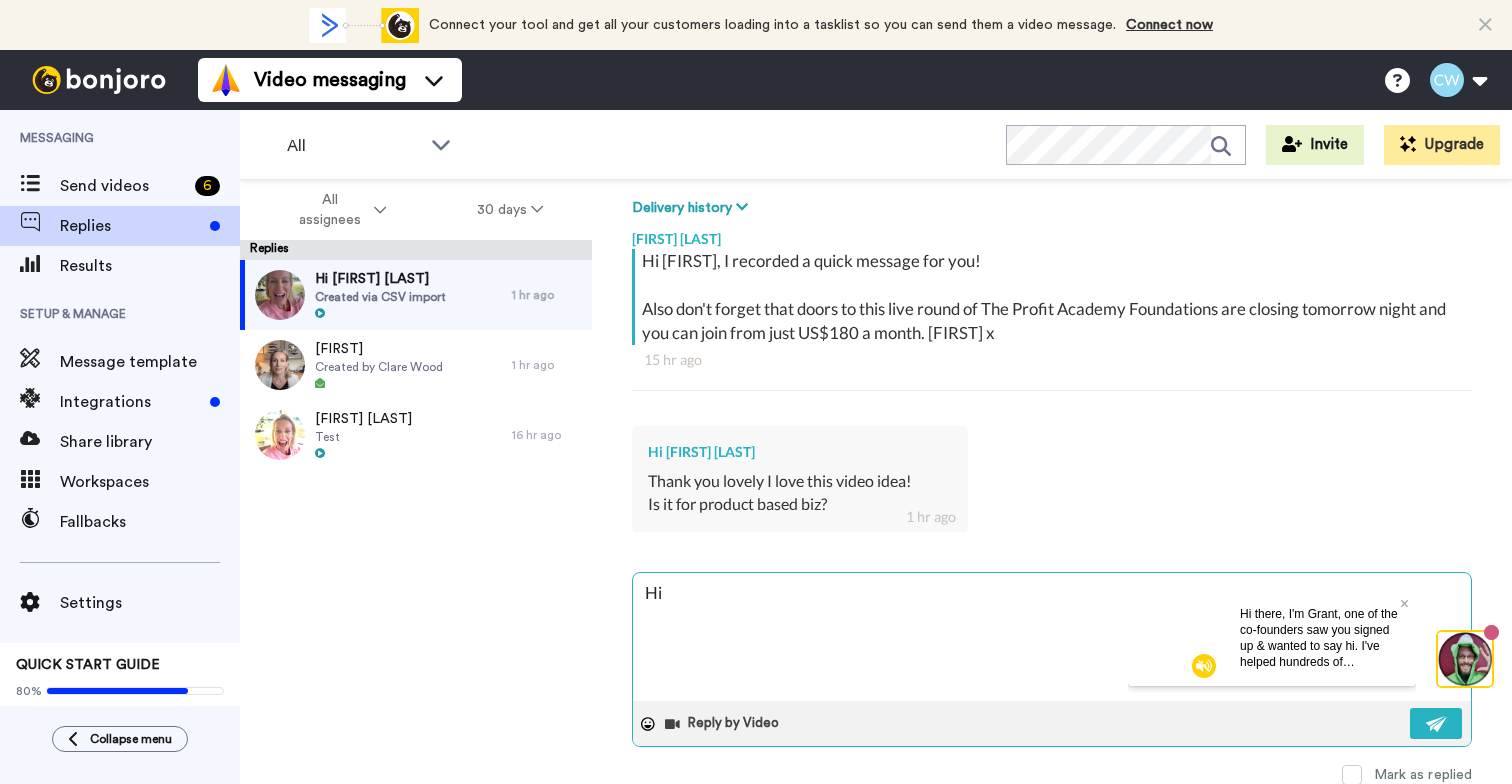 type on "Hi [FIRST]" 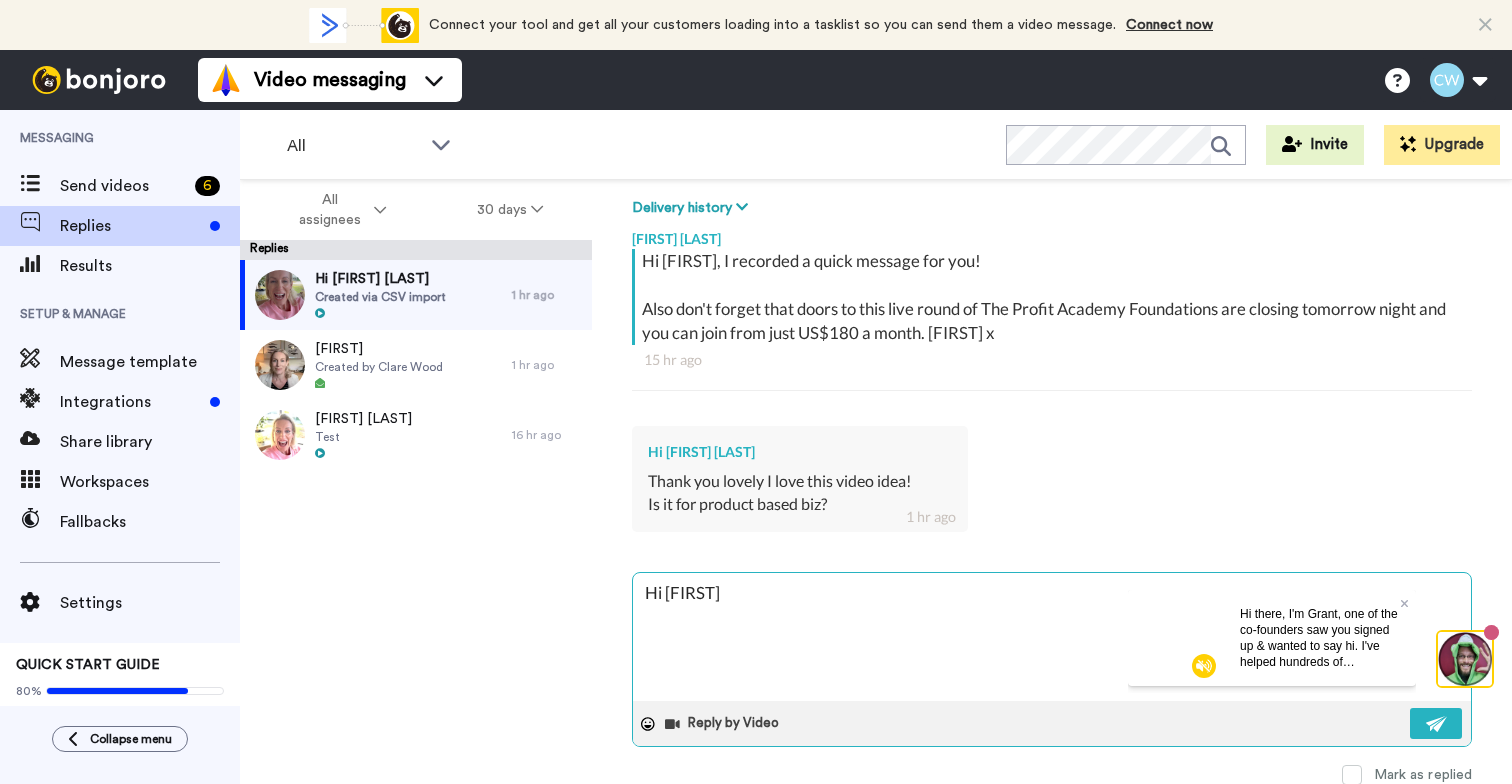 type on "Hi [FIRST]" 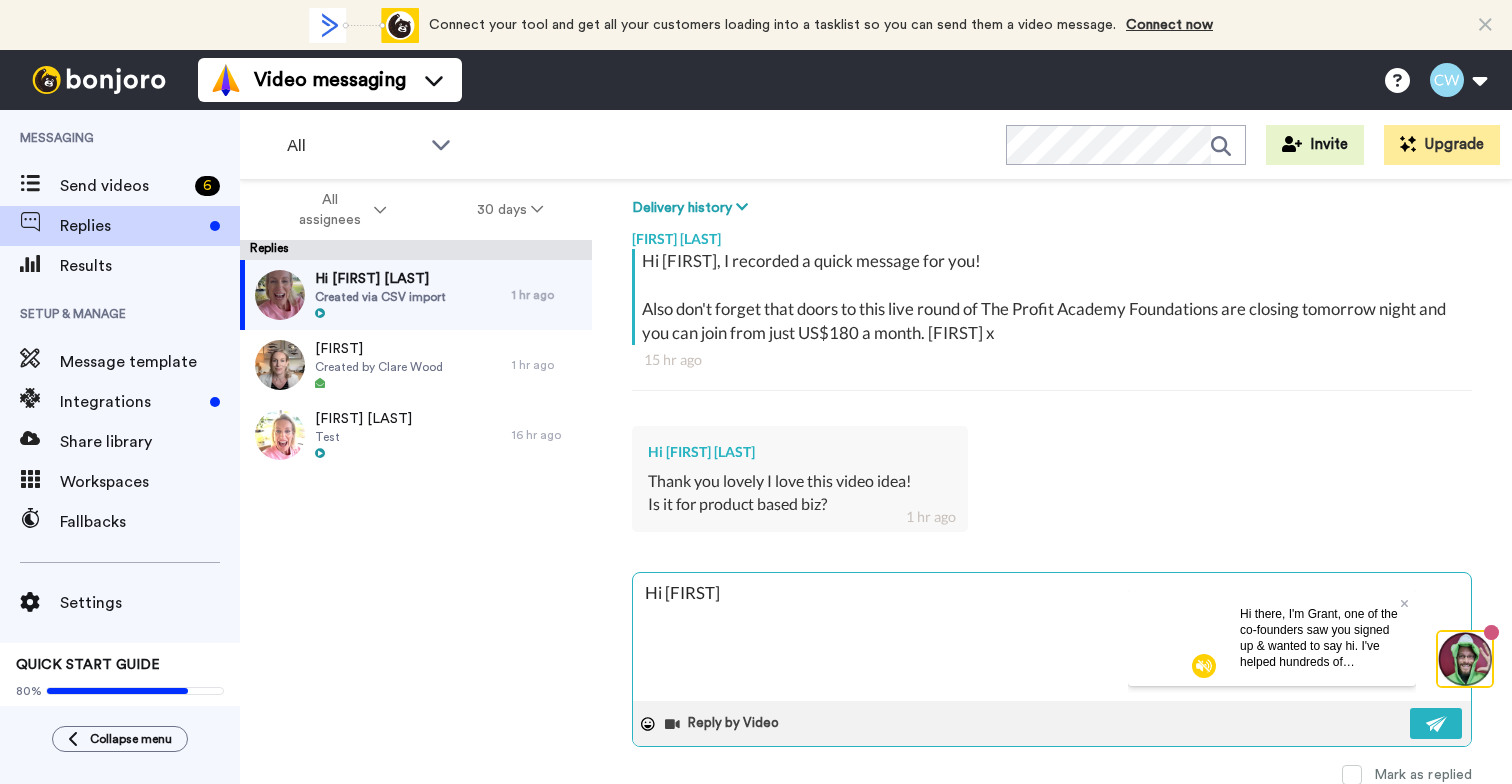 type on "Hi [FIRST]" 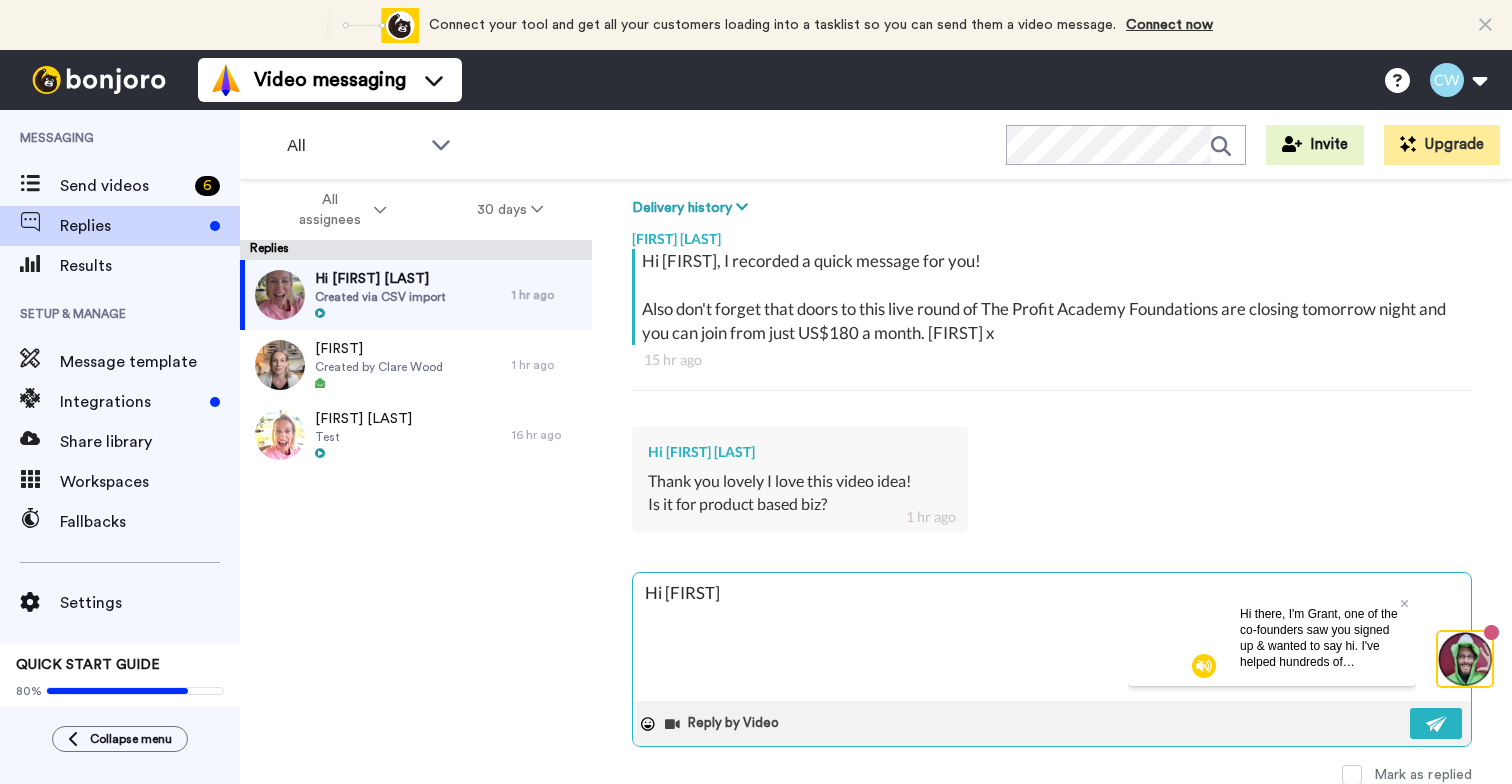 type on "Hi [FIRST]" 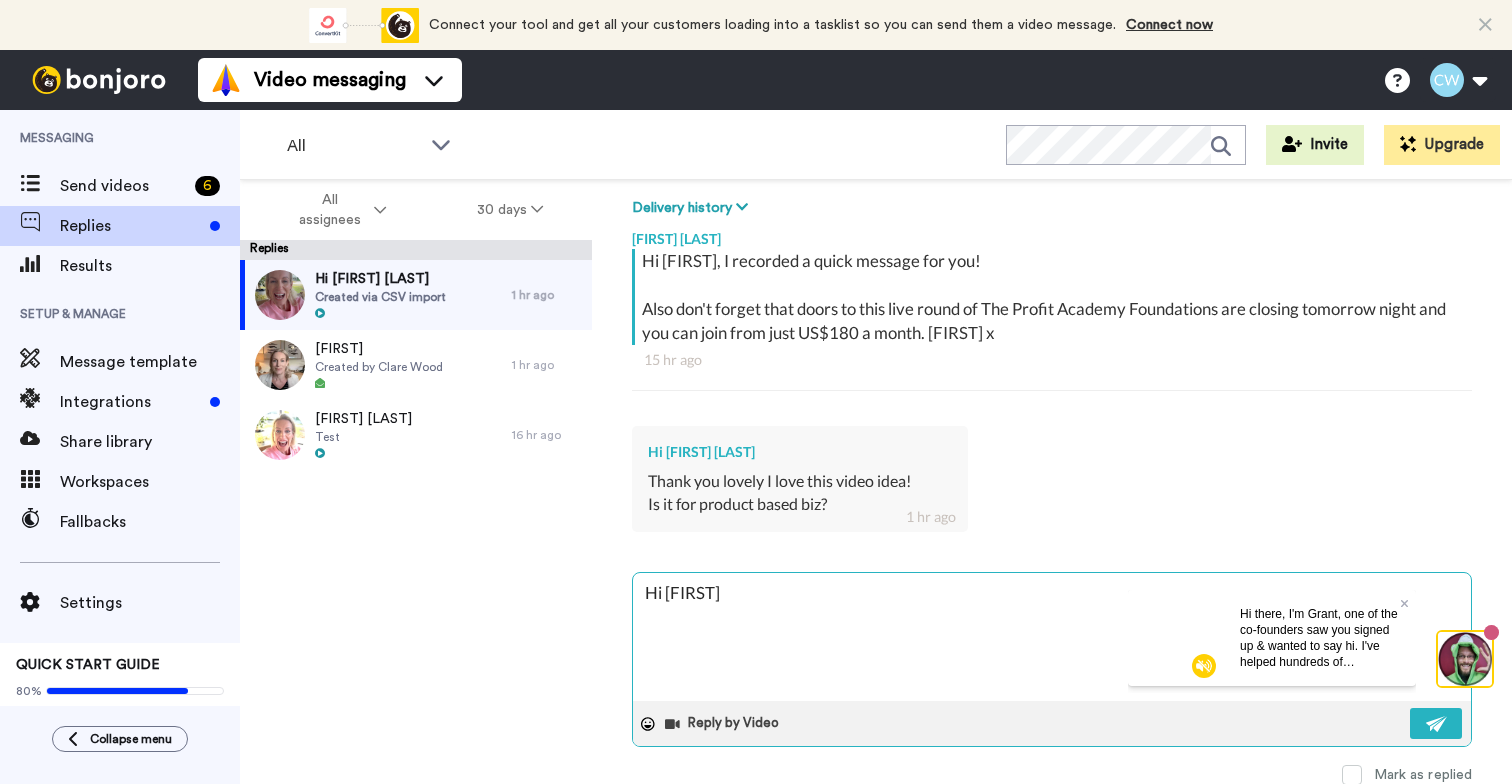type on "Hi [FIRST]" 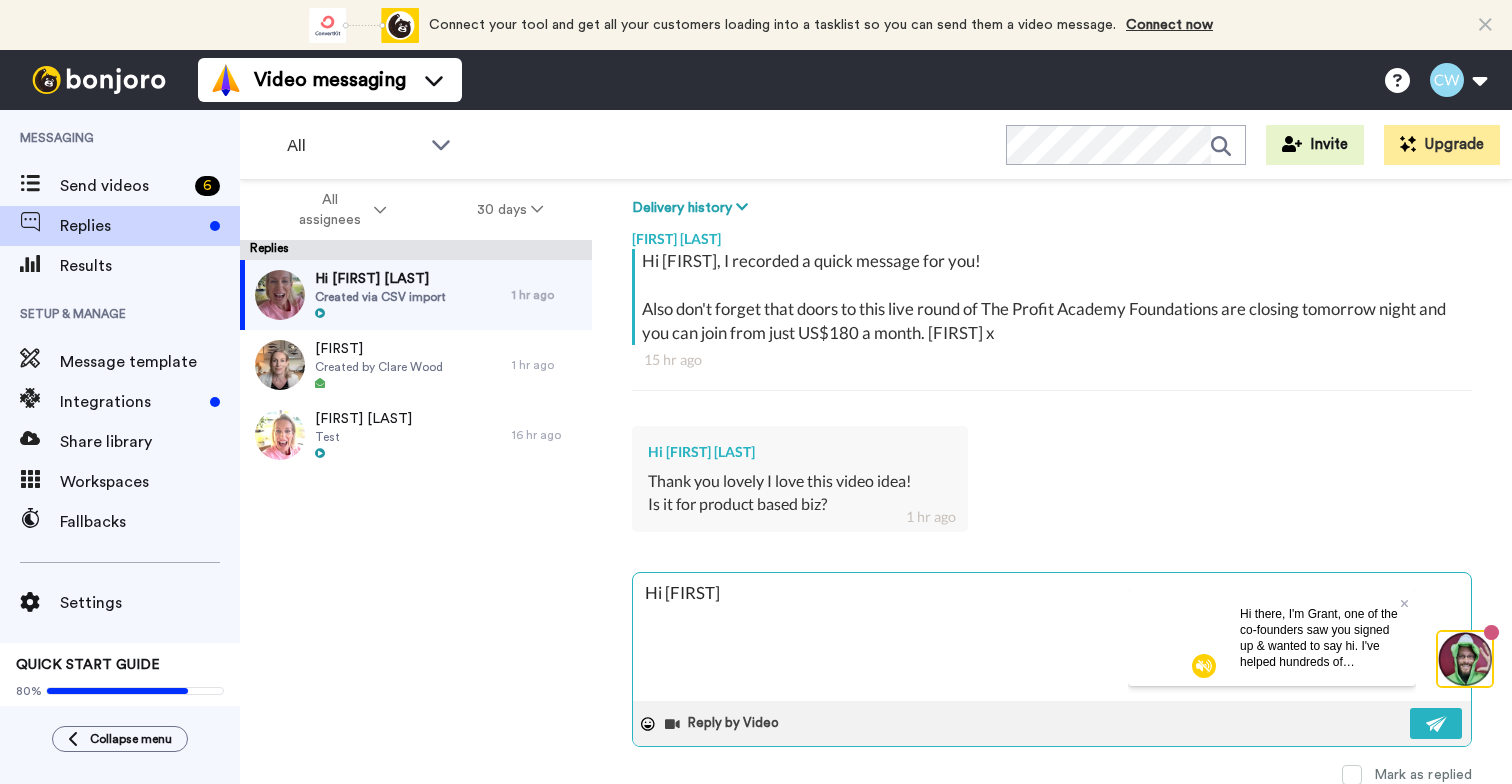 type on "Hi e[FIRST]" 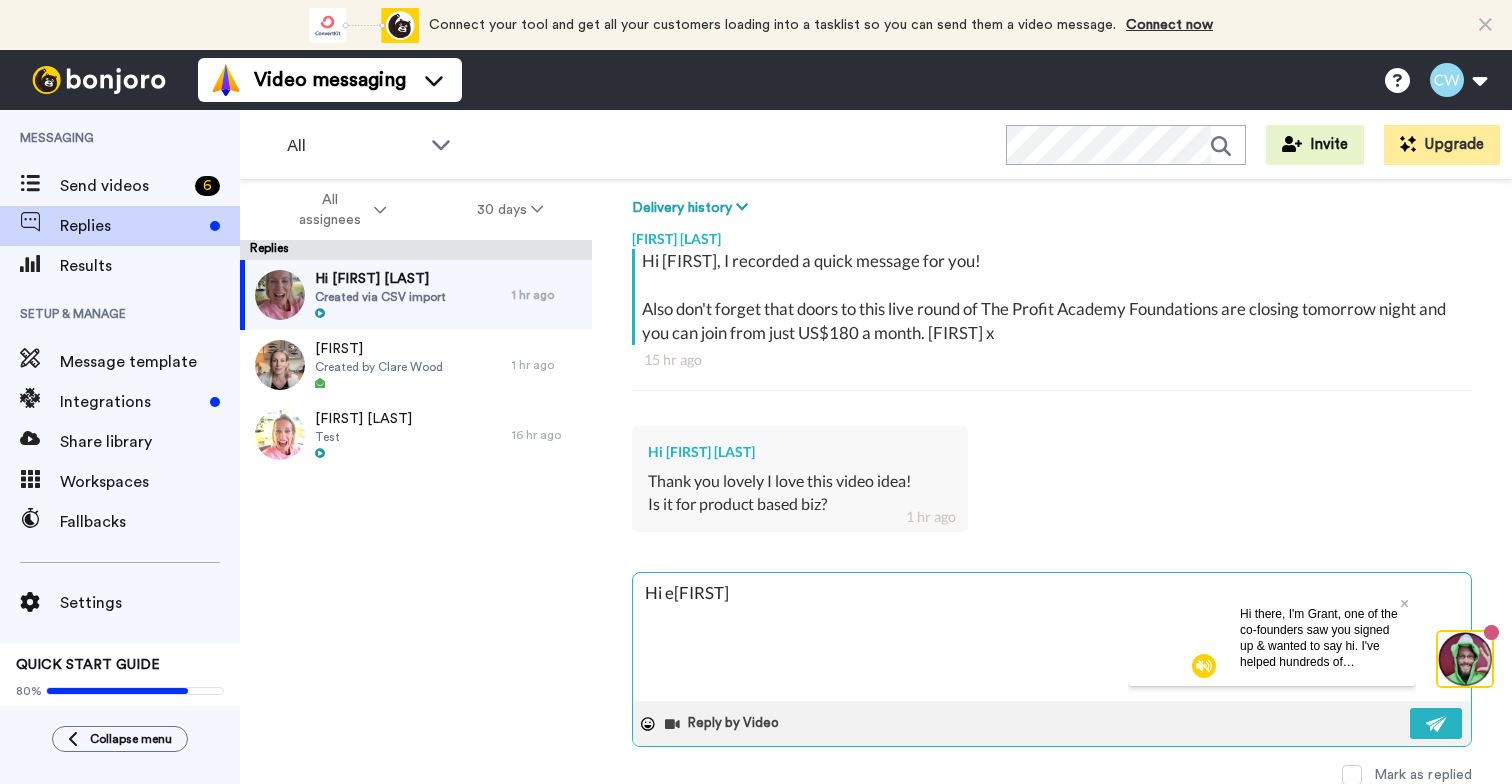 type on "Hi [FIRST]" 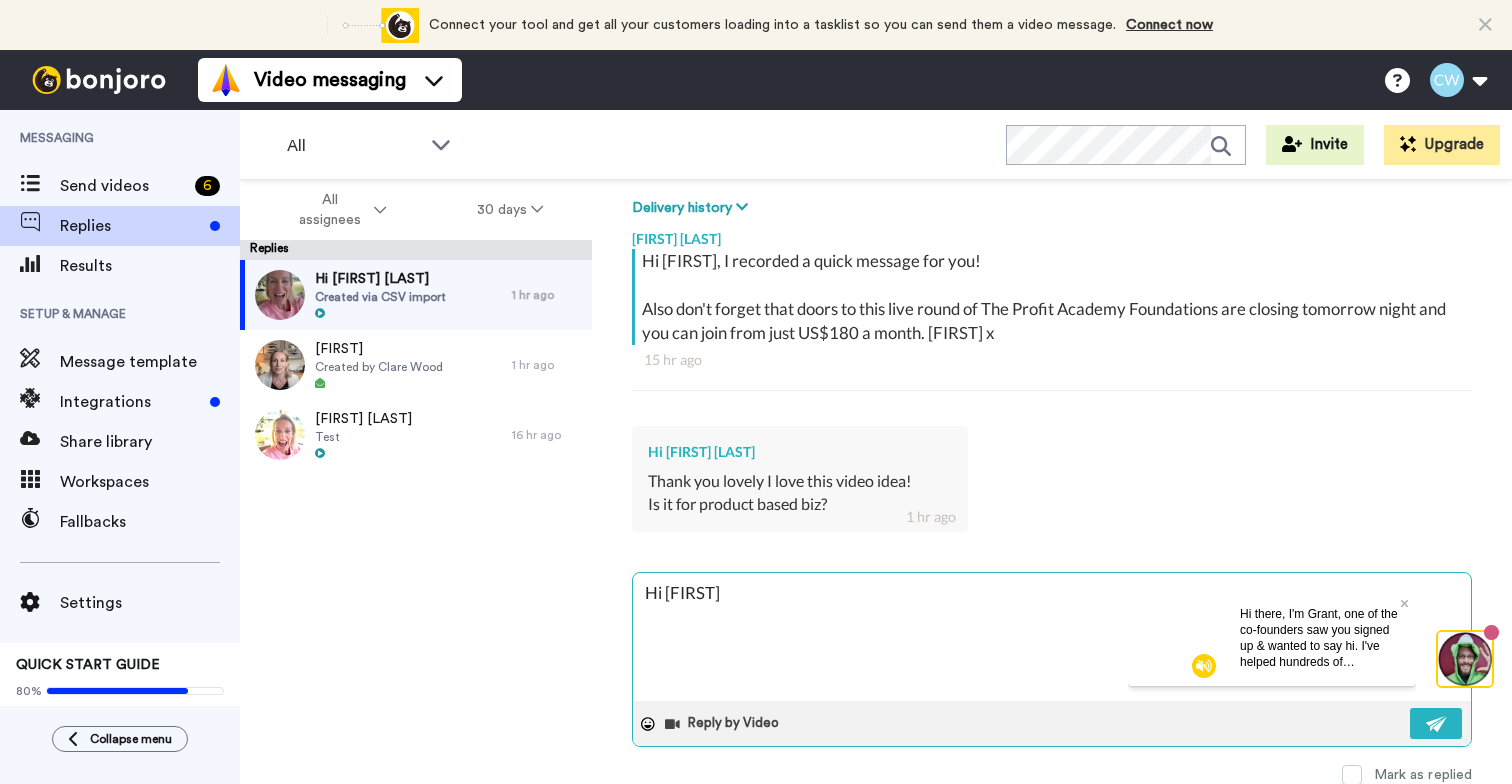 type on "Hi e[FIRST]" 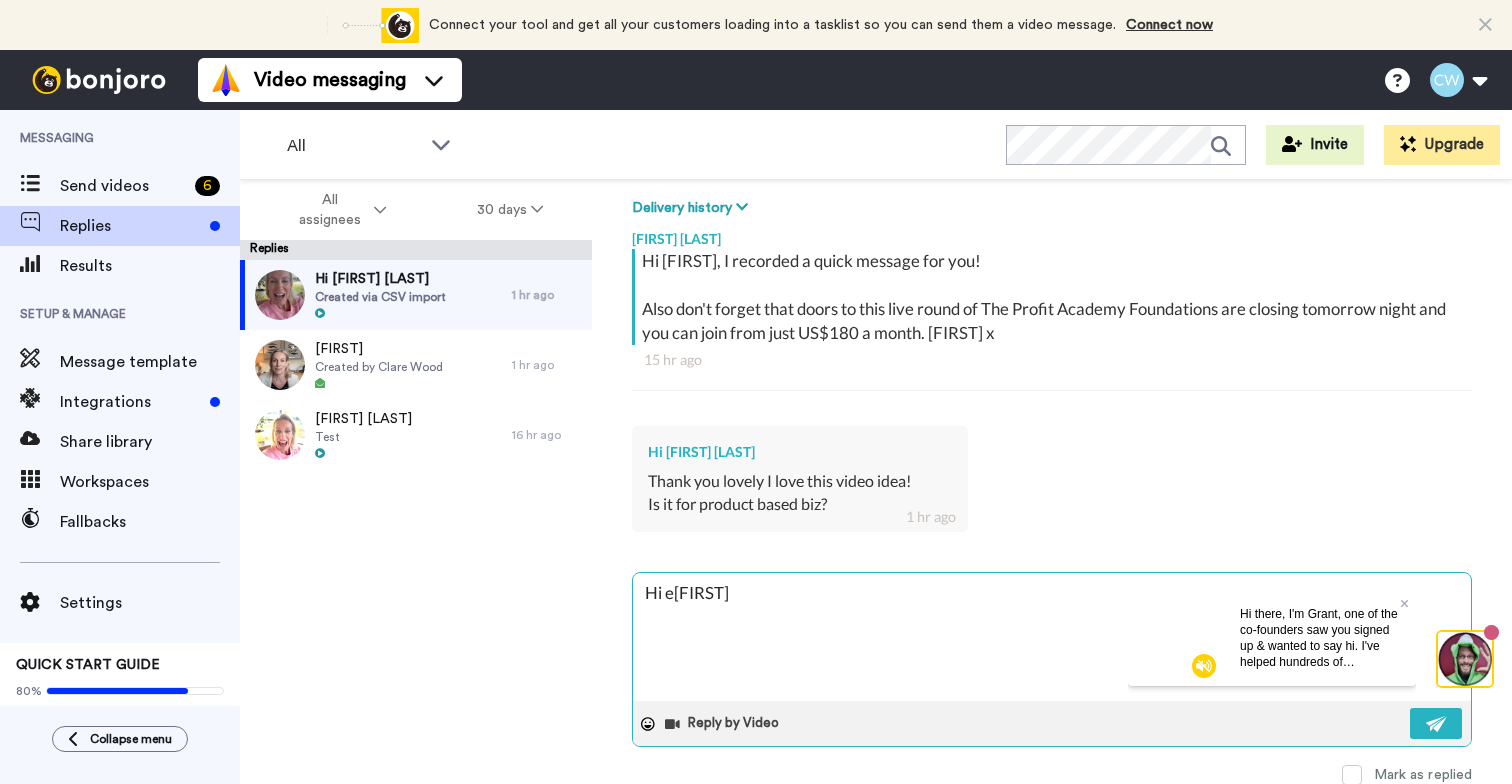 type on "Hi [FIRST]" 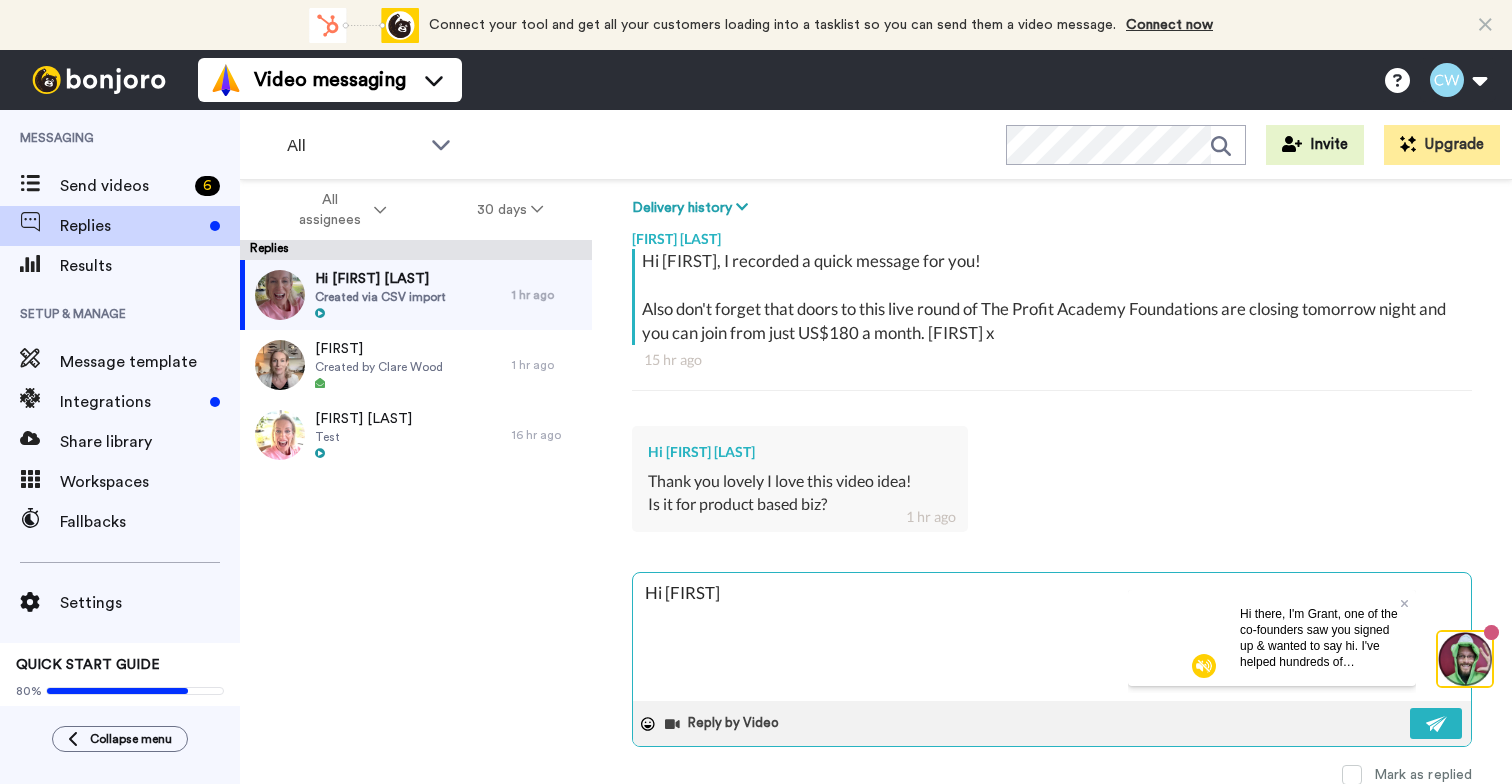 type on "Hi" 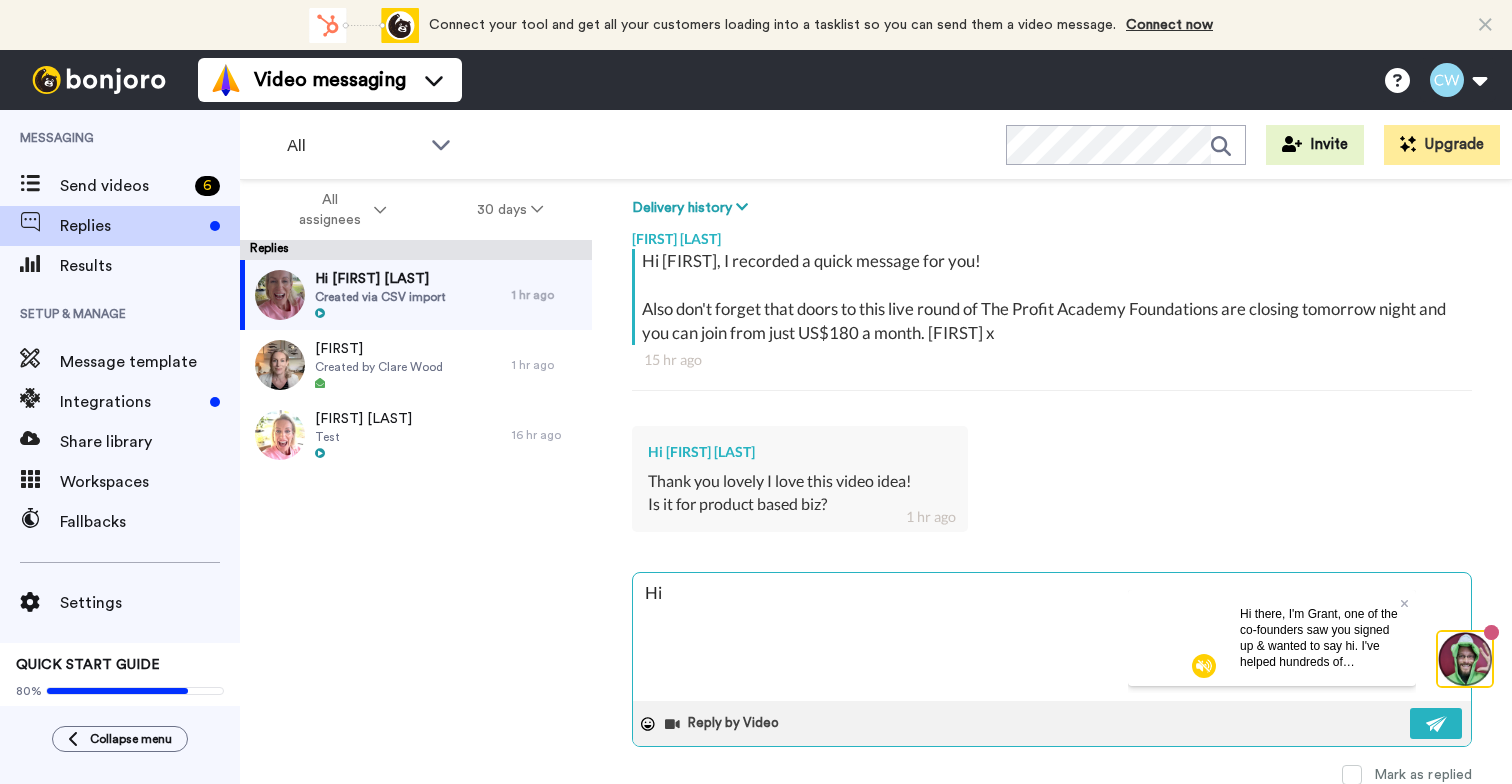 type on "Hi [FIRST]" 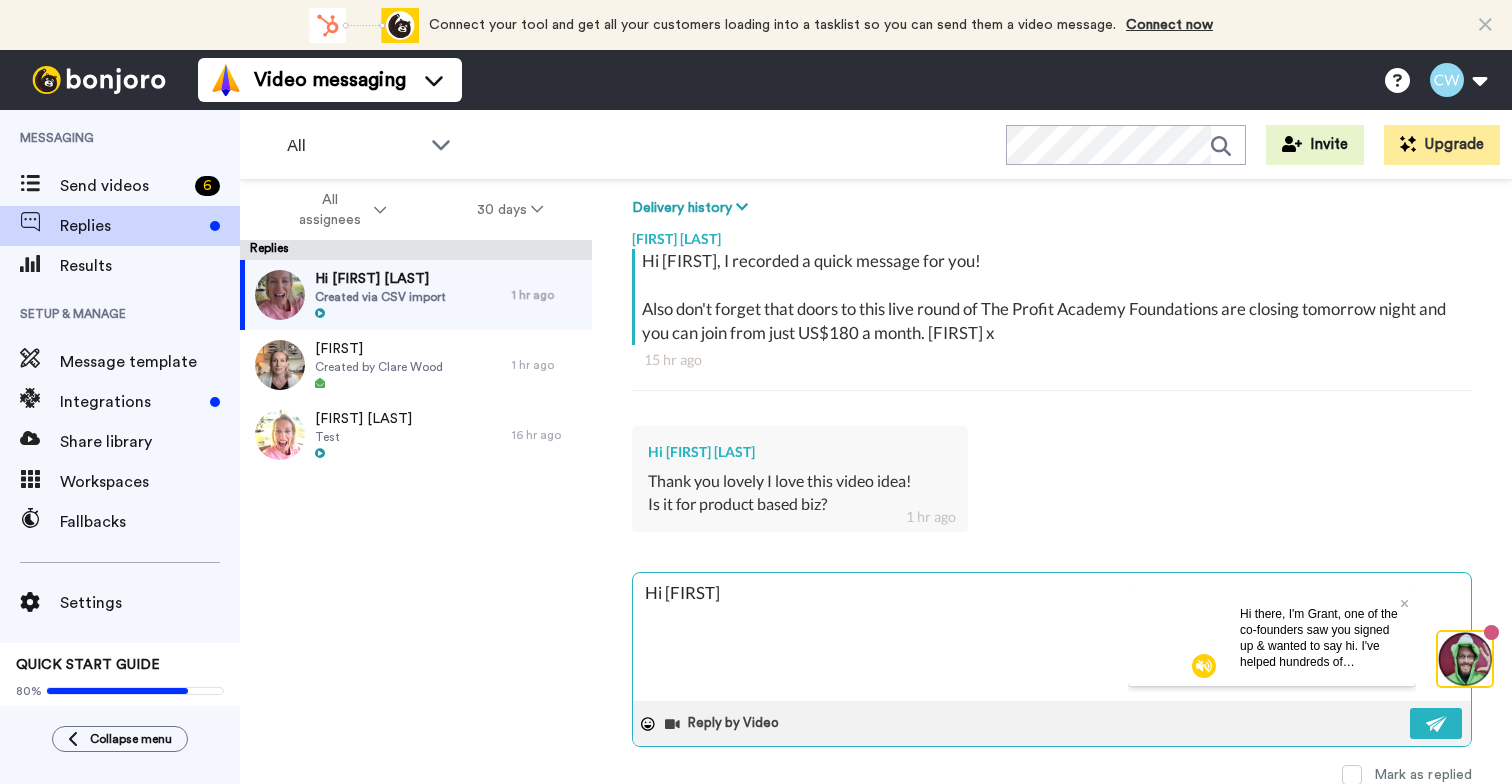 type on "Hi [FIRST]" 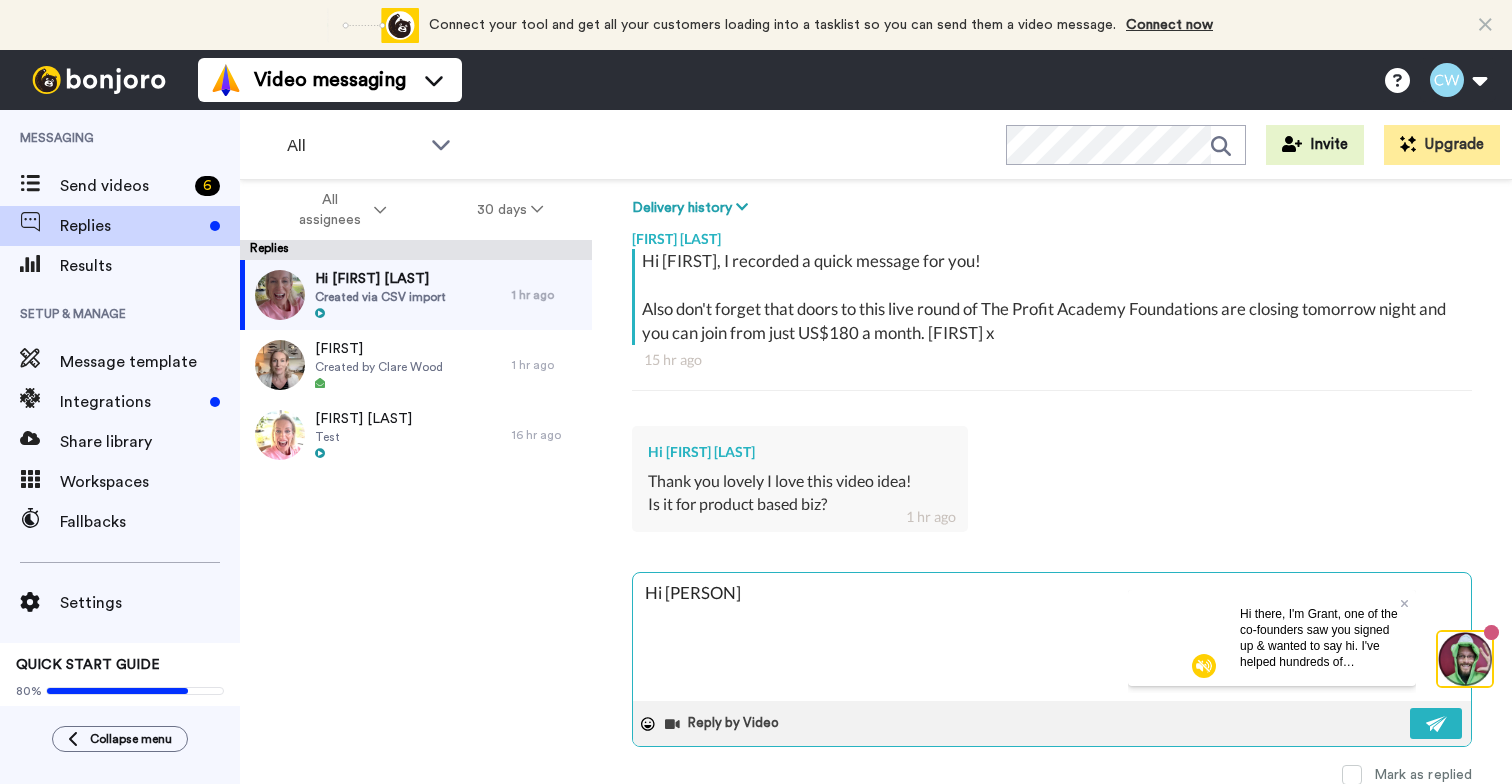 type on "Hi [FIRST]" 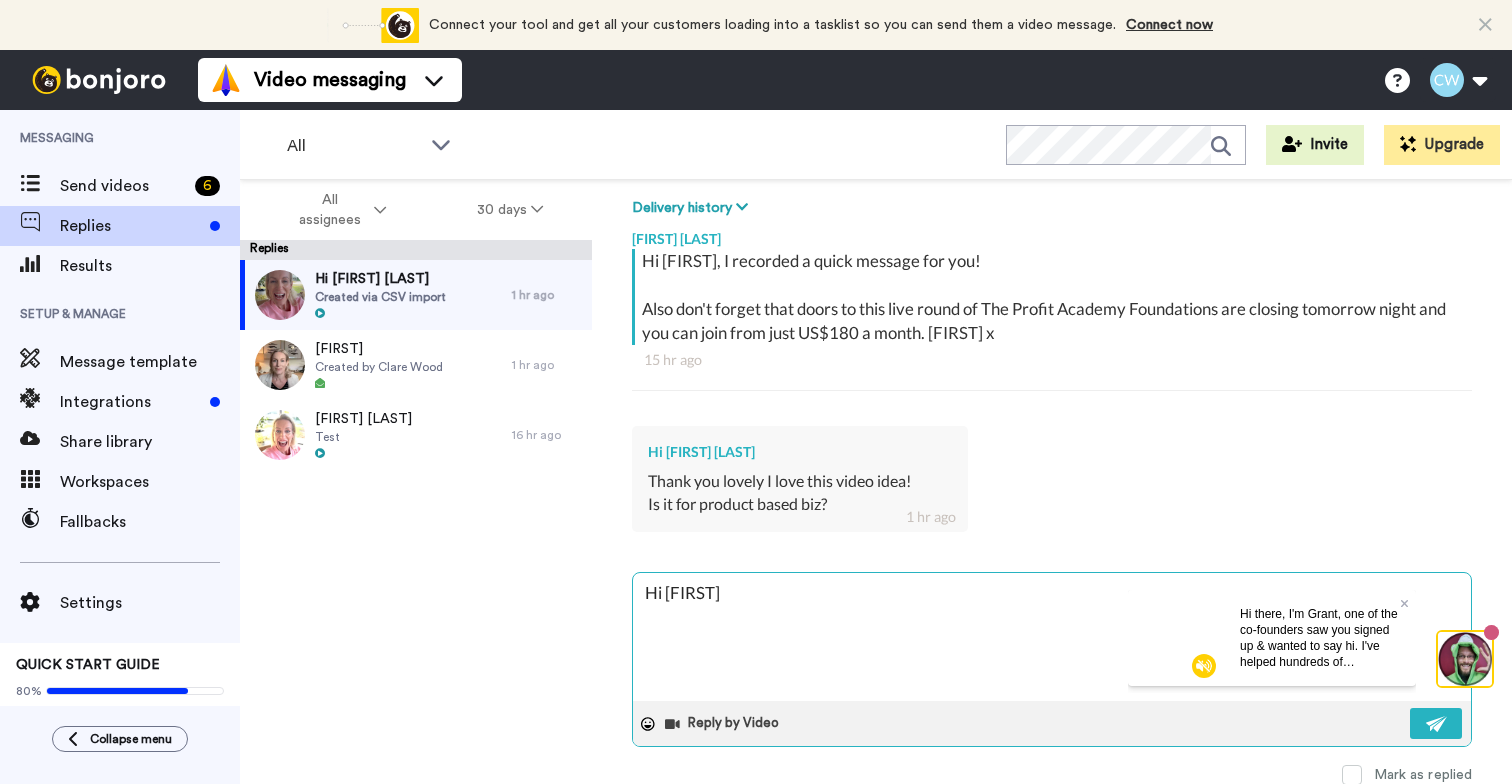 type on "Hi [FIRST]" 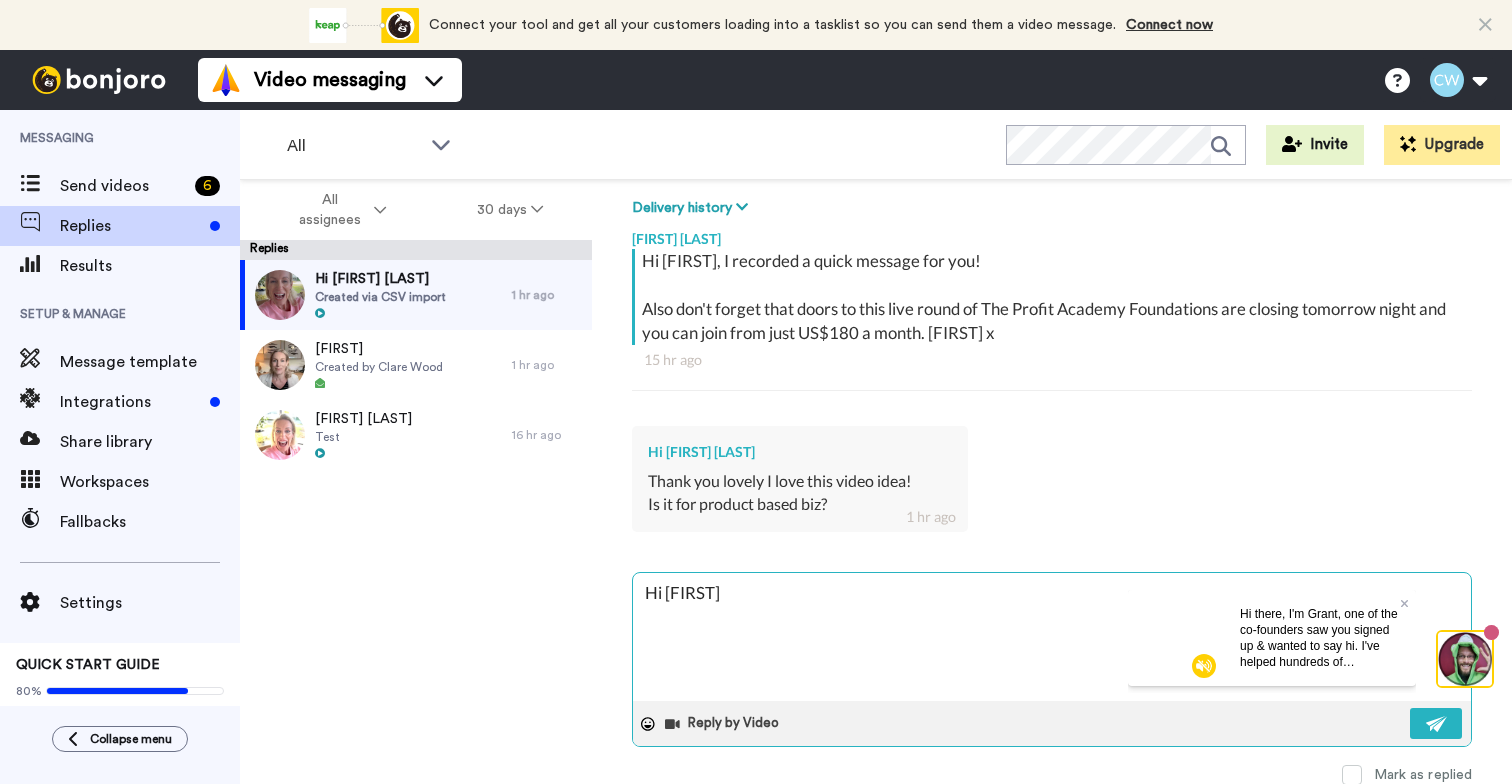 type on "Hi [FIRST]" 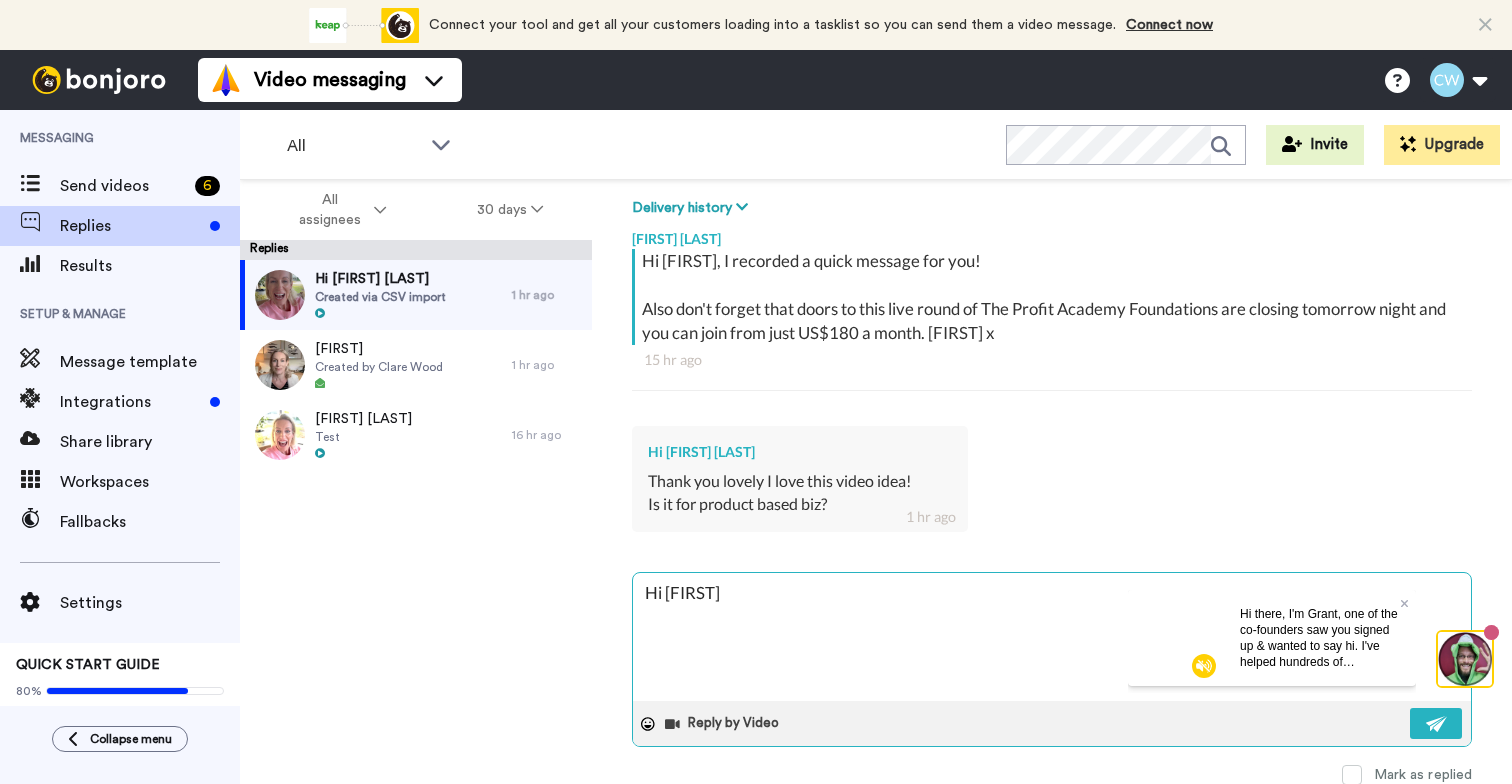 type on "Hi" 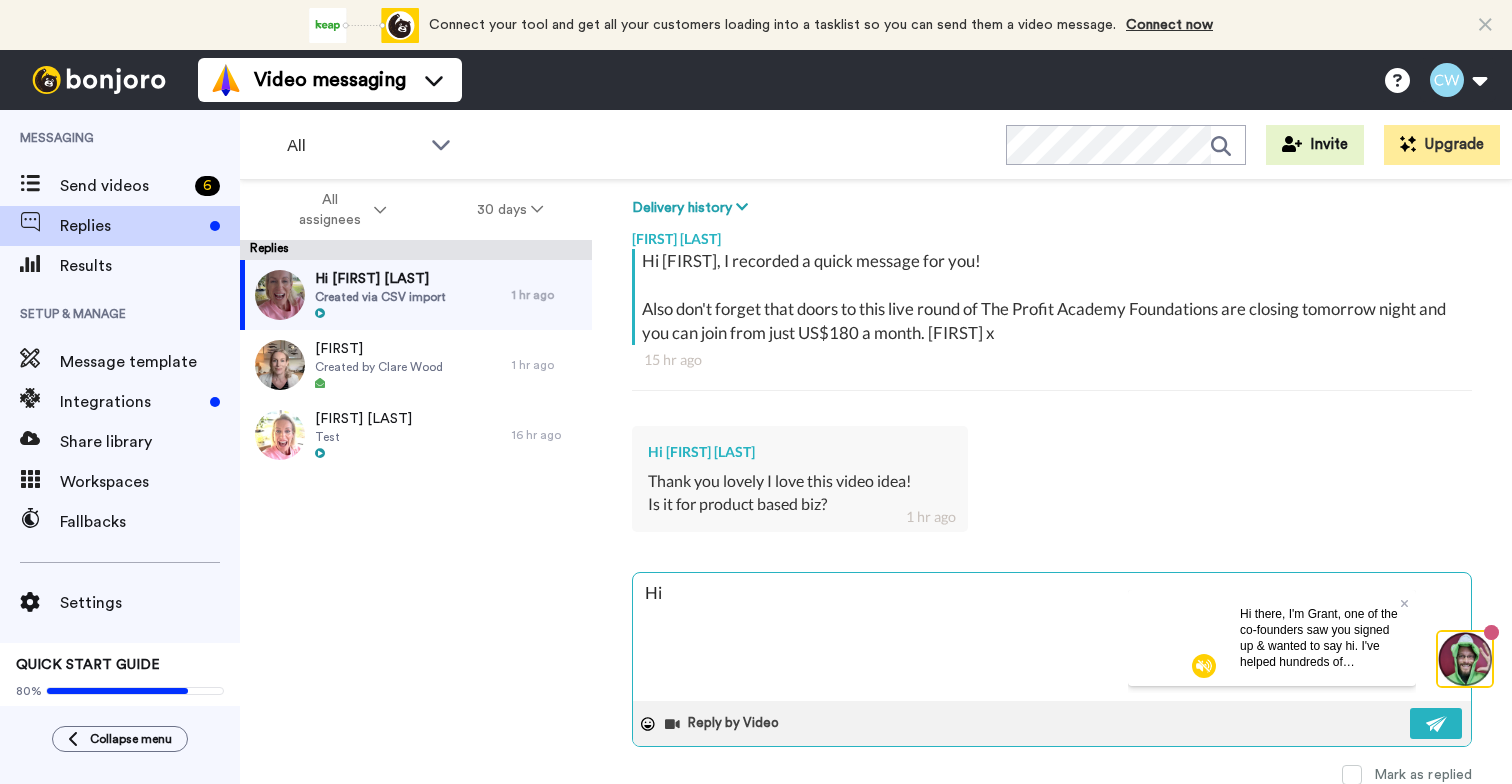 type on "x" 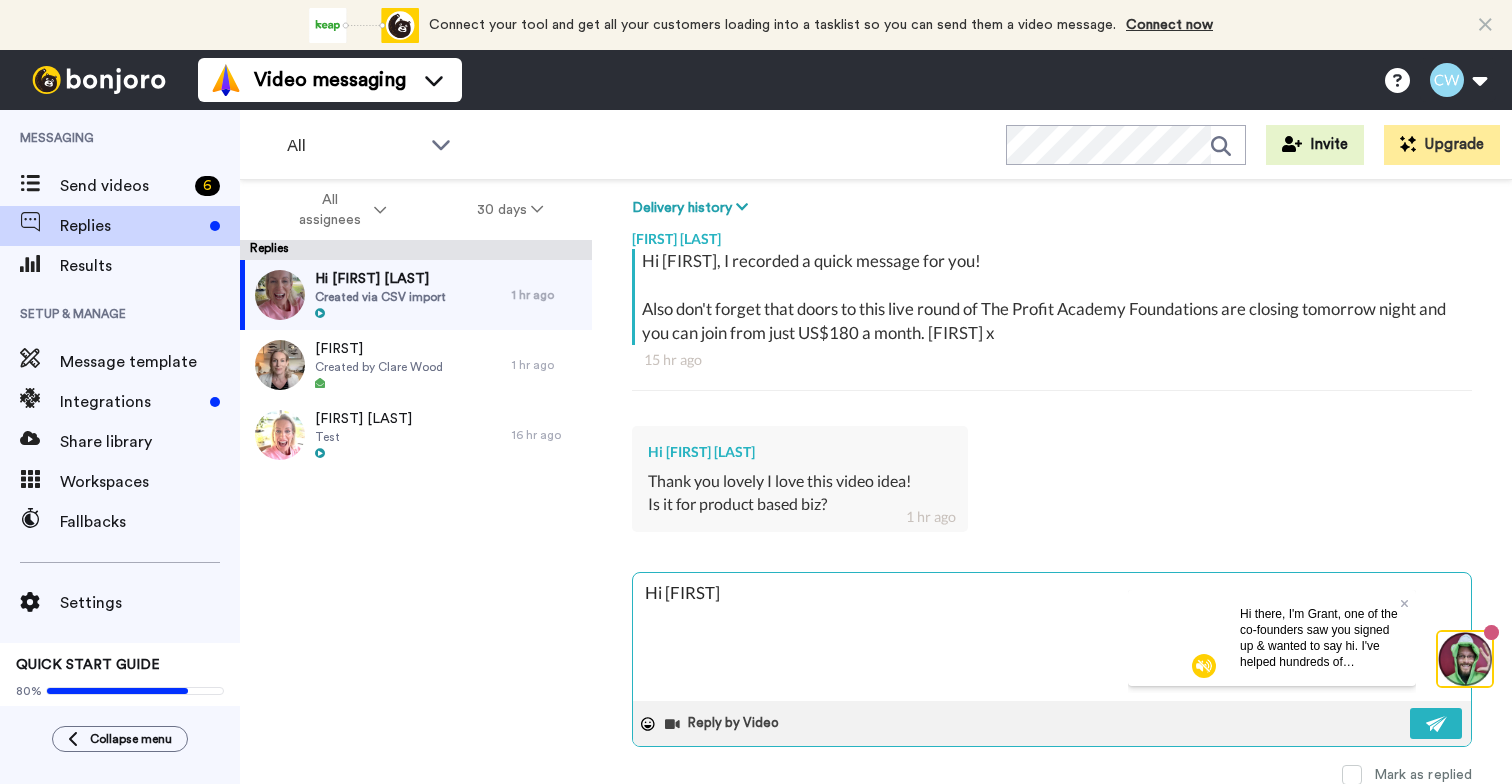 type on "Hi [FIRST]" 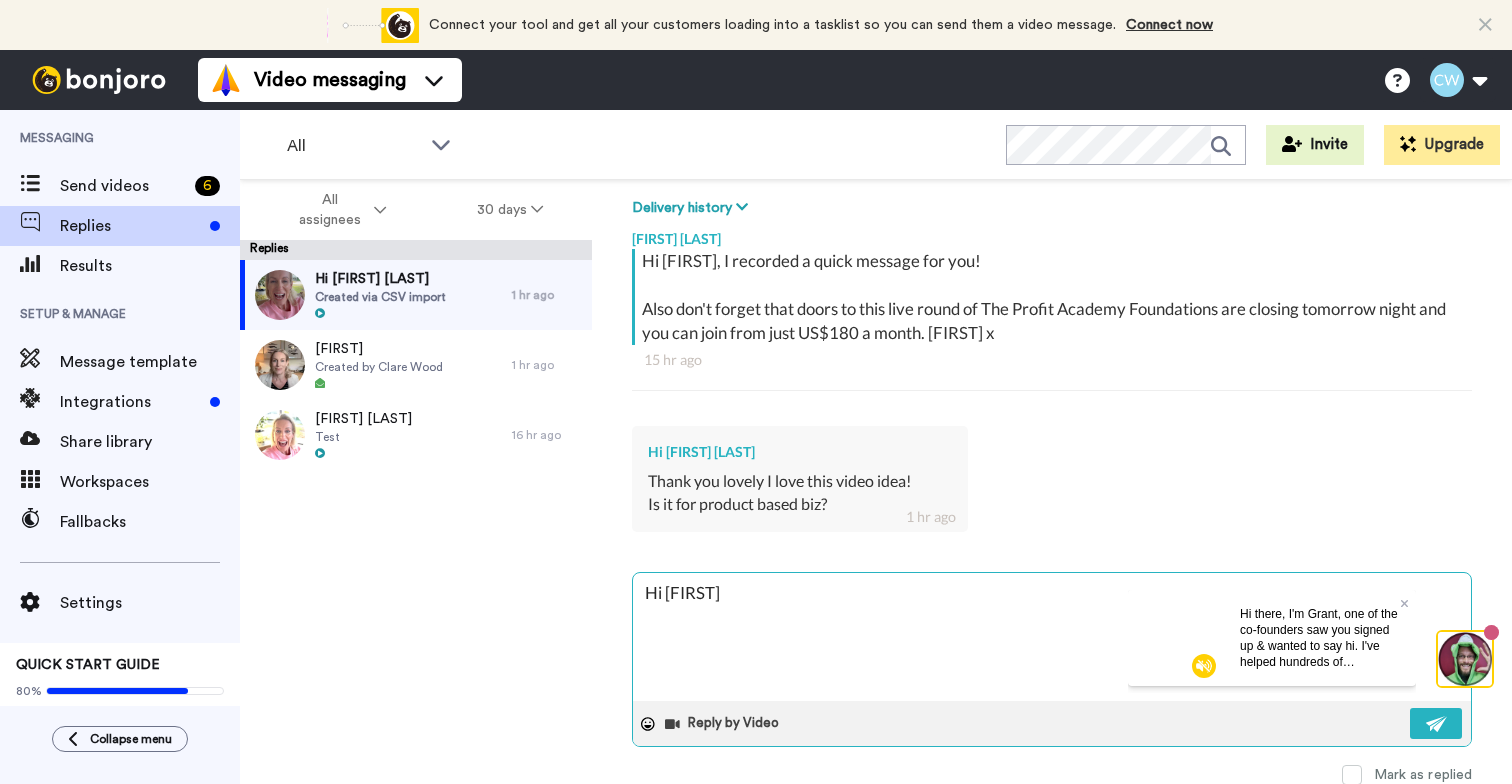type on "Hi [FIRST]" 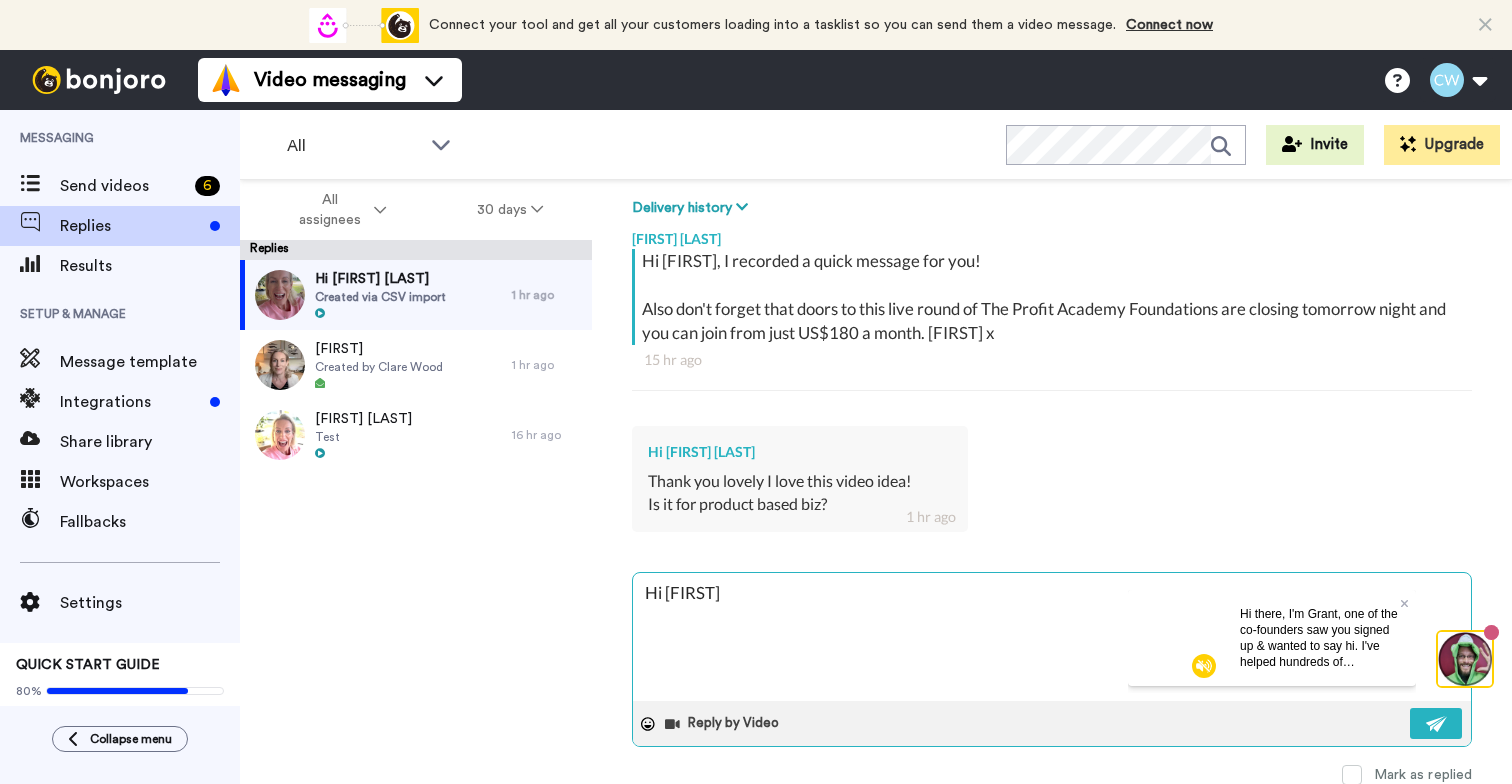 type on "Hi [FIRST]," 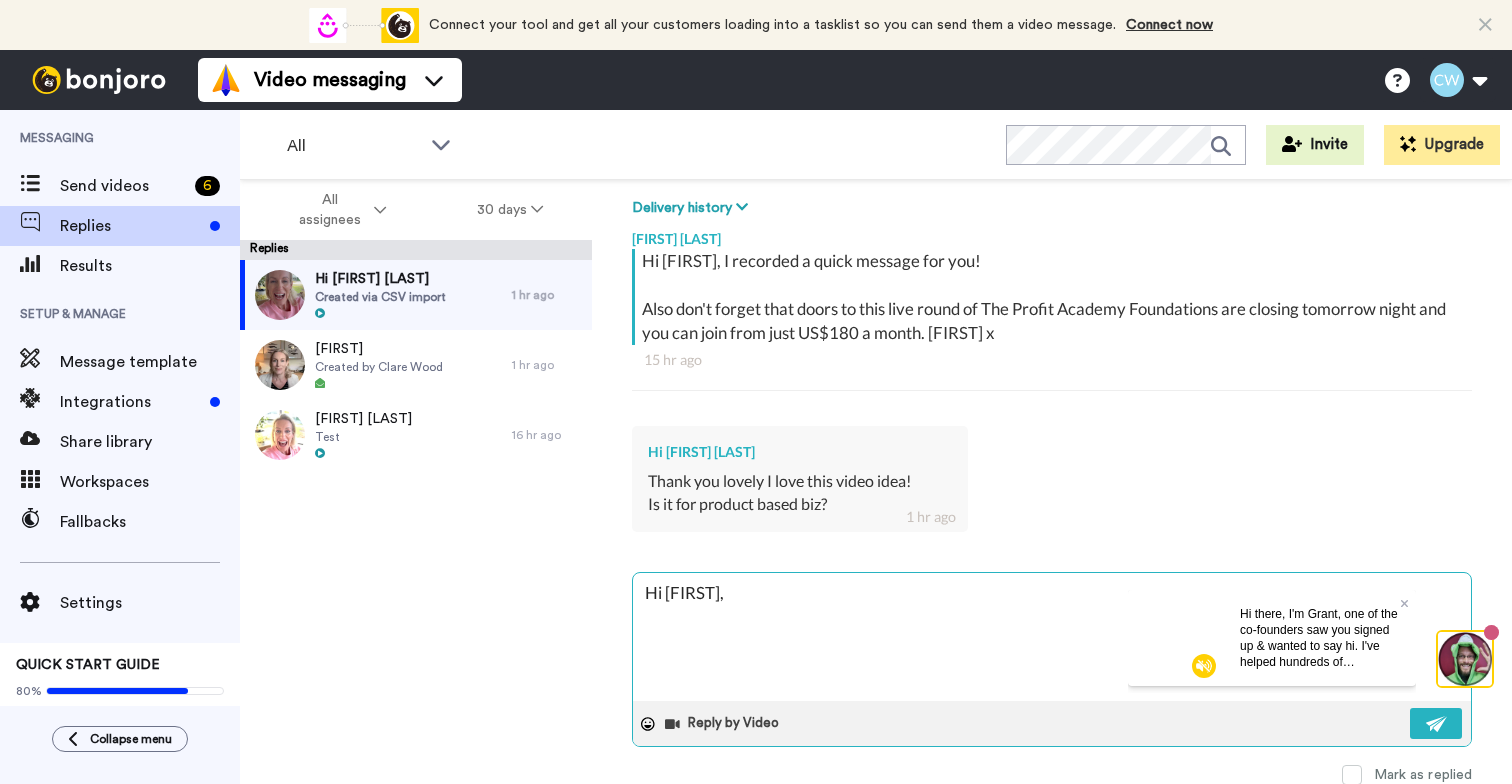 type on "Hi [FIRST]," 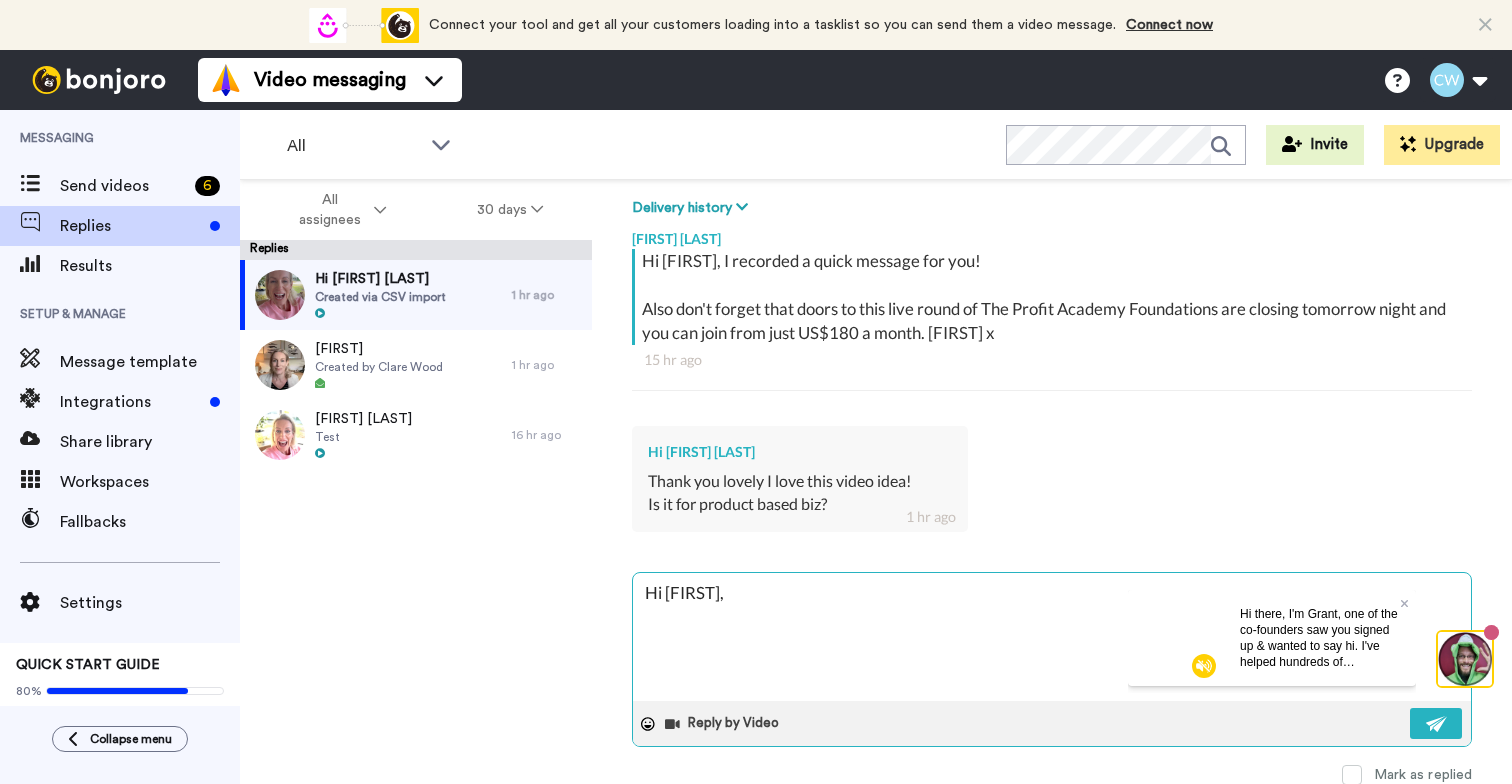 type on "Hi [PERSON], I" 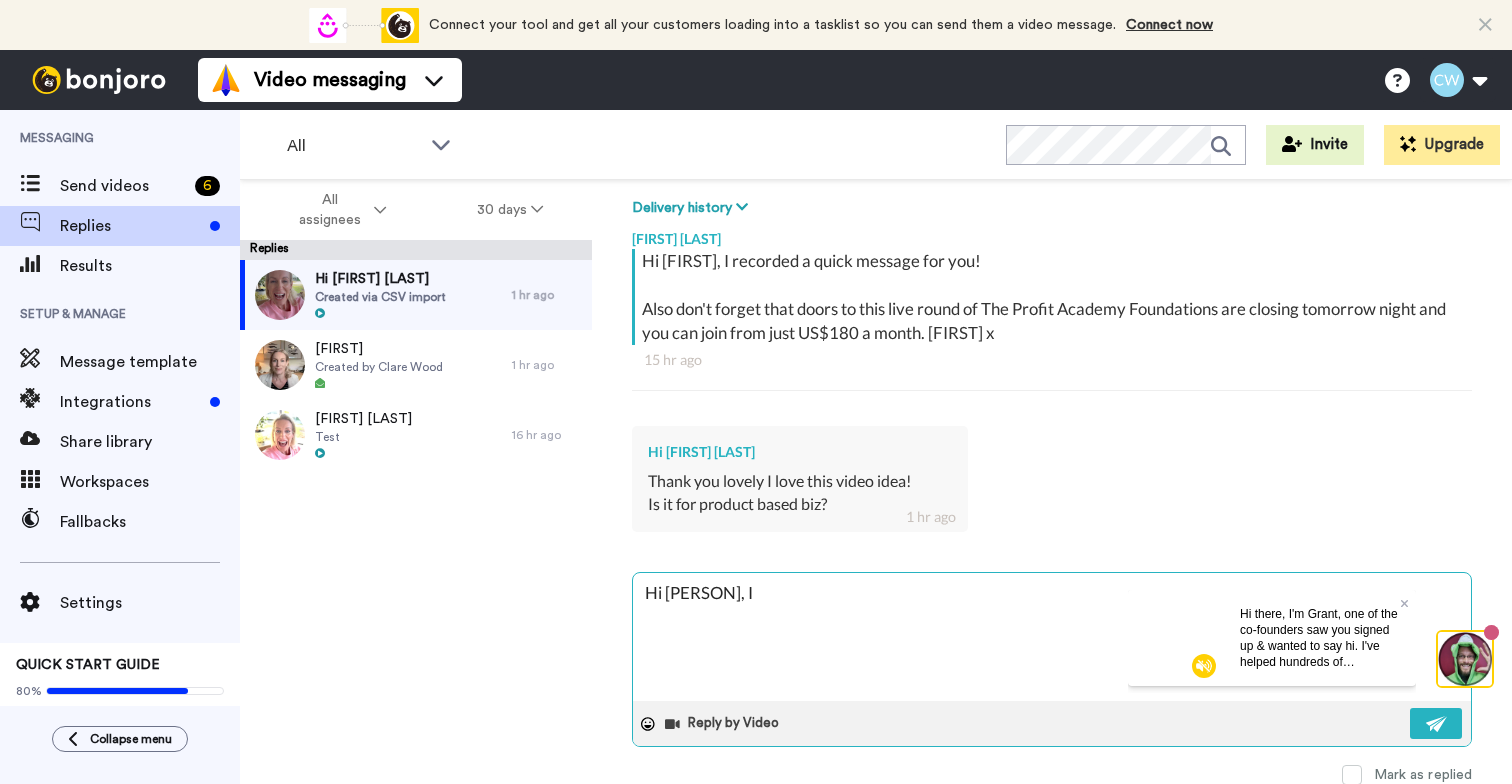 type on "x" 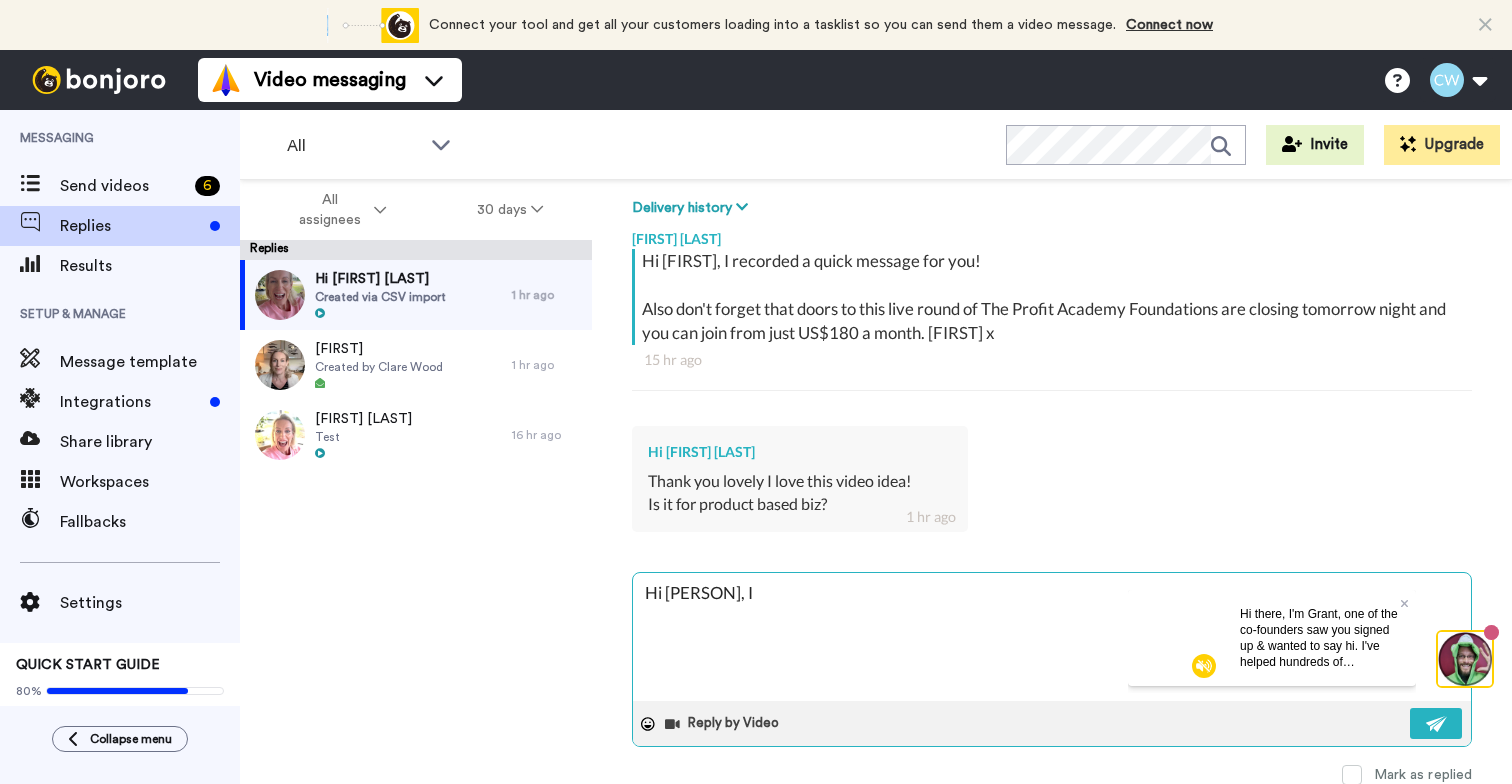 type on "Hi [FIRST], It" 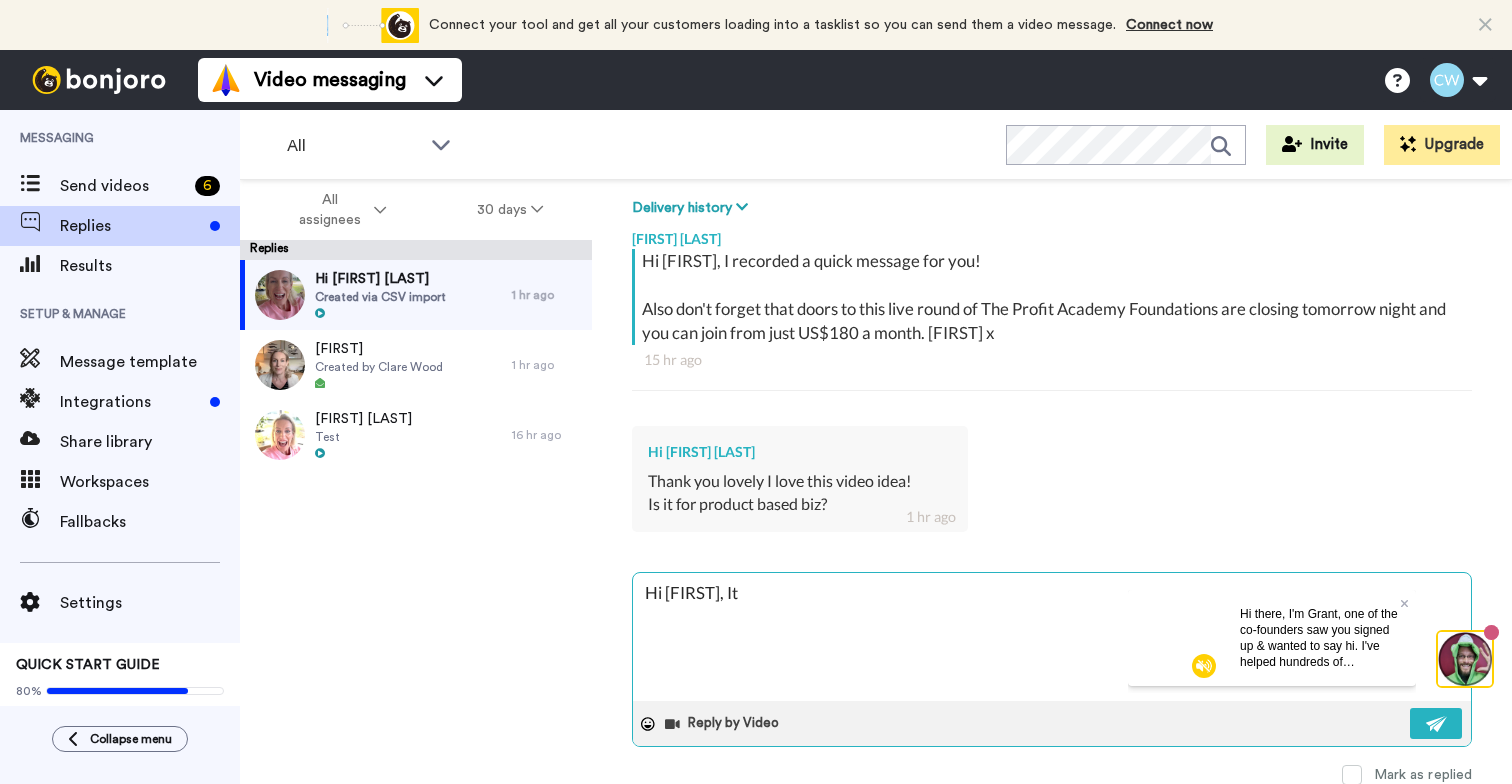 type on "Hi [FIRST], It" 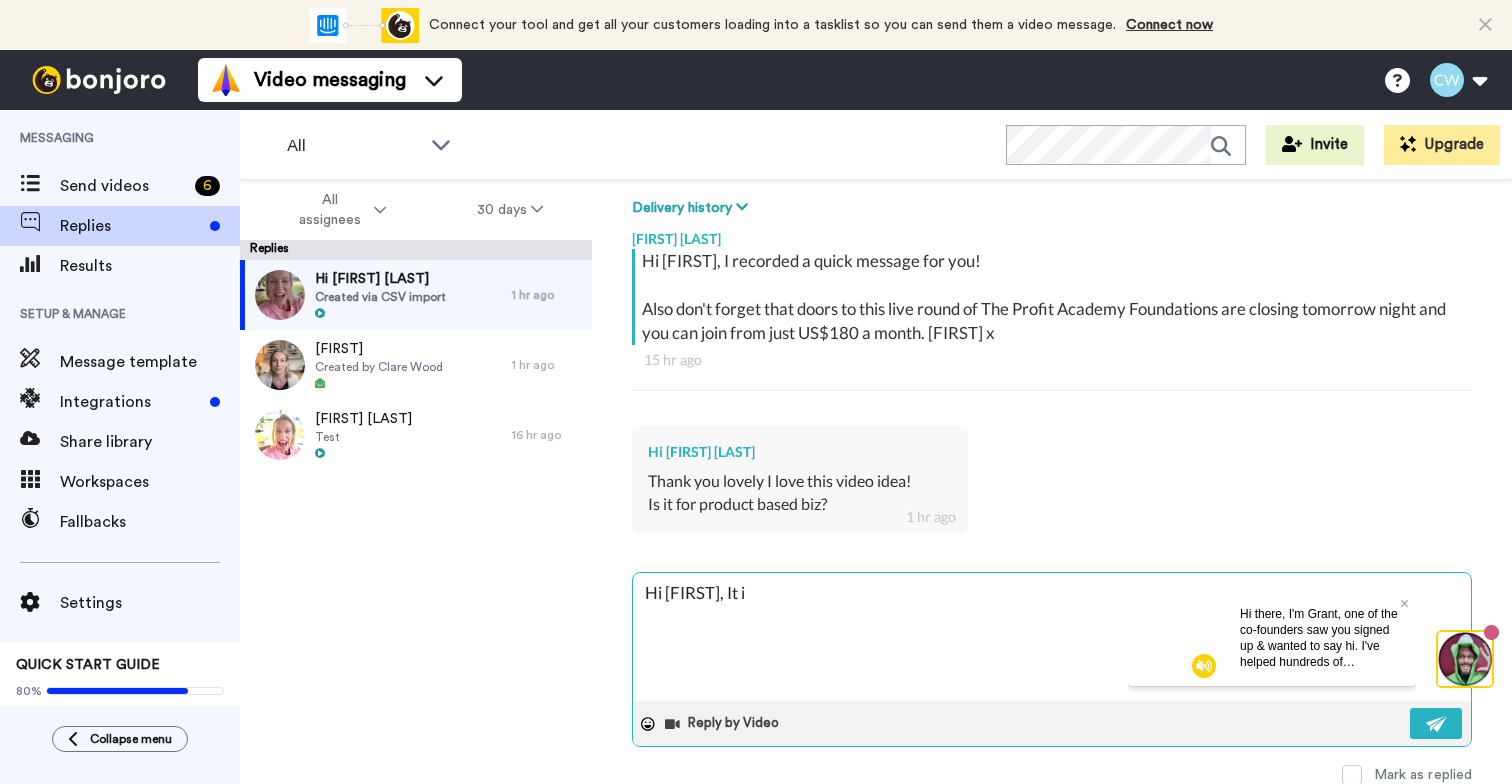 type on "Hi [FIRST], It is" 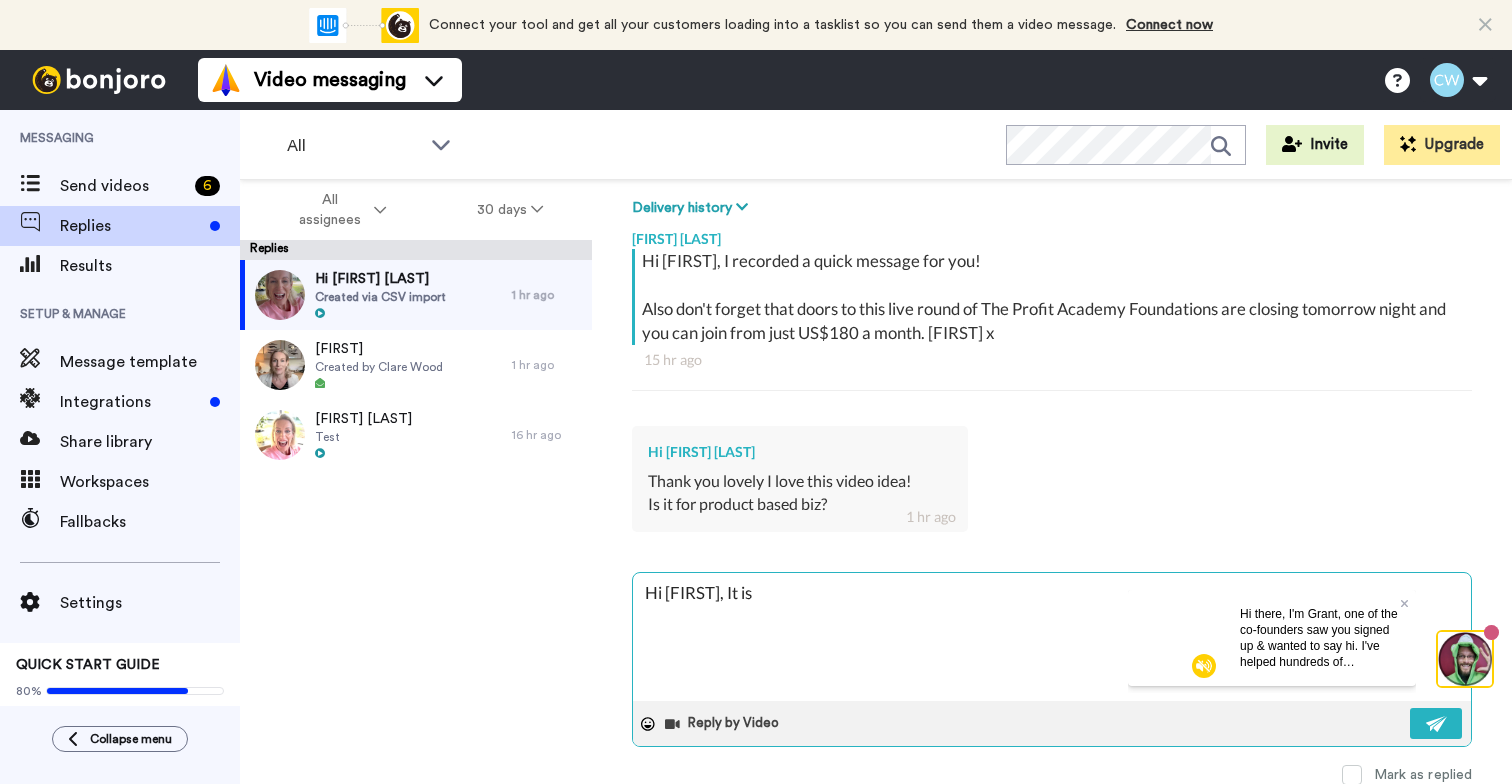 type on "Hi [FIRST], It is" 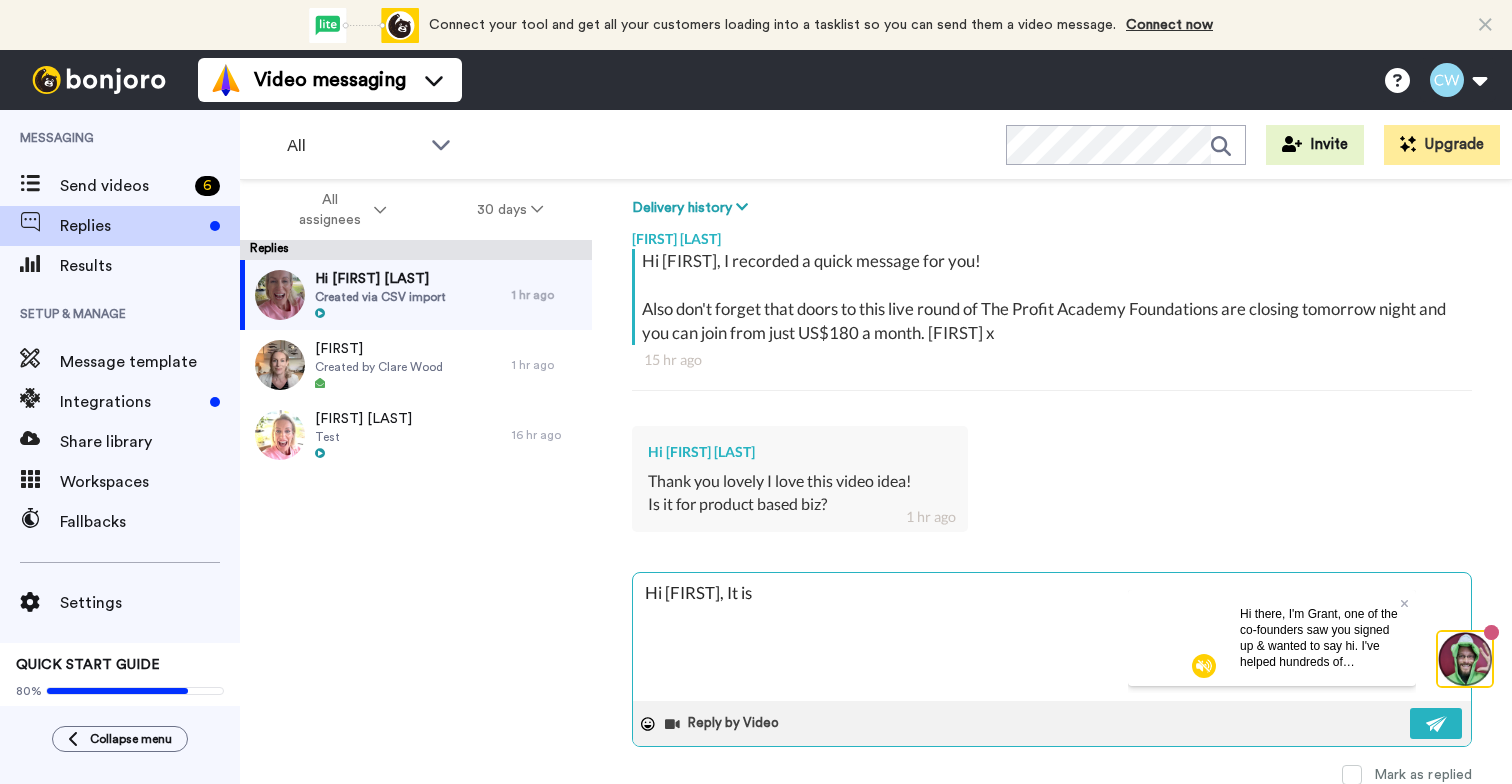 type on "Hi [FIRST], It is f" 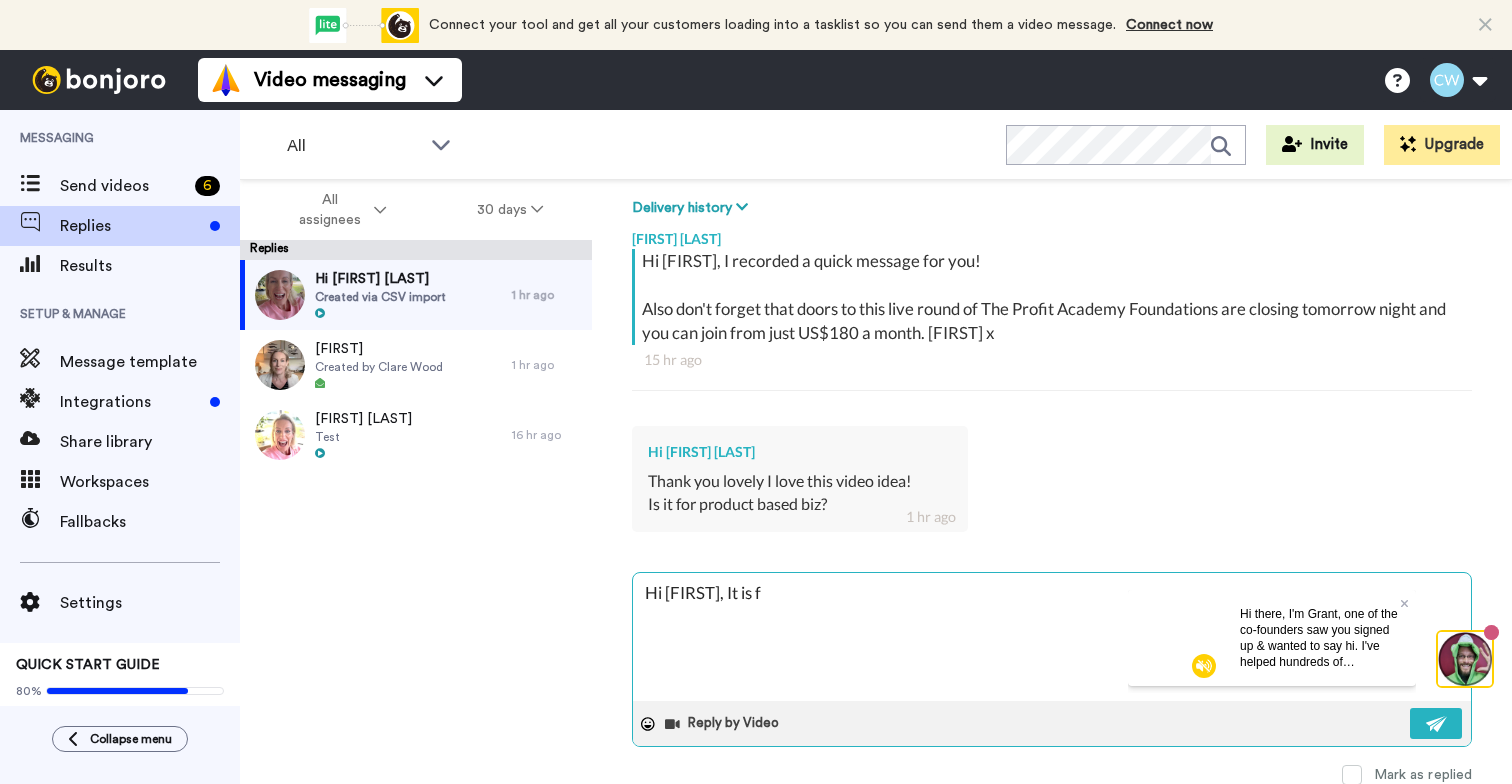 type on "Hi [FIRST], It is for service based" 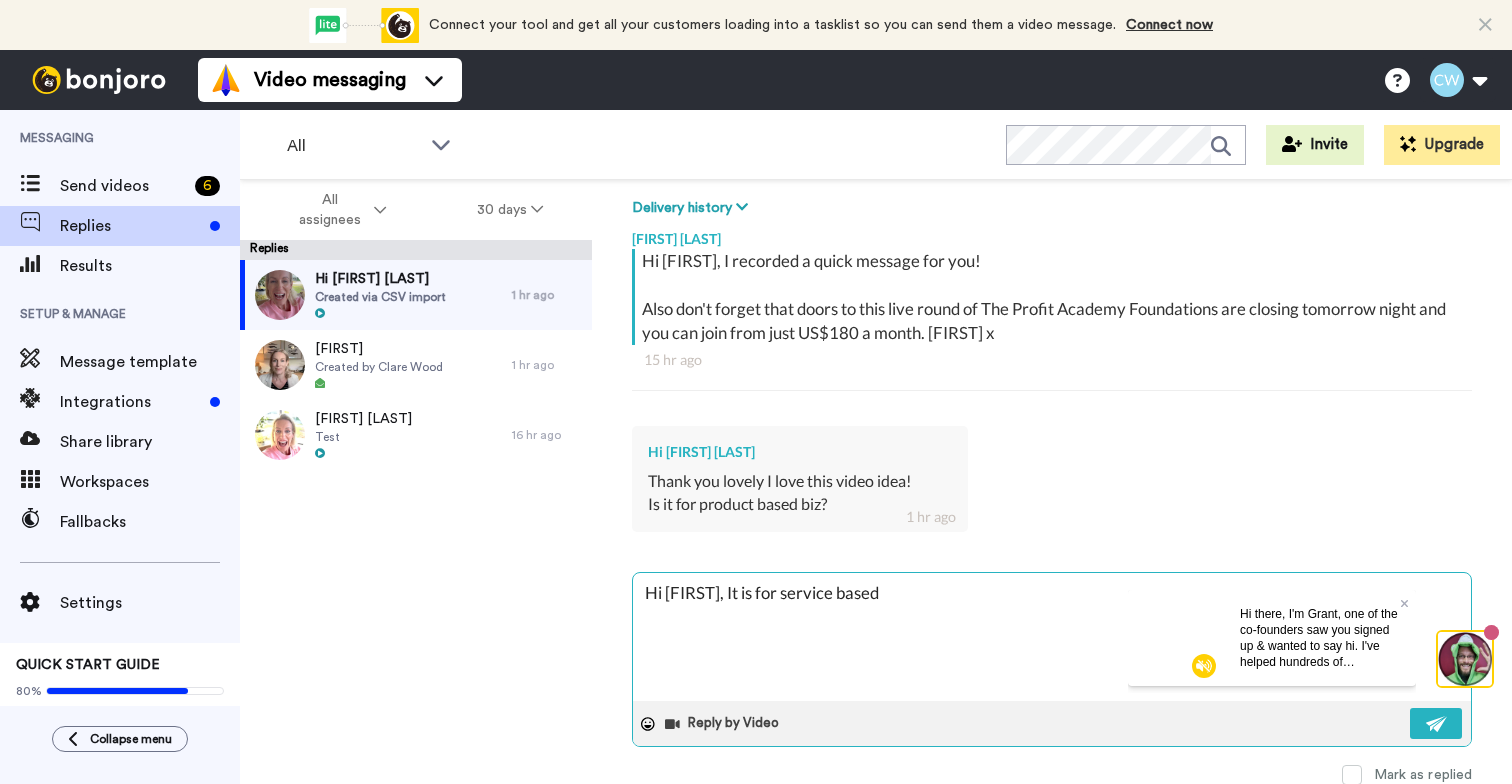 type on "Hi [FIRST], It is for service based" 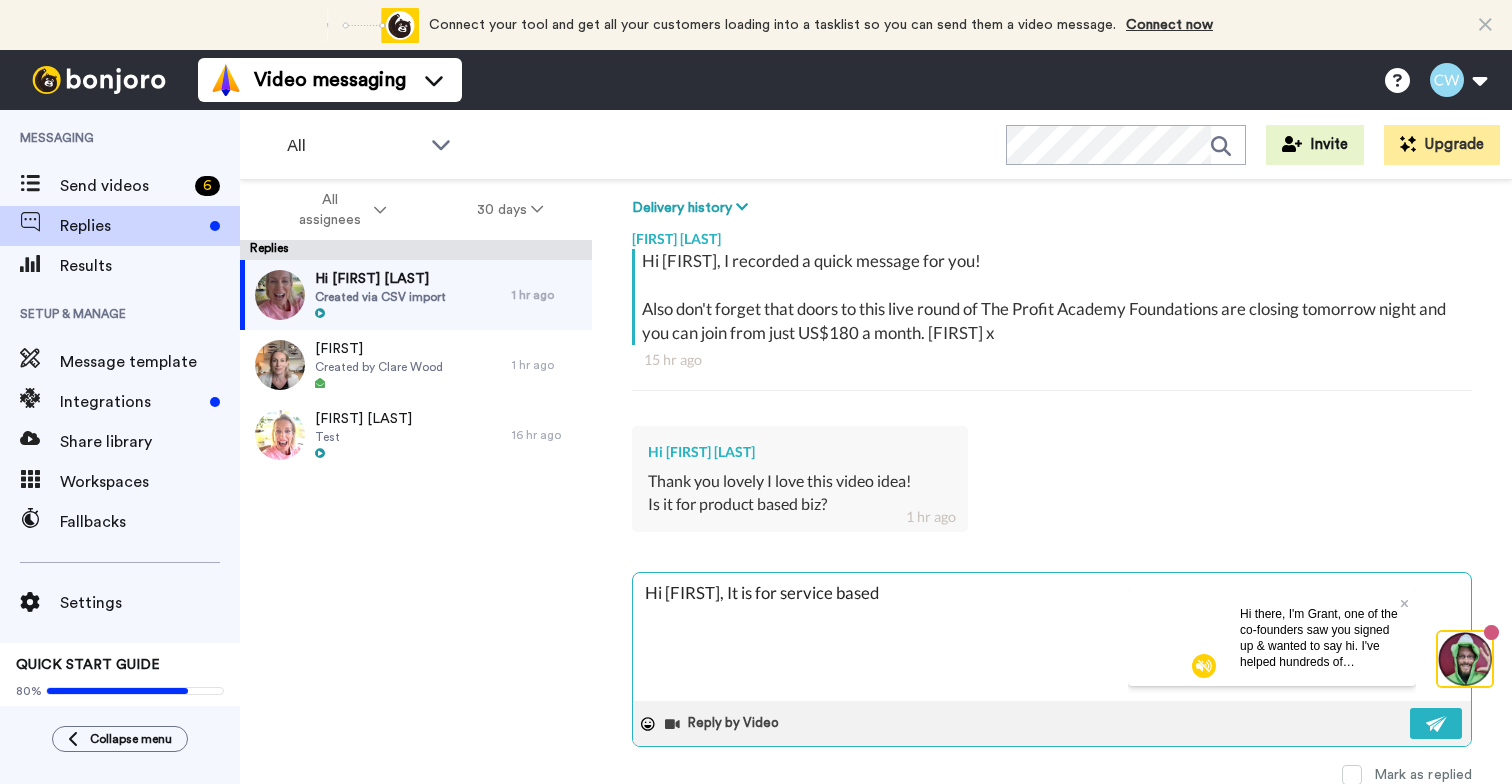 type on "Hi [FIRST], It is for service based" 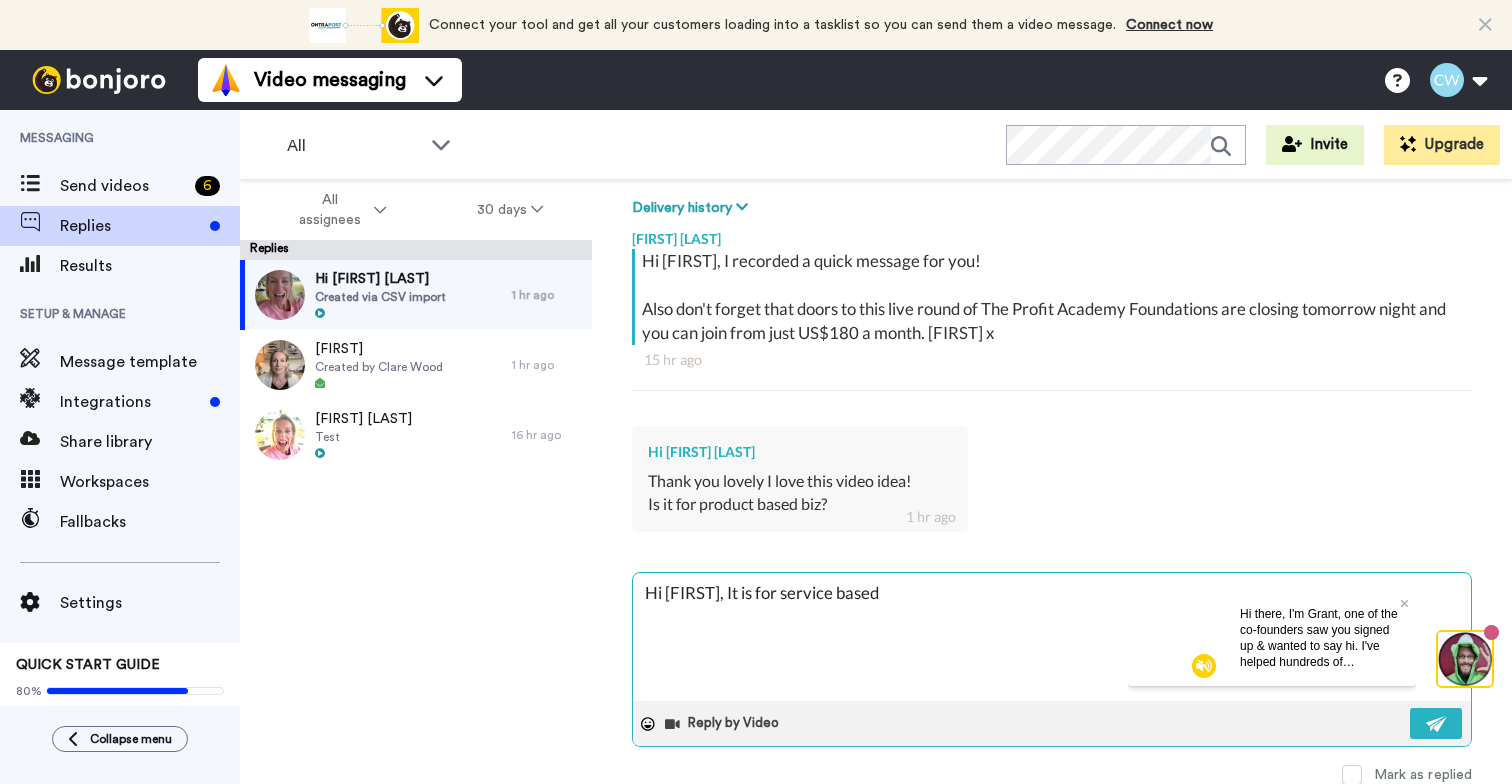 type on "Hi [PERSON], It is for" 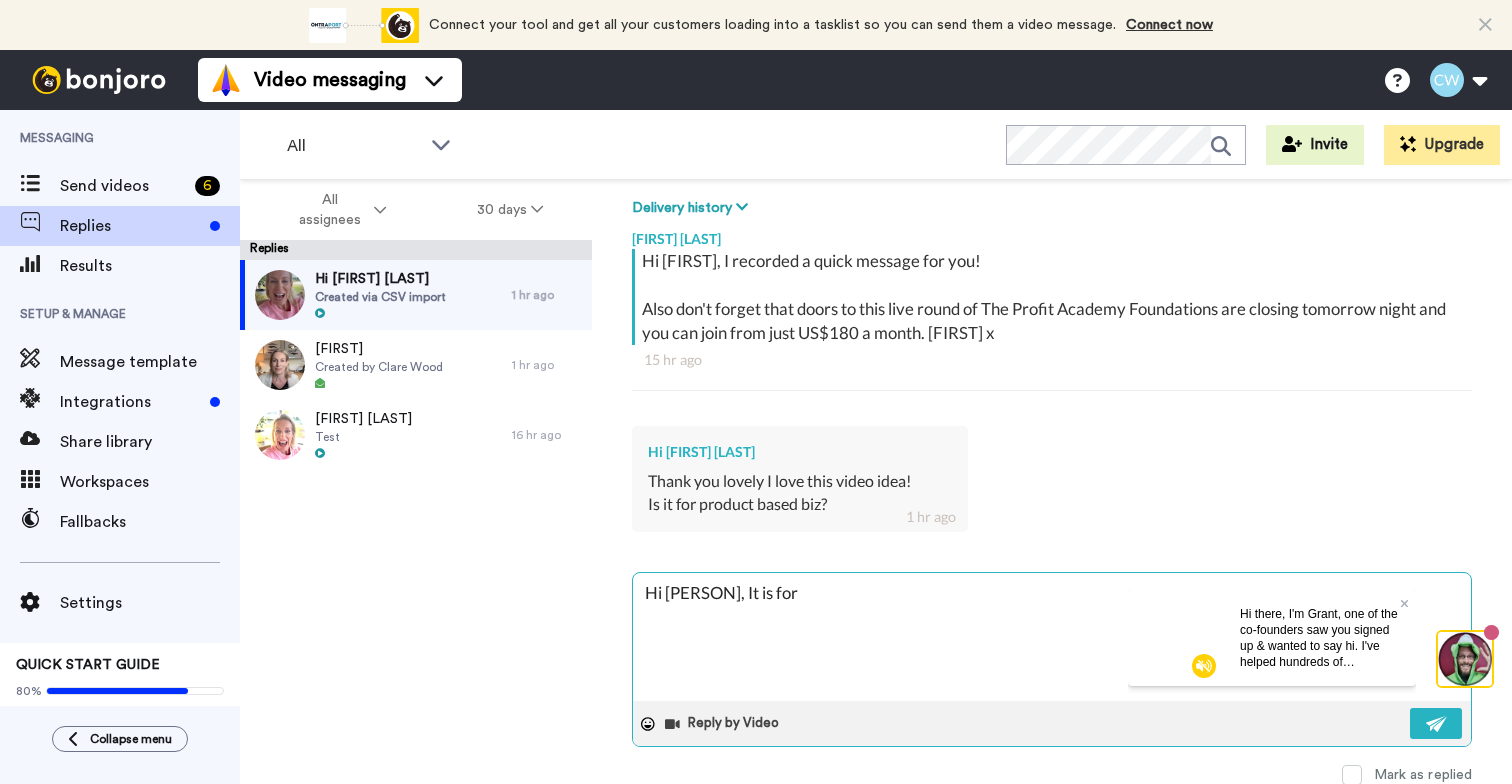 type on "Hi [PERSON], It is for" 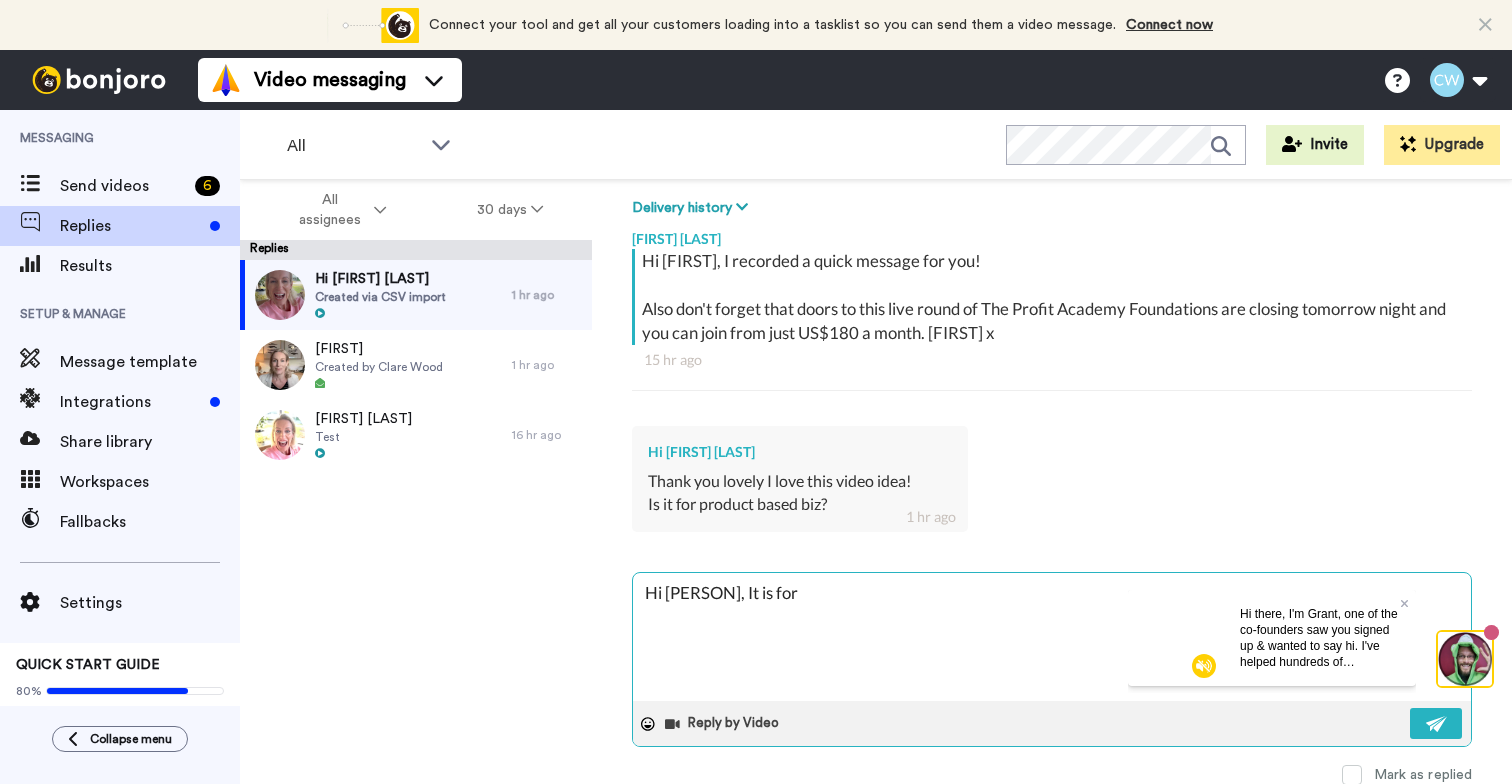 type on "Hi [FIRST], It is for s" 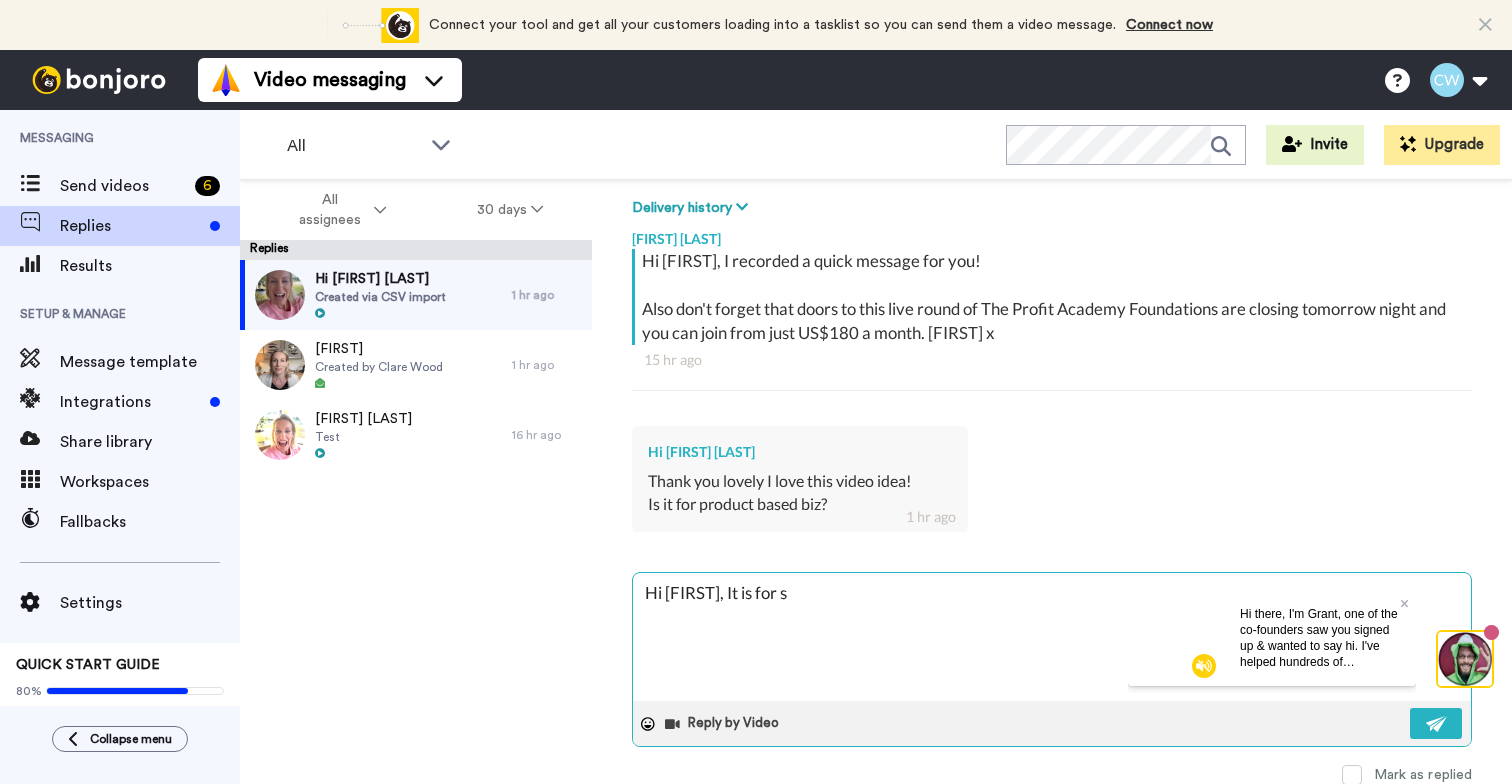 type on "Hi [FIRST], It is for se" 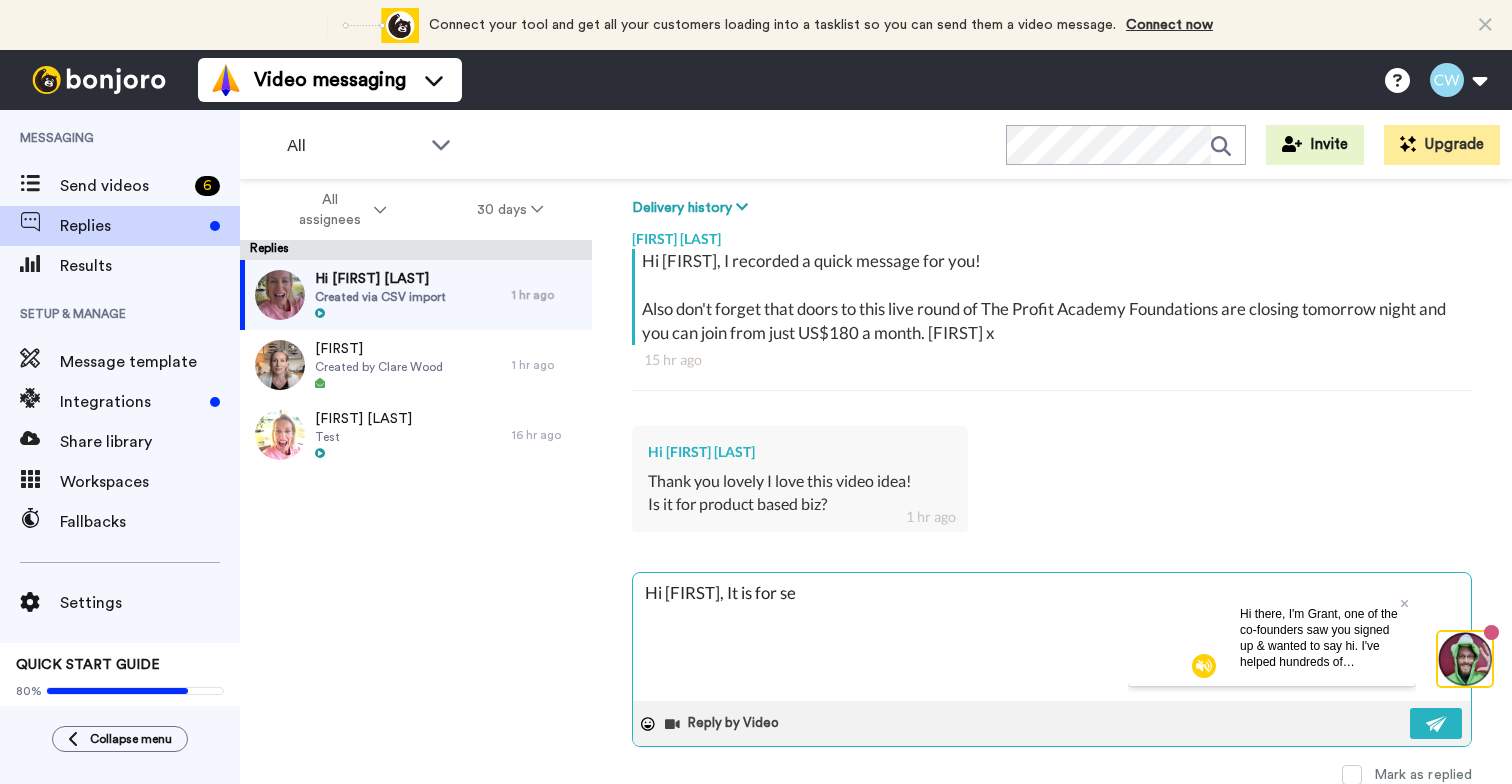 type on "Hi [FIRST], It is for ser" 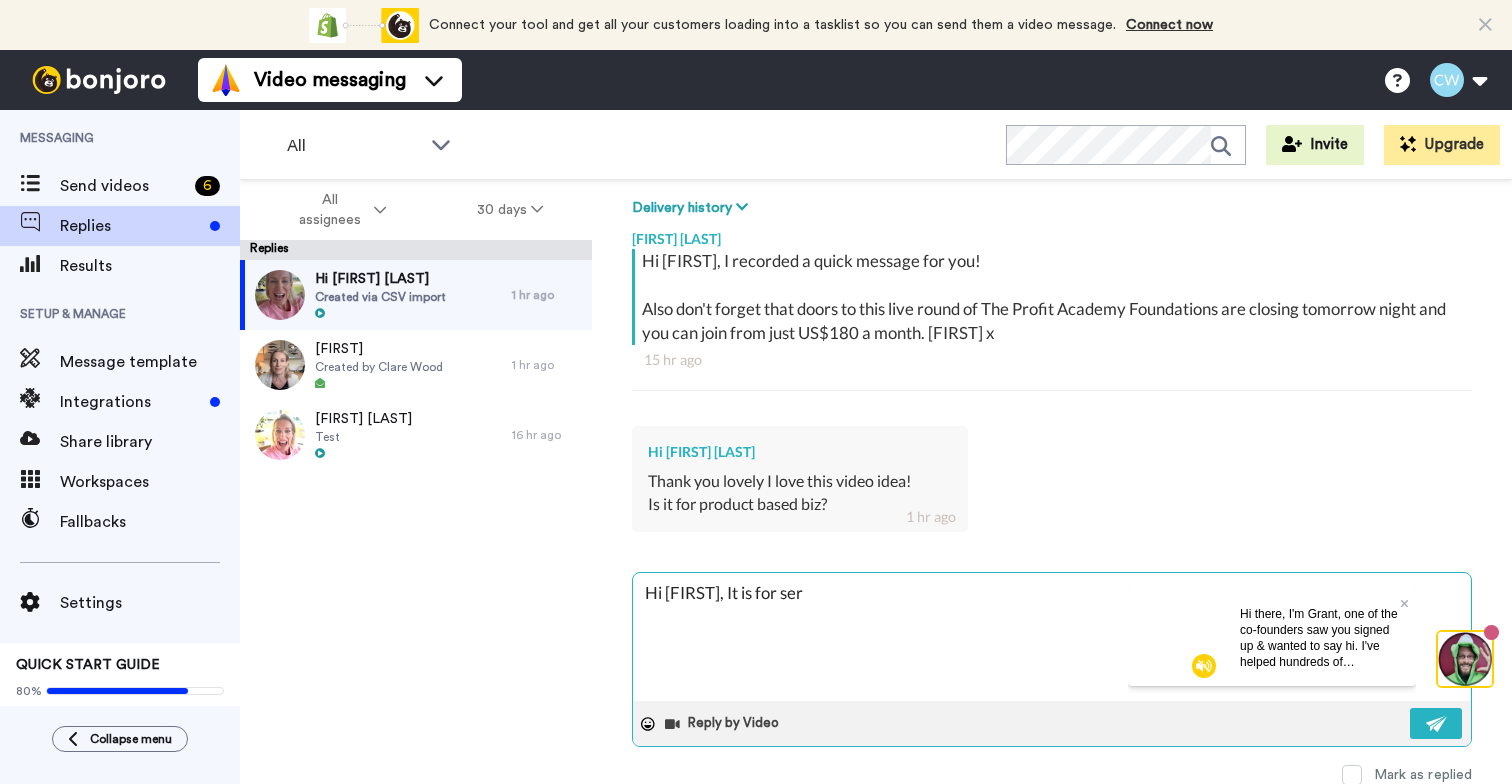 type on "Hi [FIRST], It is for serv" 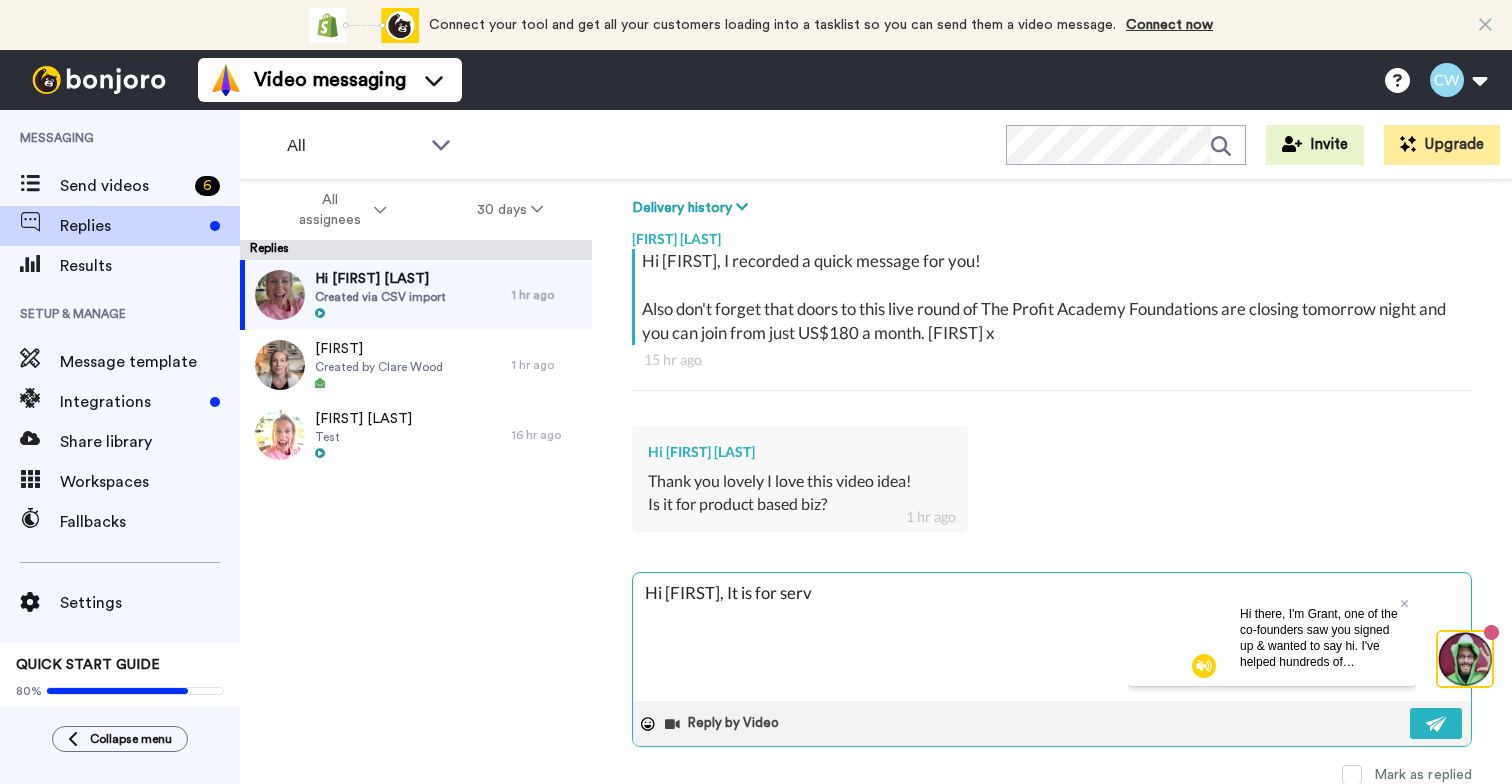 type on "Hi [FIRST], It is for servi" 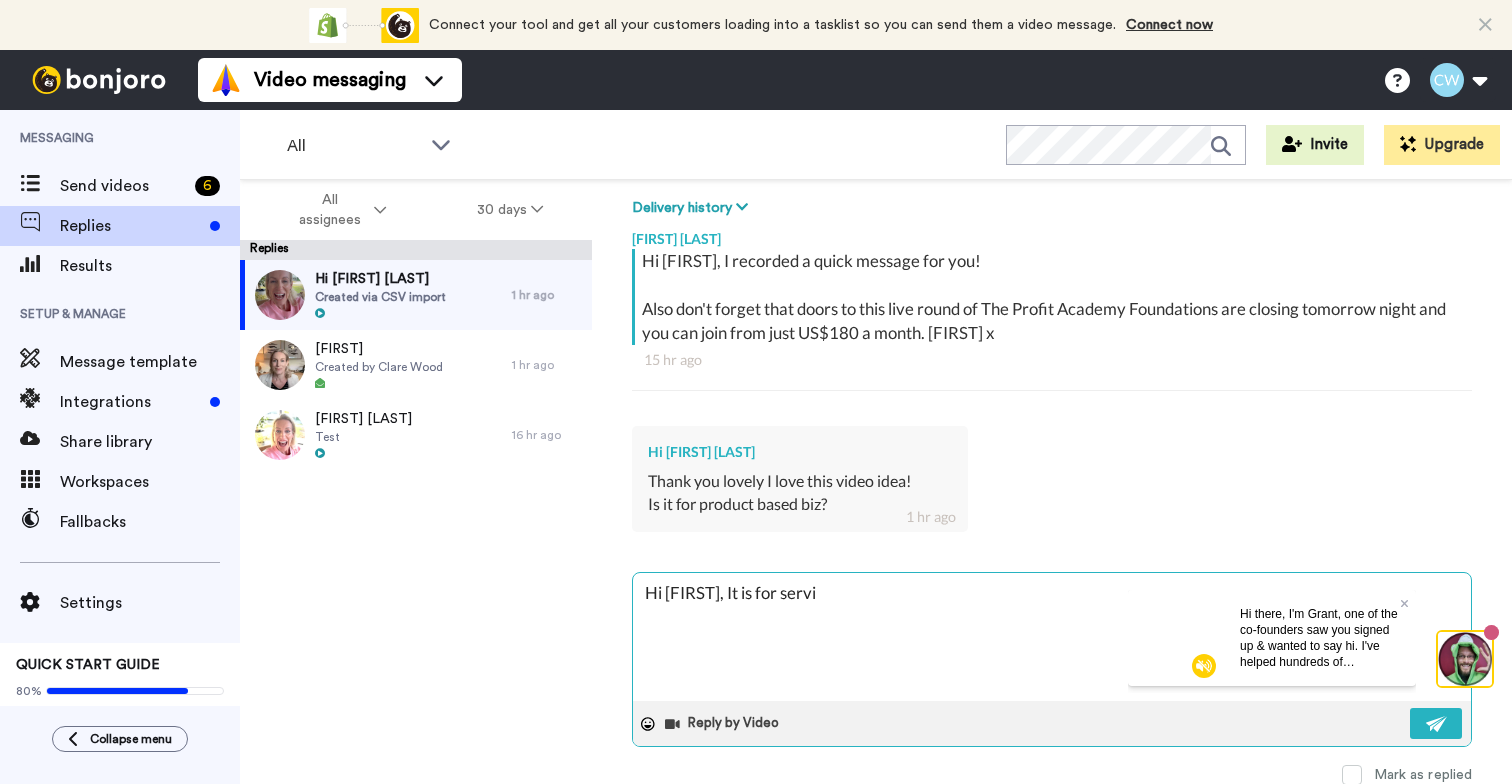 type on "Hi [PERSON], It is for servic" 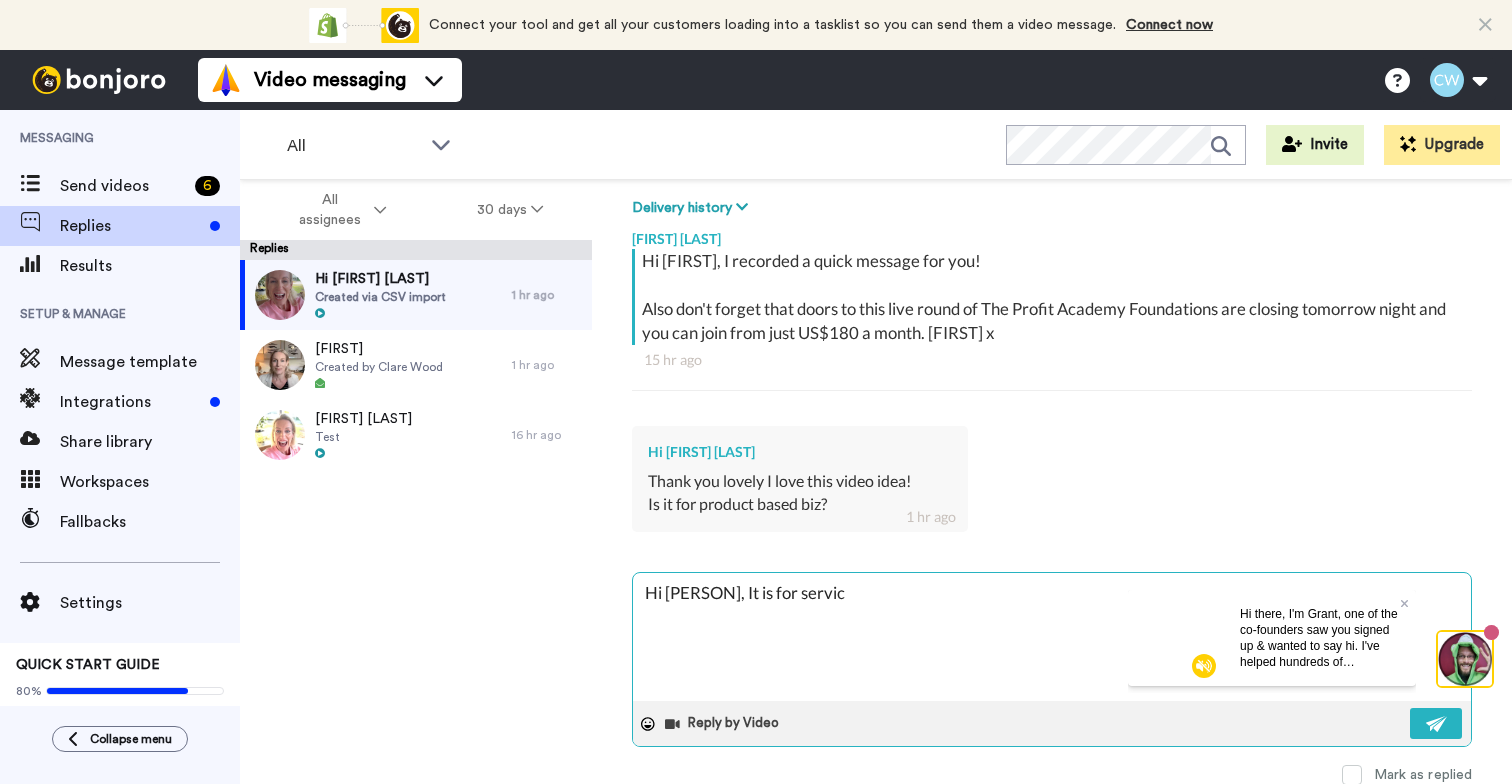 type on "Hi [PERSON], It is for service" 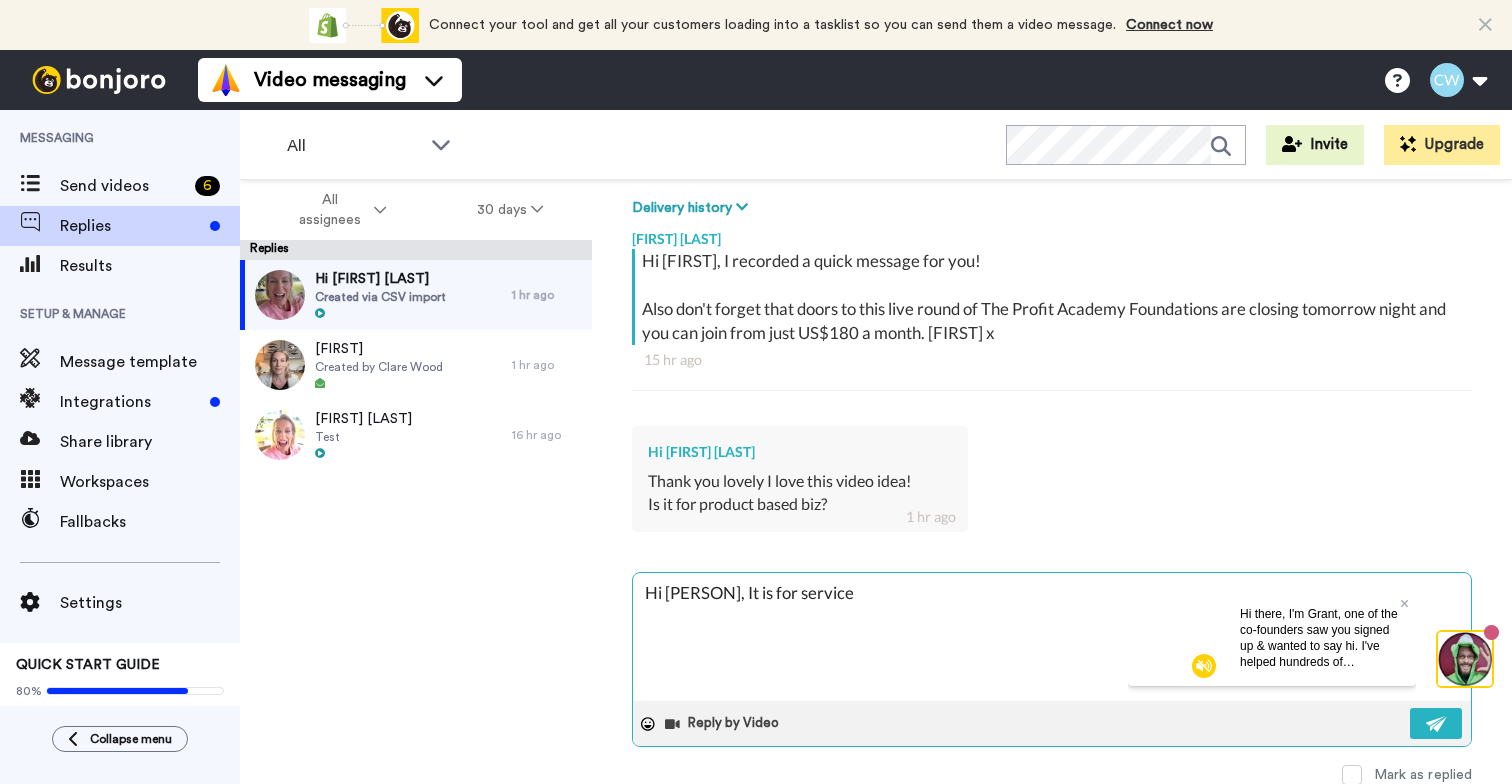 type on "Hi [PERSON], It is for service" 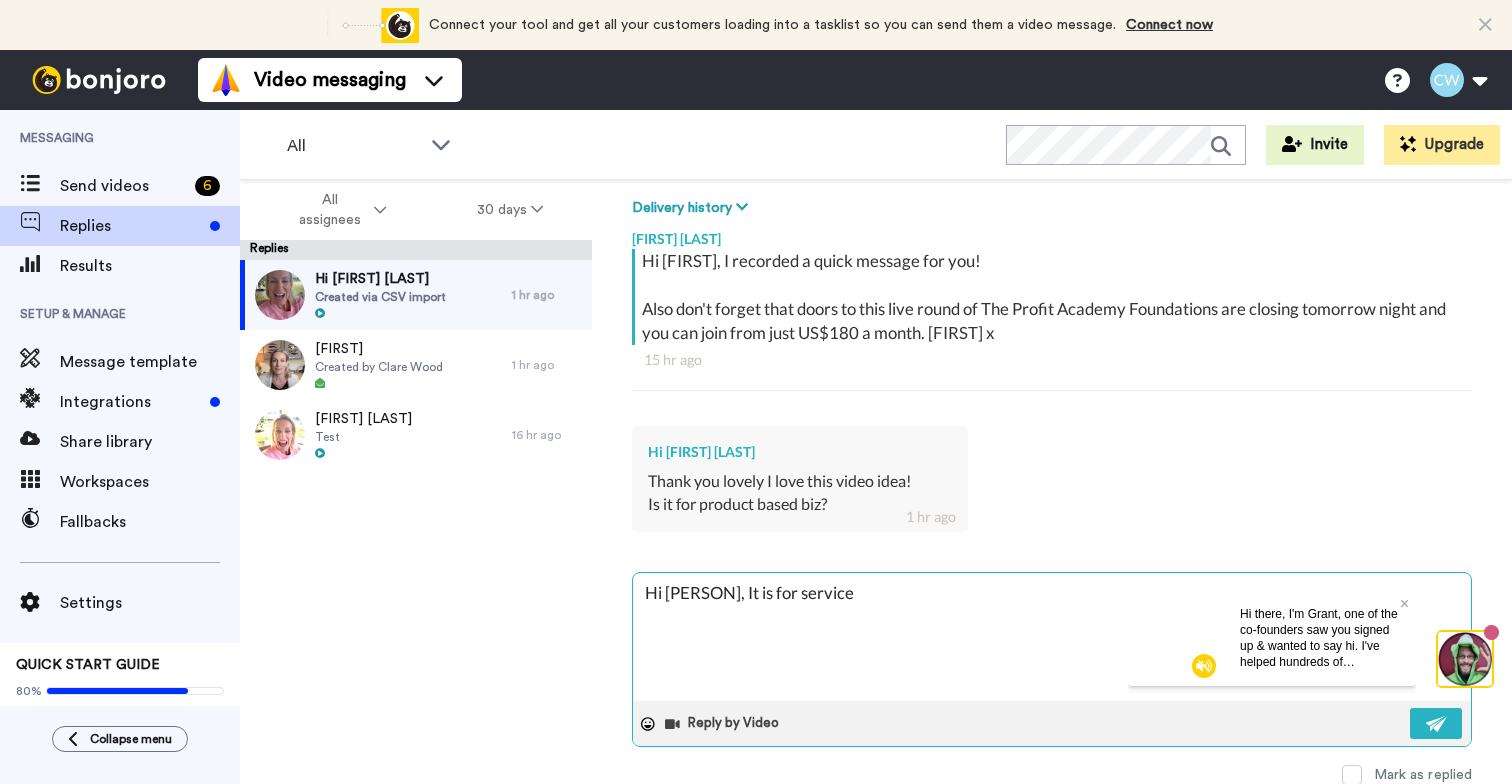 type on "Hi [FIRST], It is for service b" 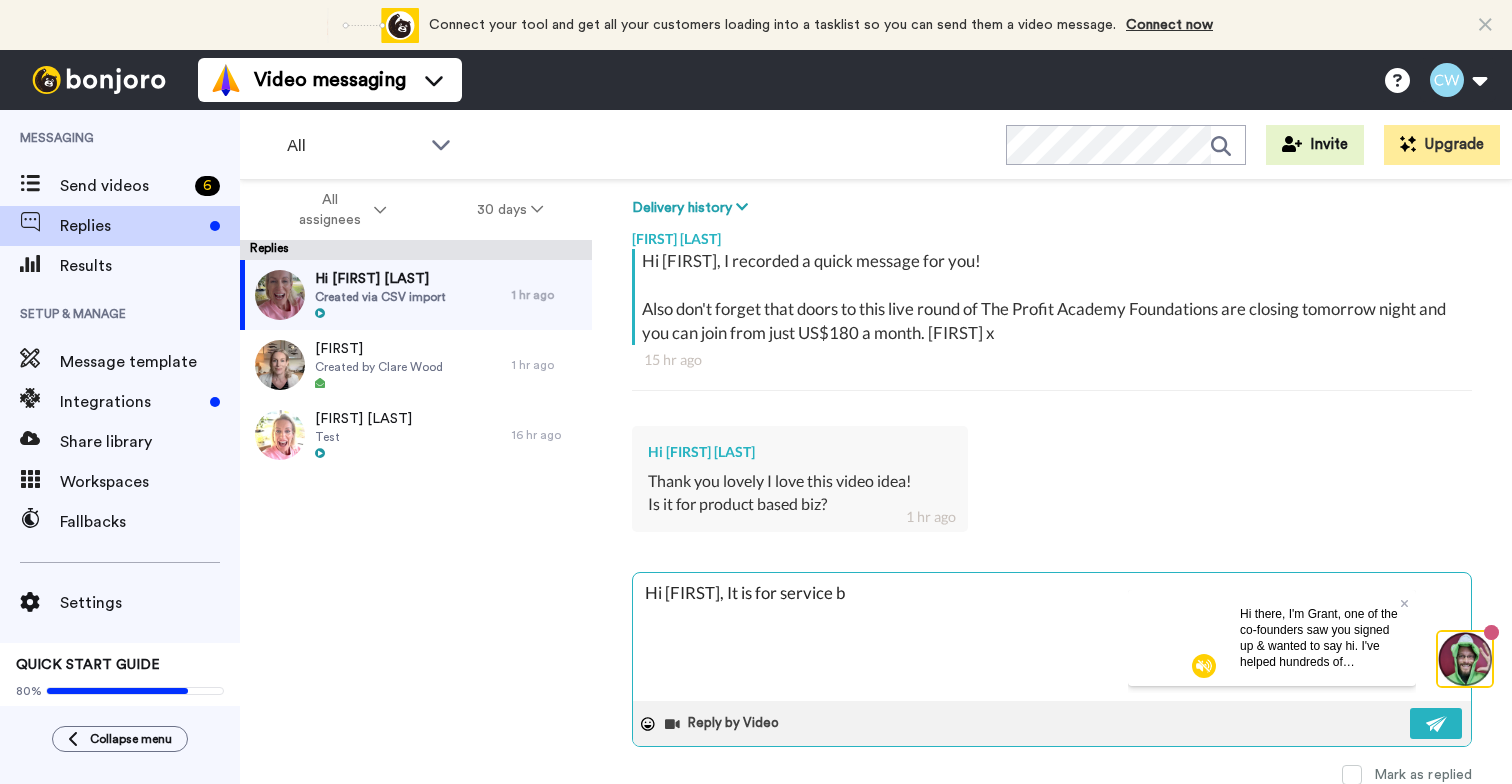 type on "Hi [FIRST], It is for service ba" 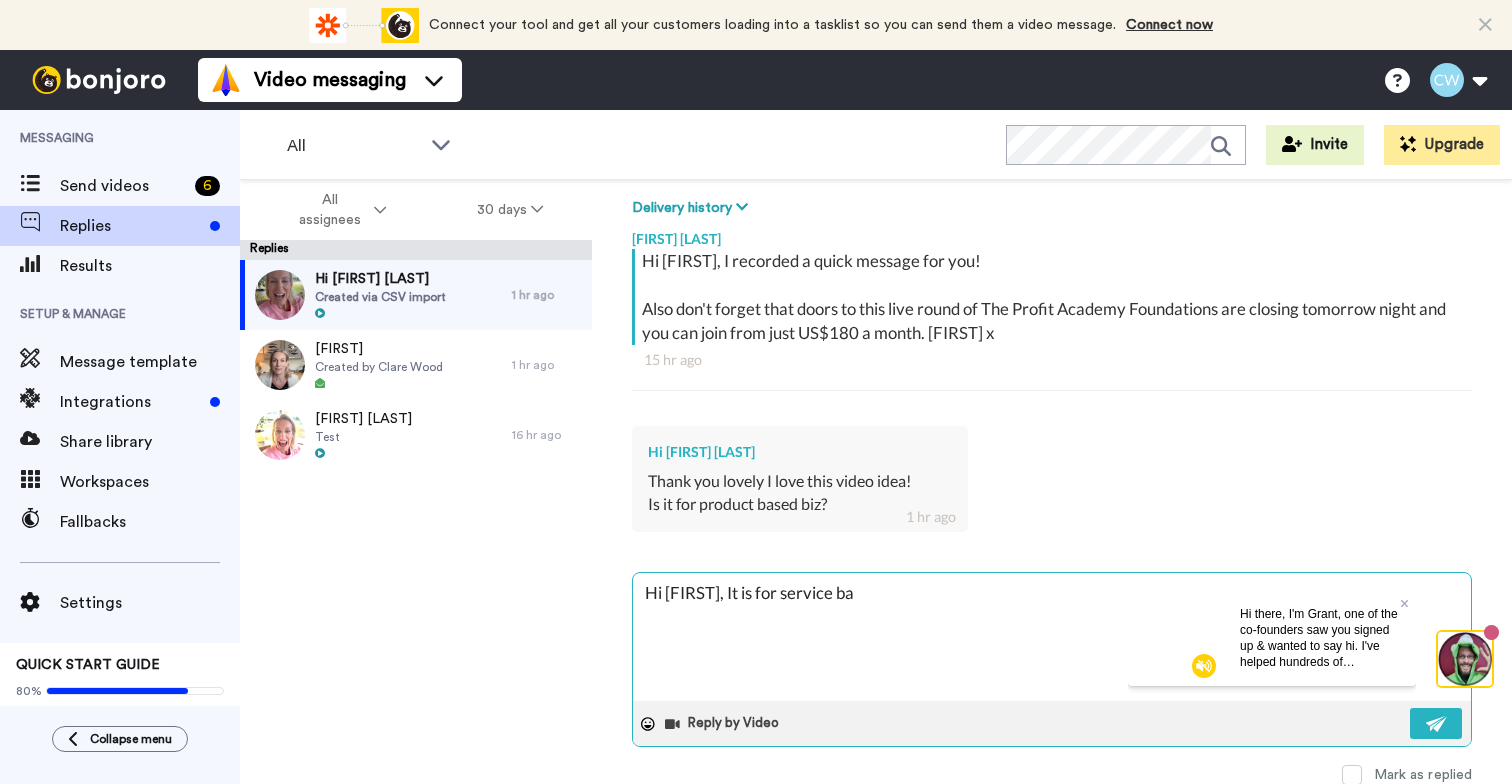 type on "Hi [PERSON], It is for service bas" 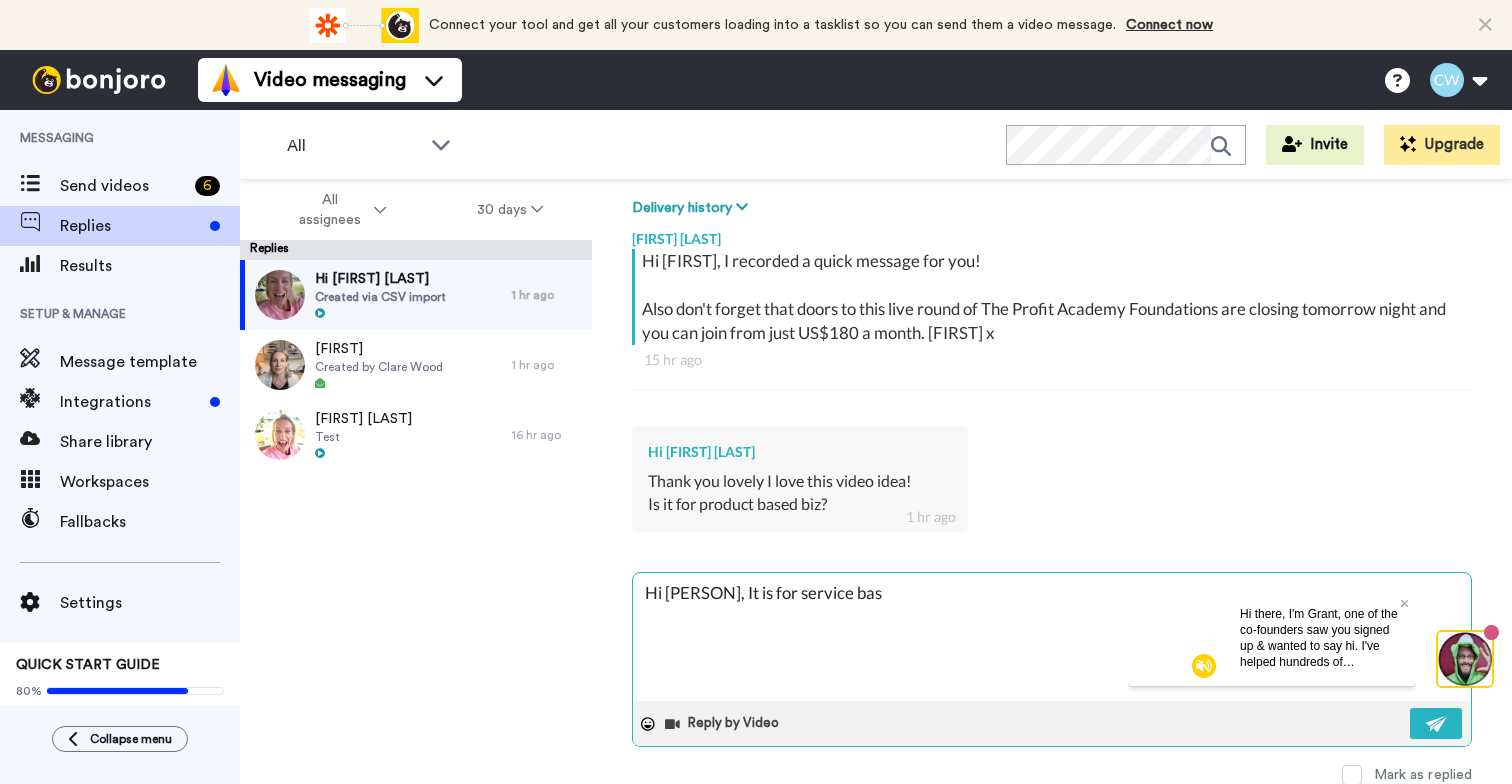type on "Hi [FIRST], It is for service base" 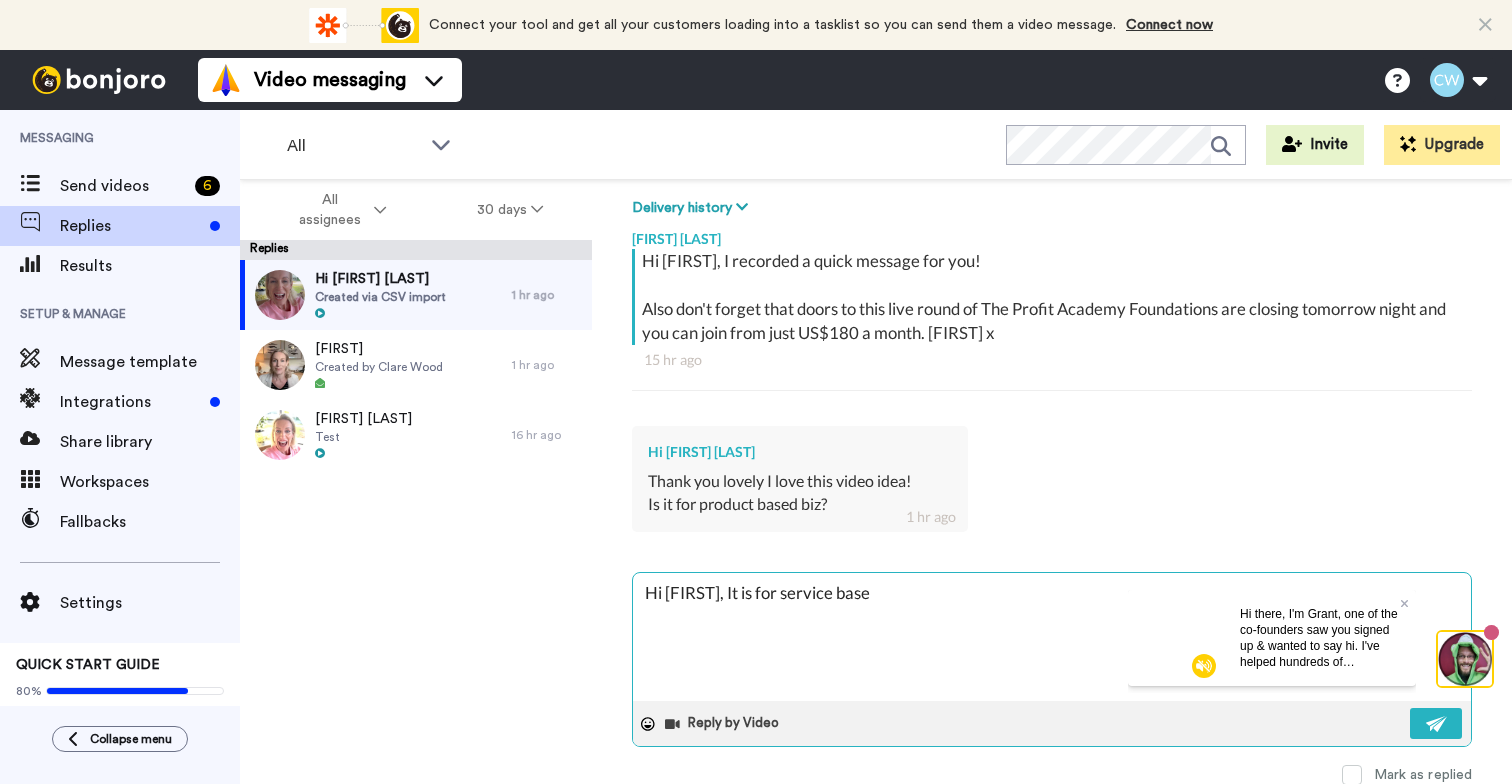 type on "Hi [FIRST], It is for service based" 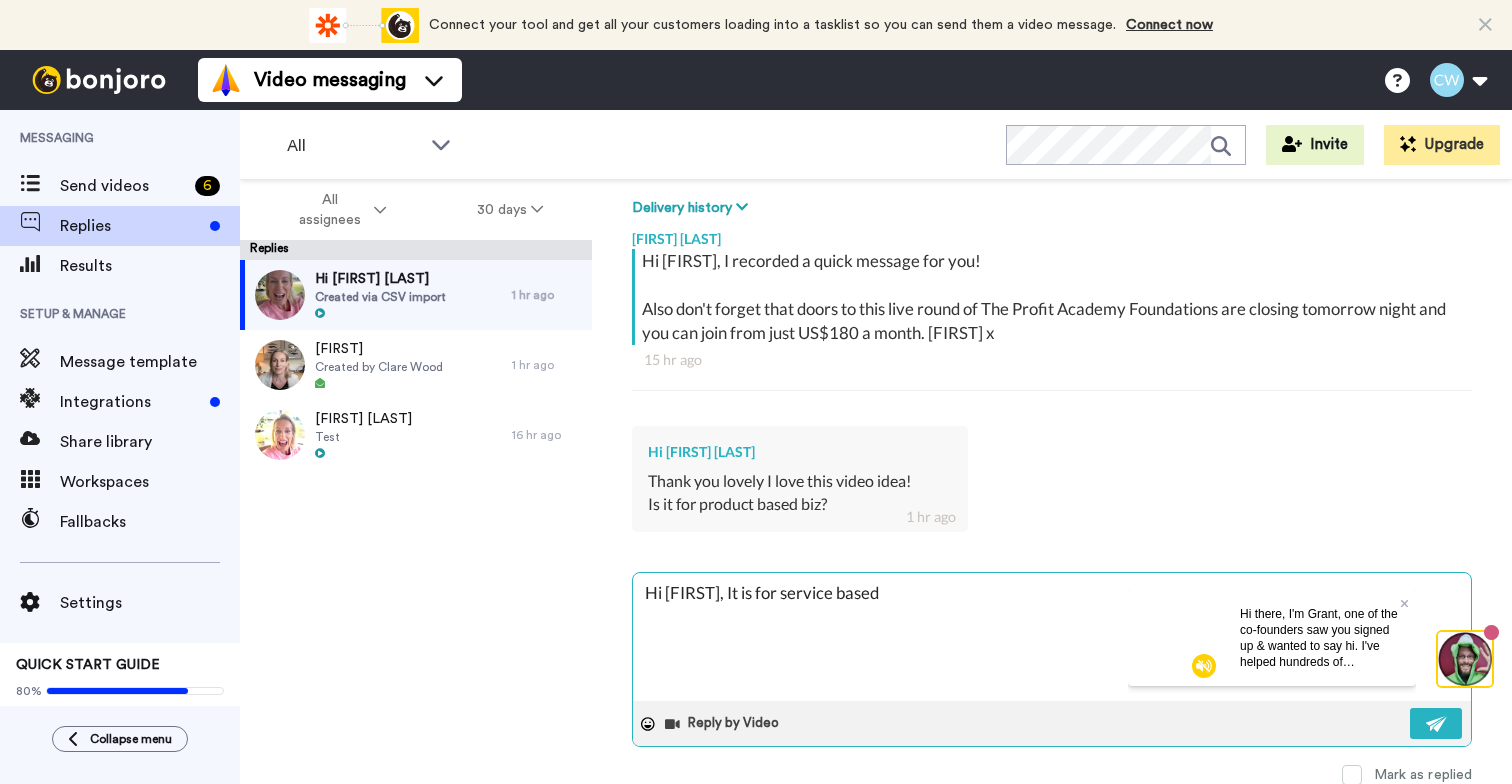 type on "Hi [FIRST], It is for service based" 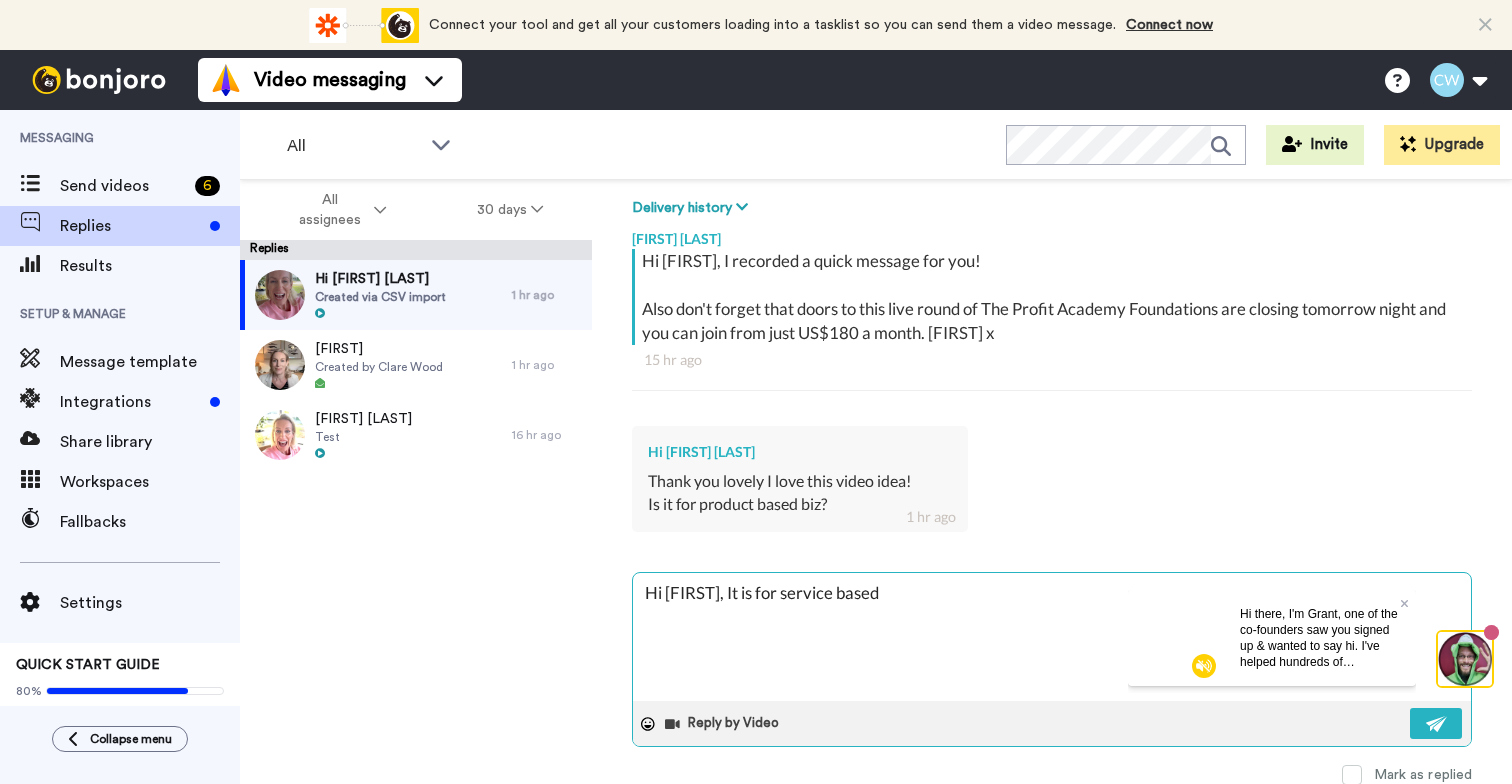 type on "Hi [FIRST], It is for service based b" 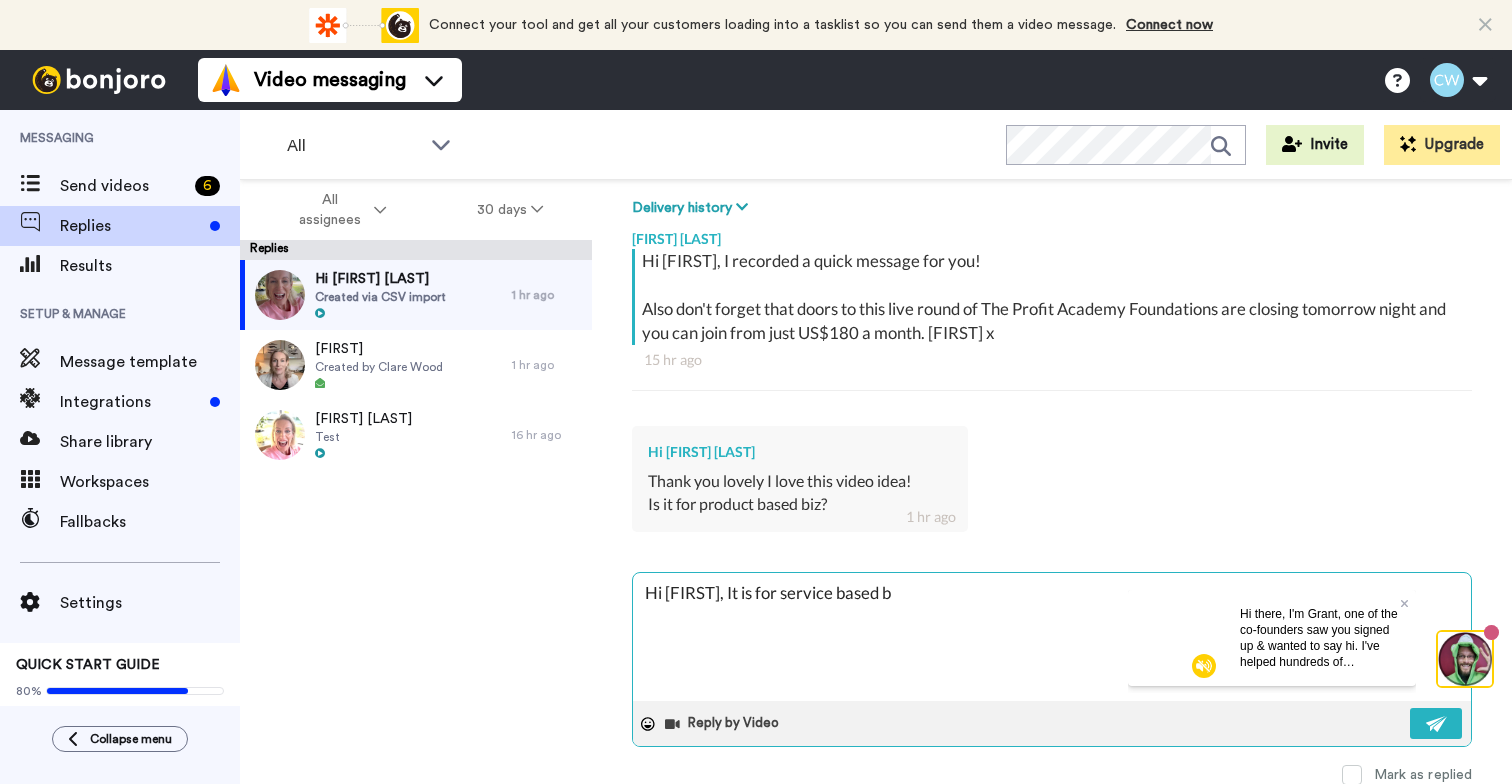 type on "Hi [FIRST], It is for service based bu" 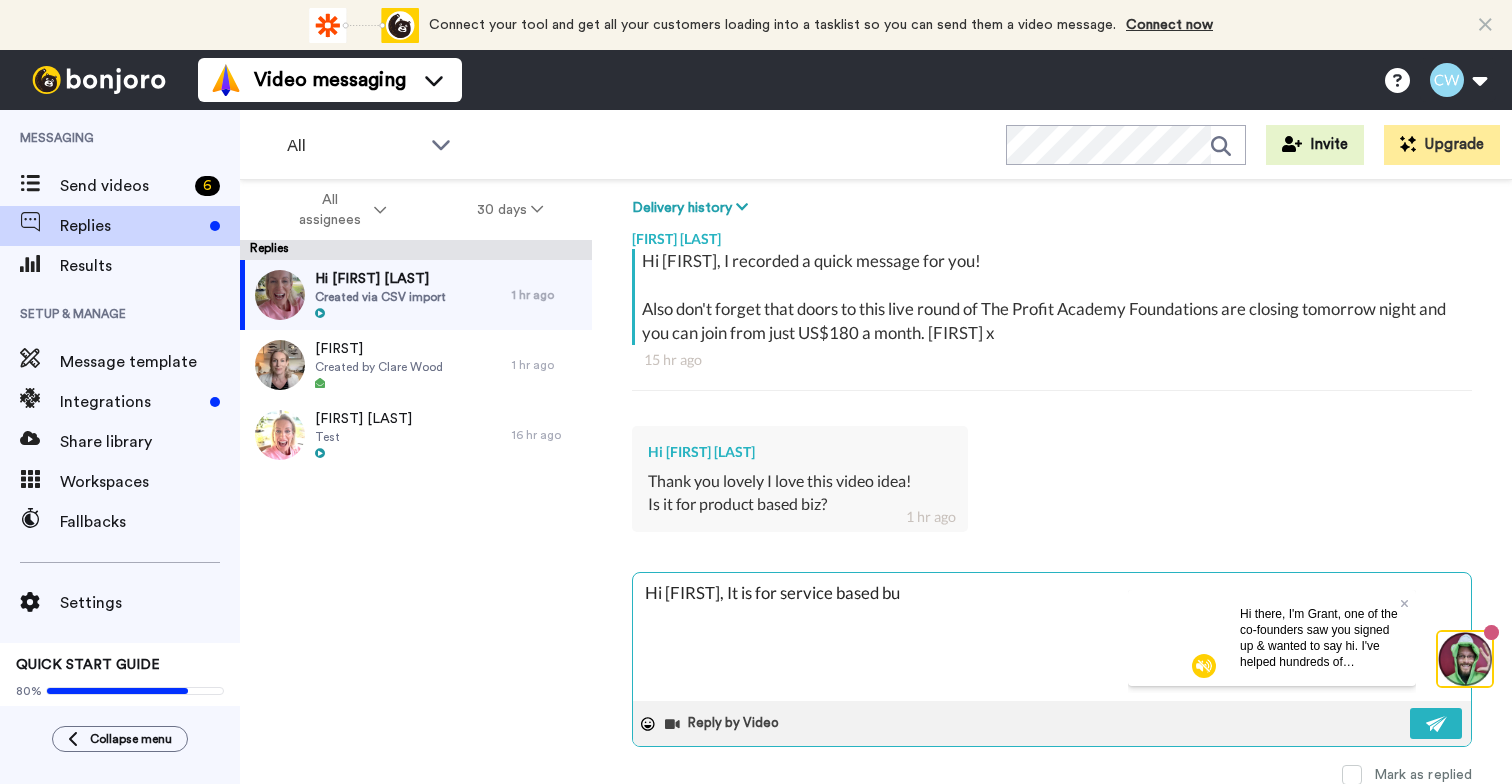 type on "Hi [PERSON], It is for service based bus" 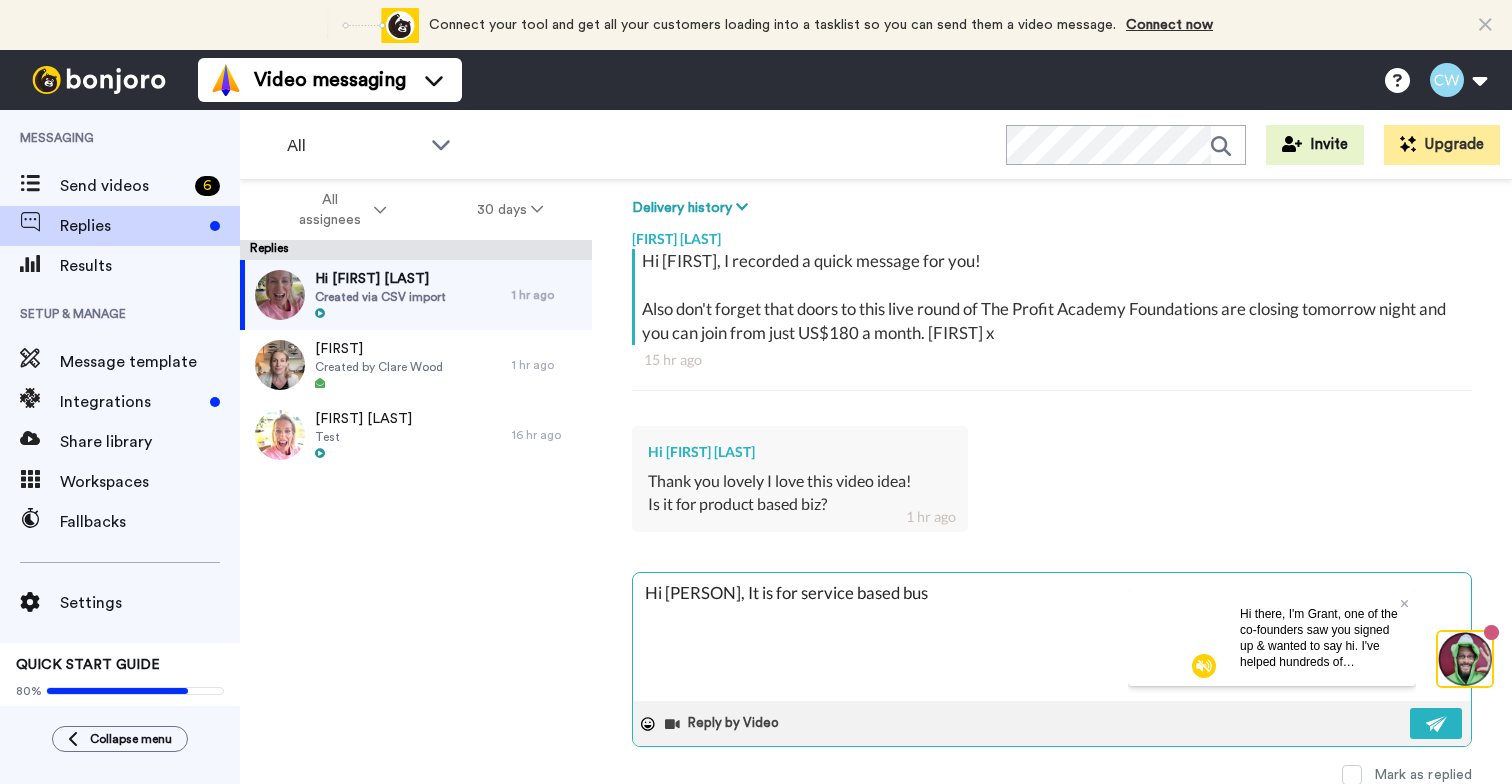 type on "Hi [FIRST], It is for service based busi" 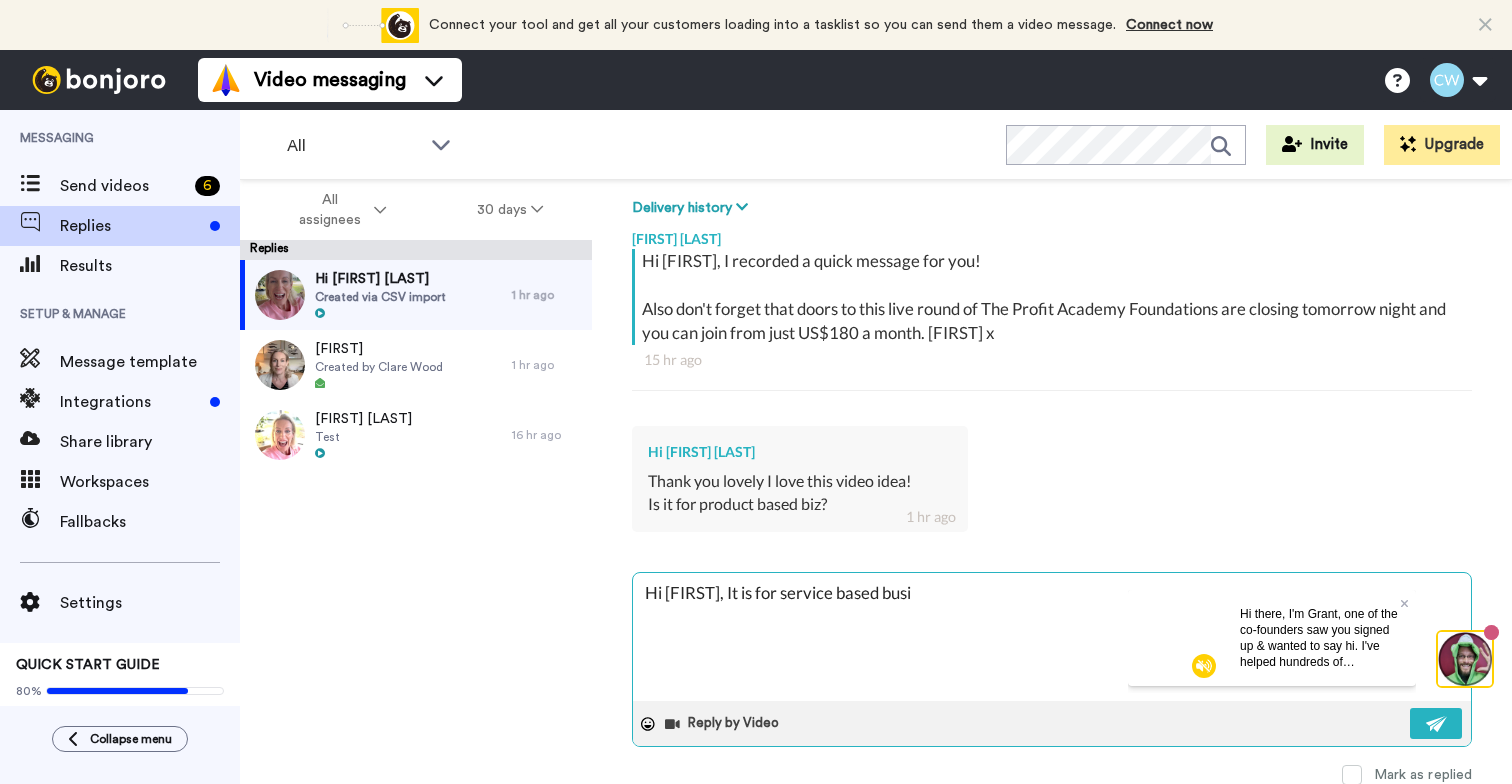 type on "Hi [FIRST], It is for service based busin" 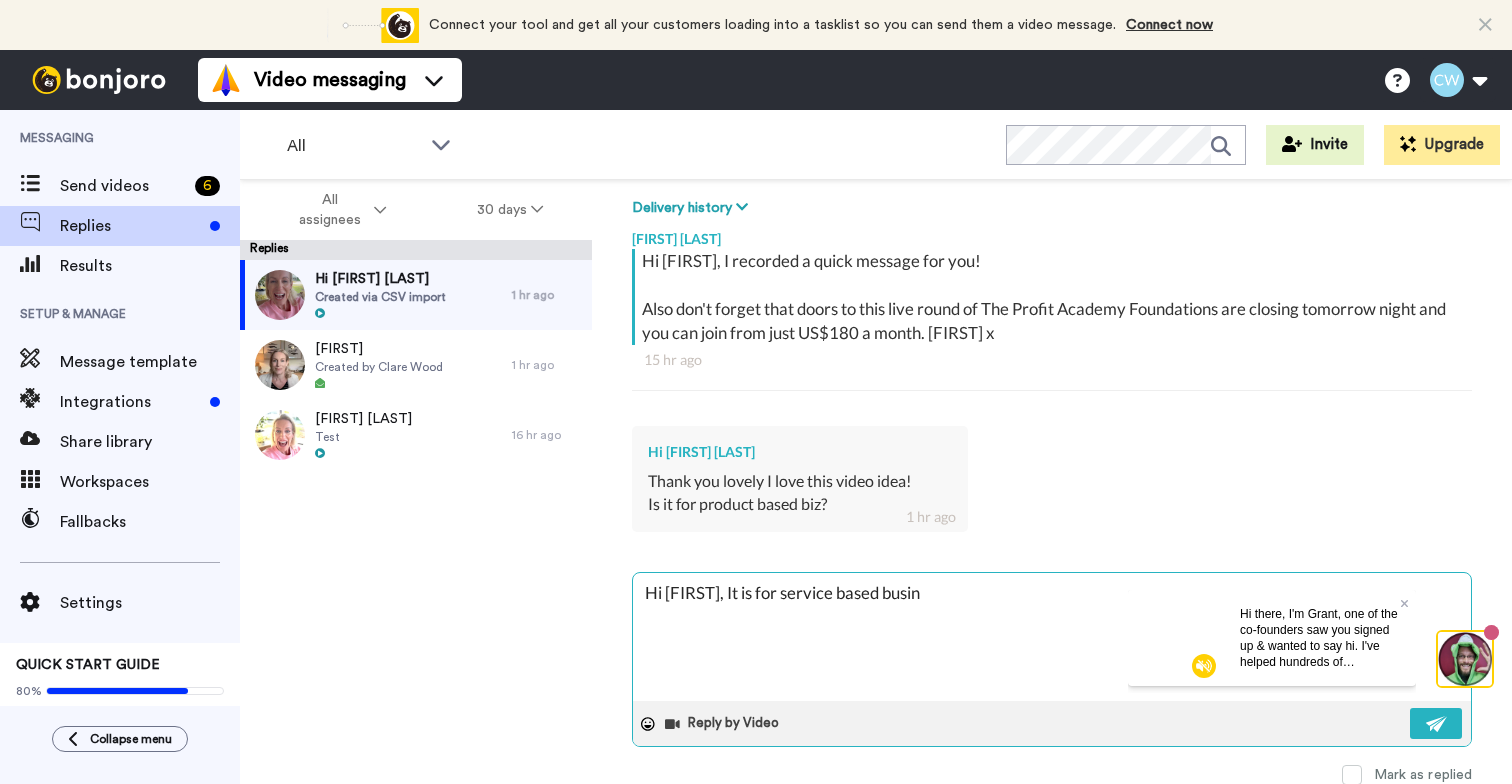 type on "Hi [FIRST], It is for service based busine" 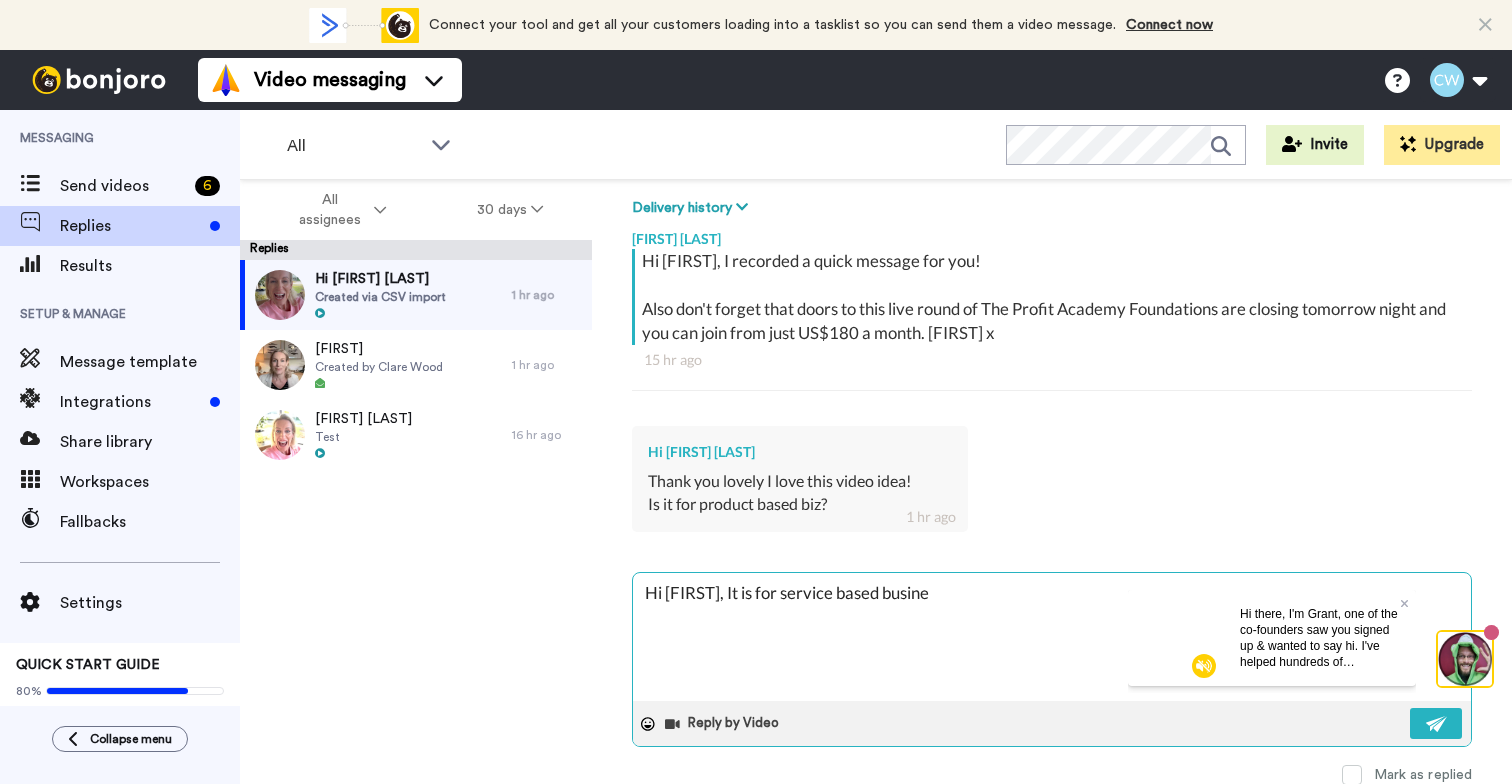 type on "Hi [FIRST], It is for service based busines" 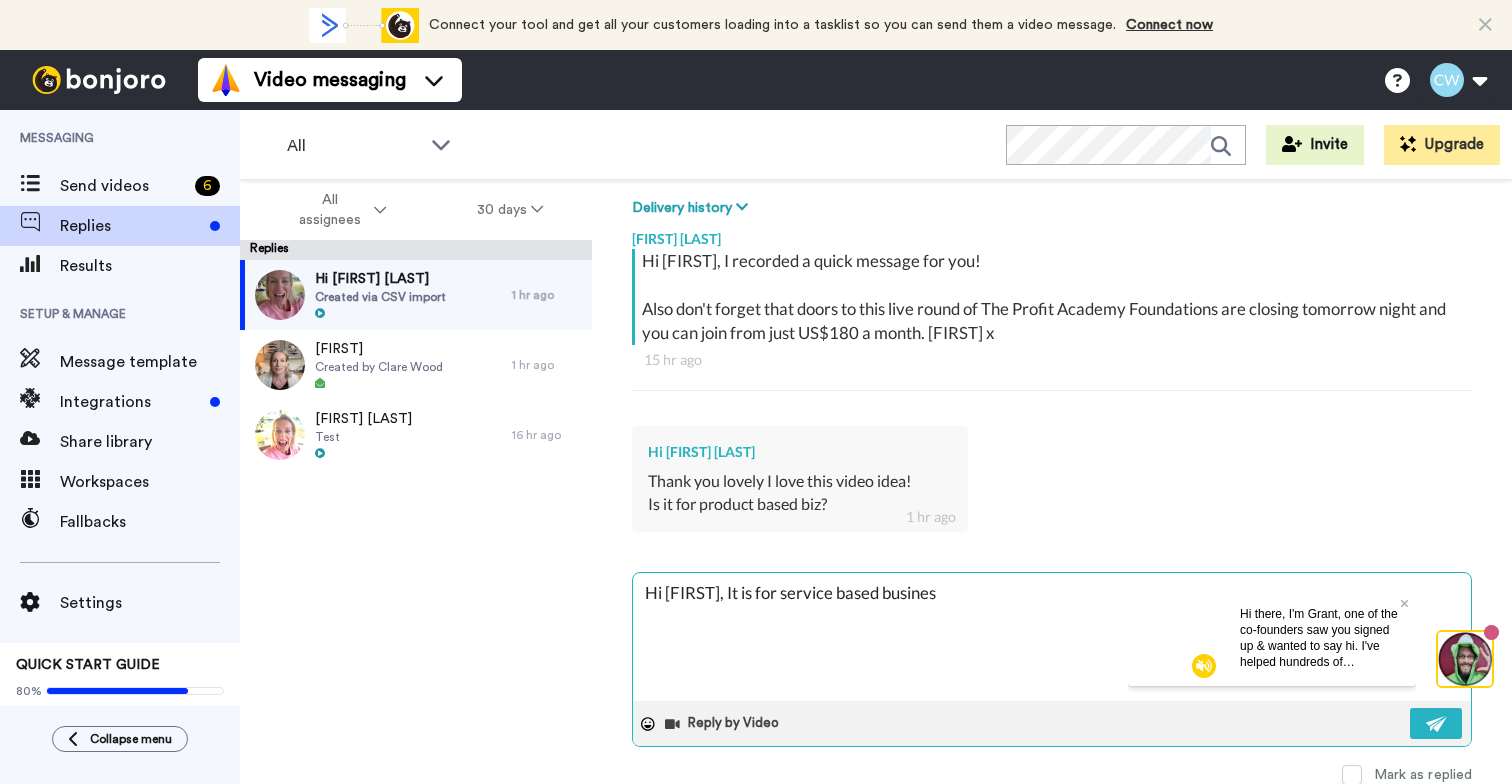 type on "Hi [FIRST], It is for service based business" 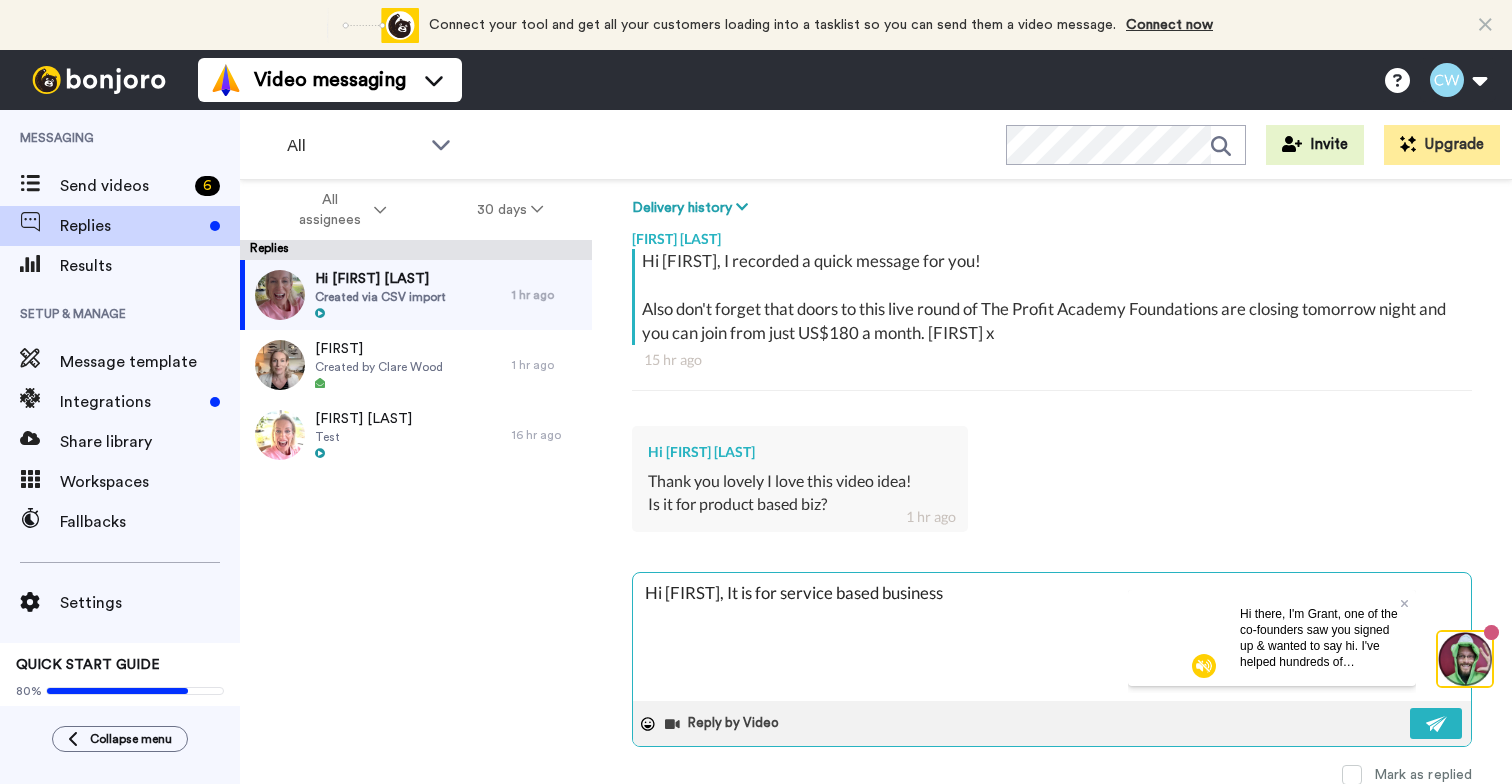 type on "Hi [FIRST], It is for service based businesse" 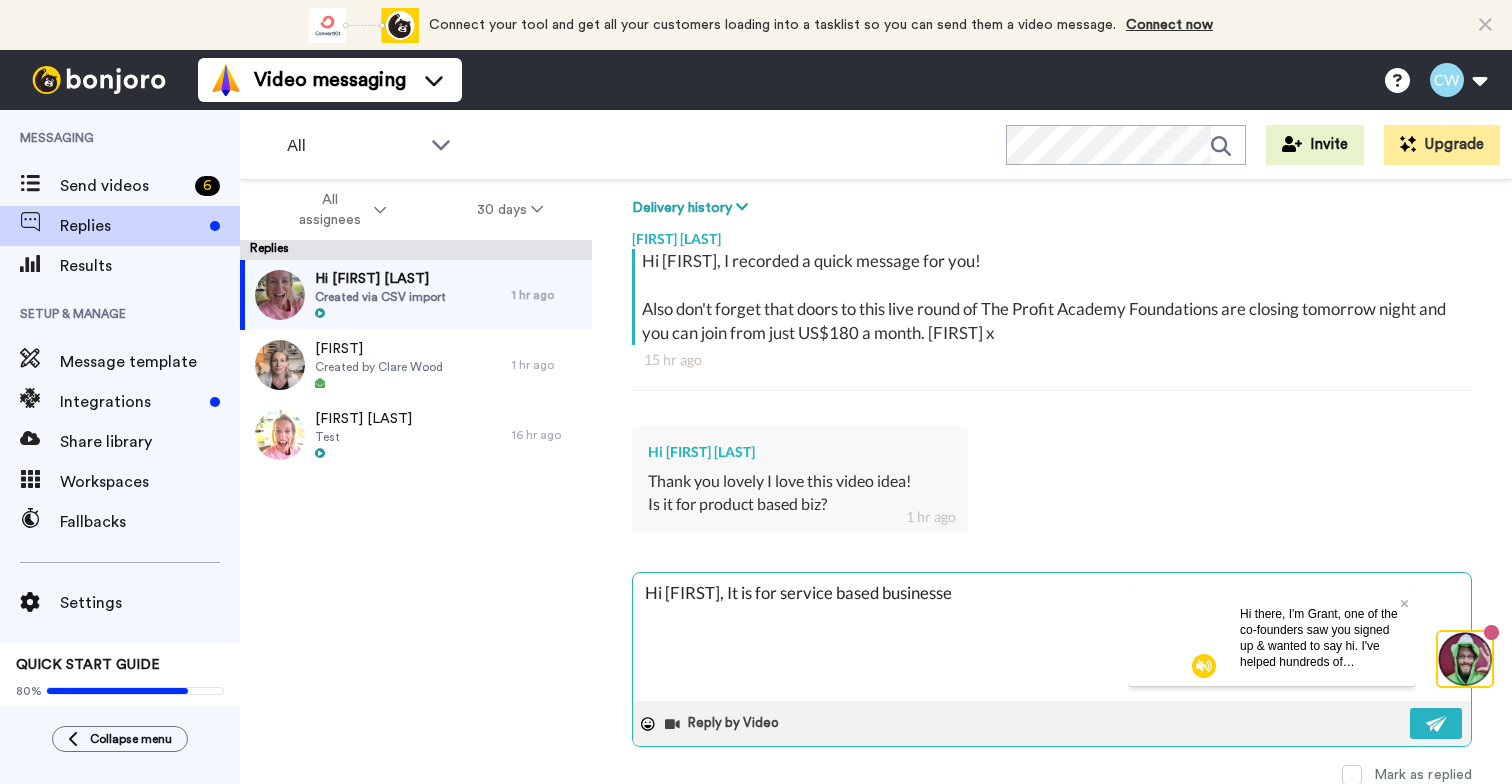 type on "Hi [PERSON], It is for service based businesses" 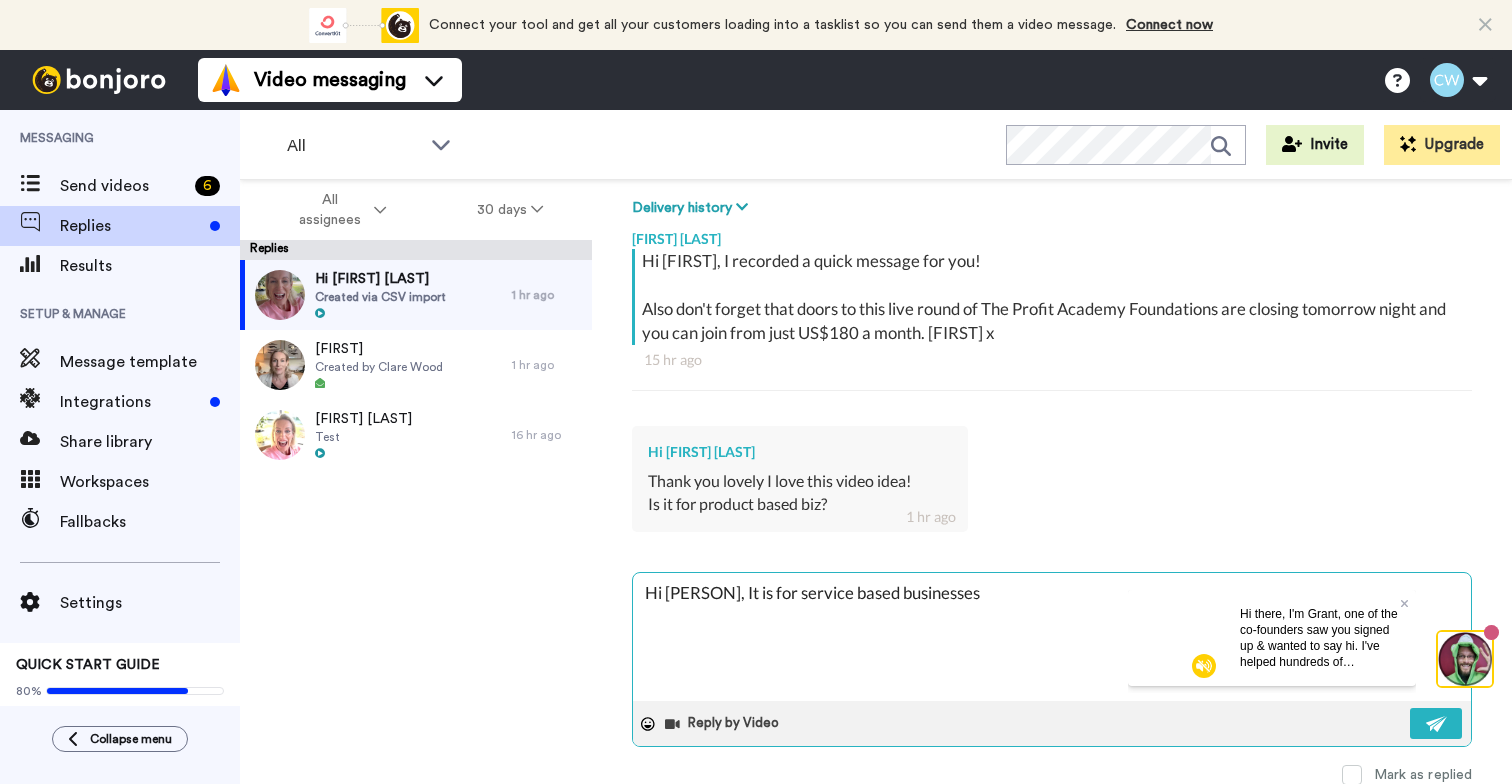 type on "x" 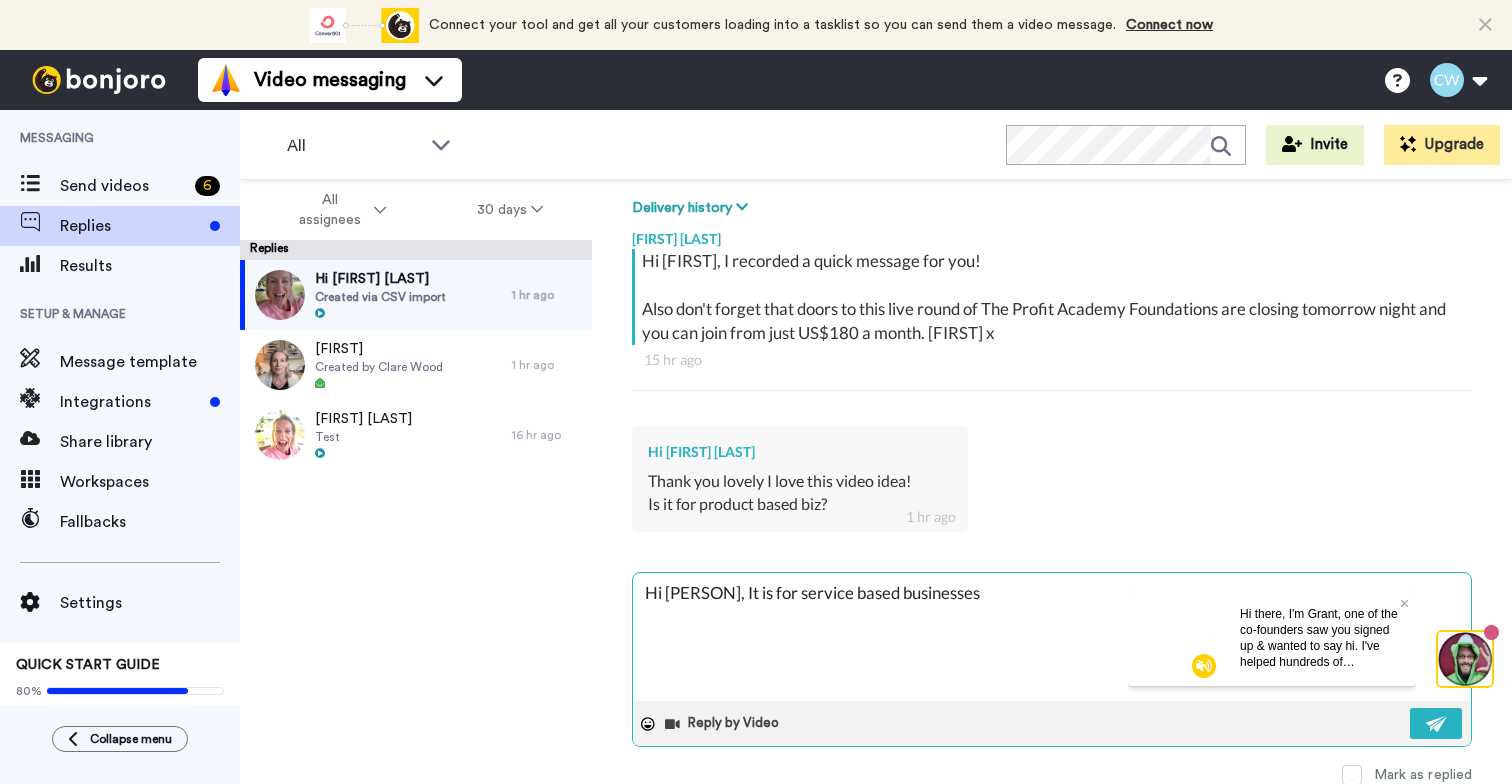 type on "Hi [FIRST], It is for service based businesses b" 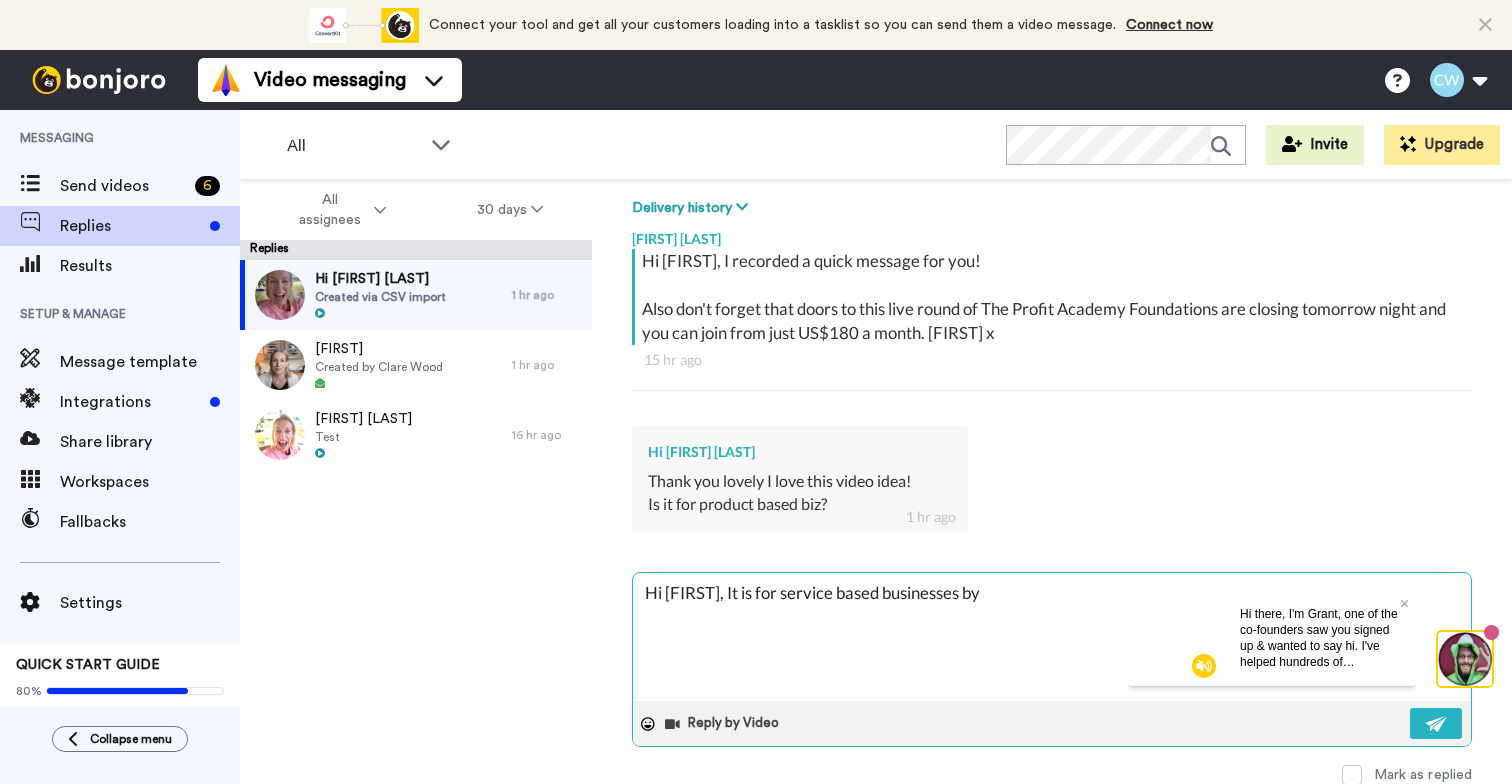 type on "Hi [FIRST], It is for service based businesses byu" 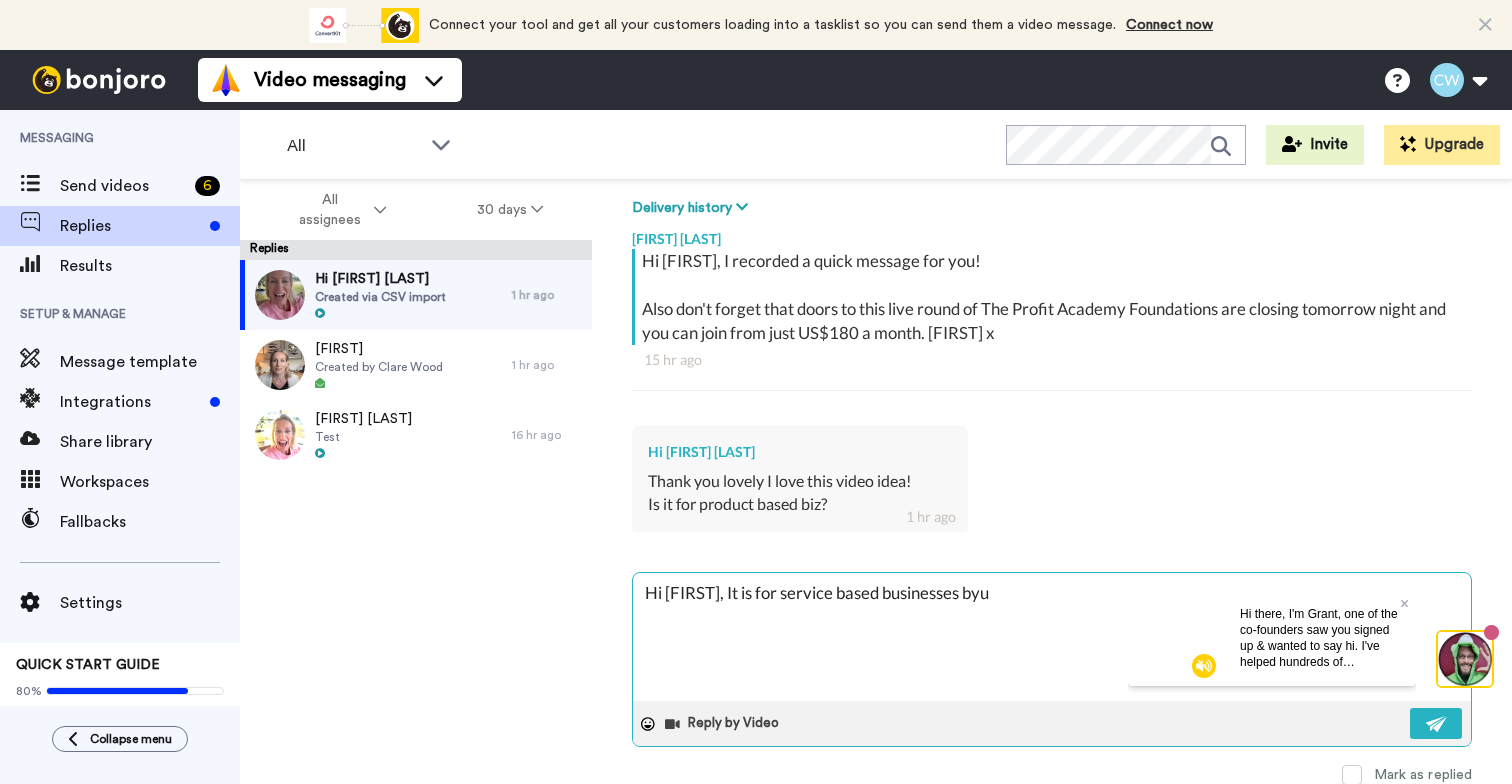 type on "Hi [FIRST], It is for service based businesses byu" 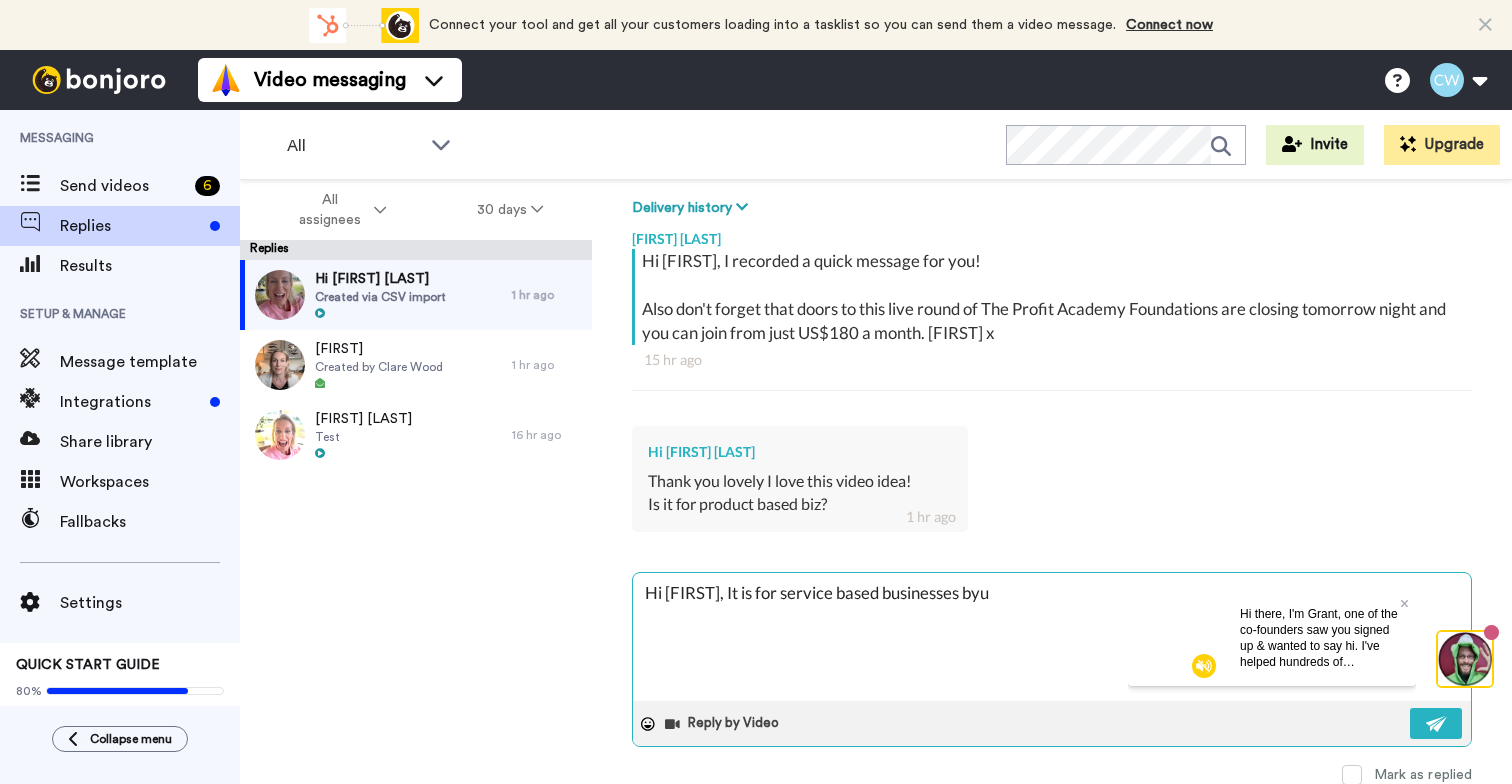 type on "Hi [FIRST], It is for service based businesses byu" 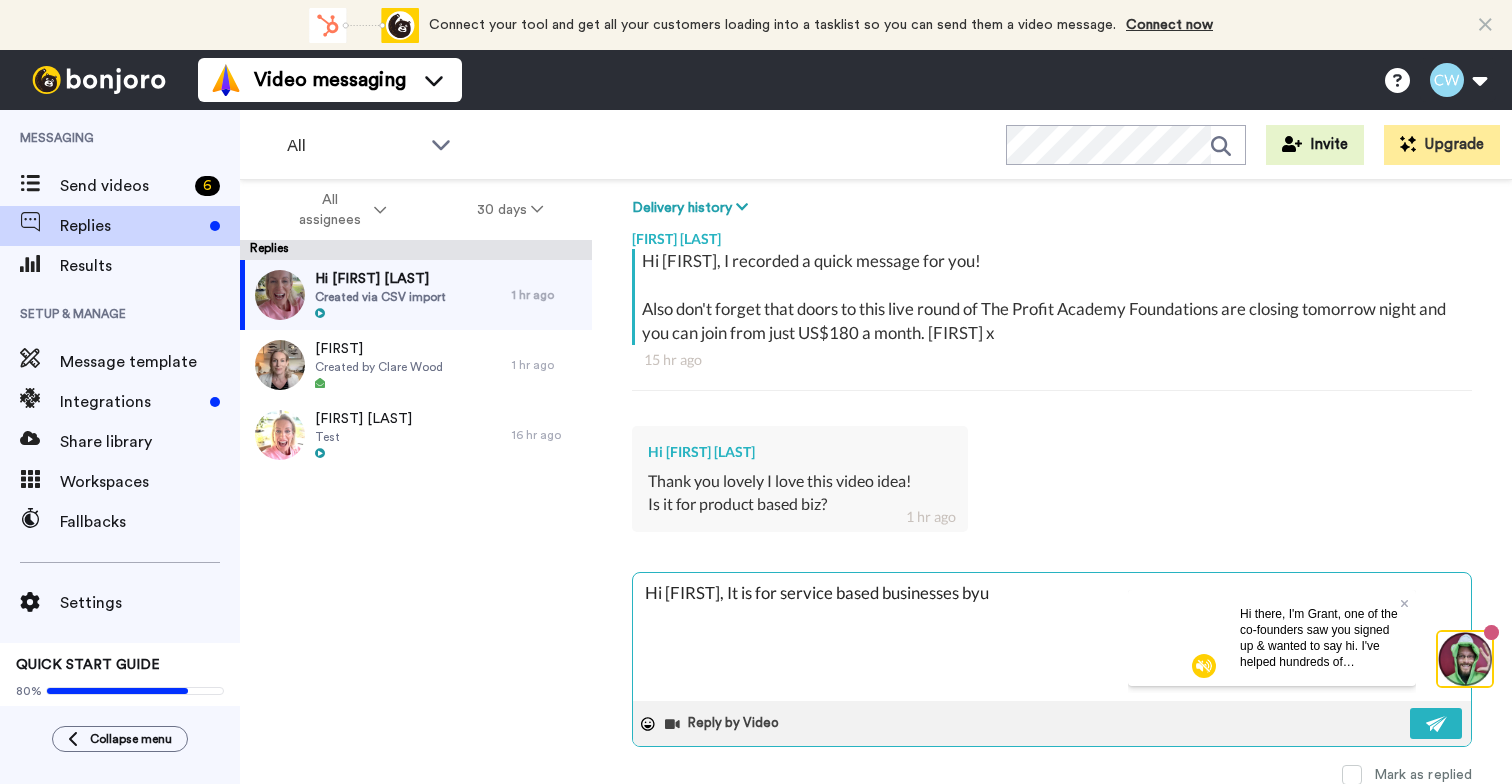 type on "Hi [FIRST], It is for service based businesses by" 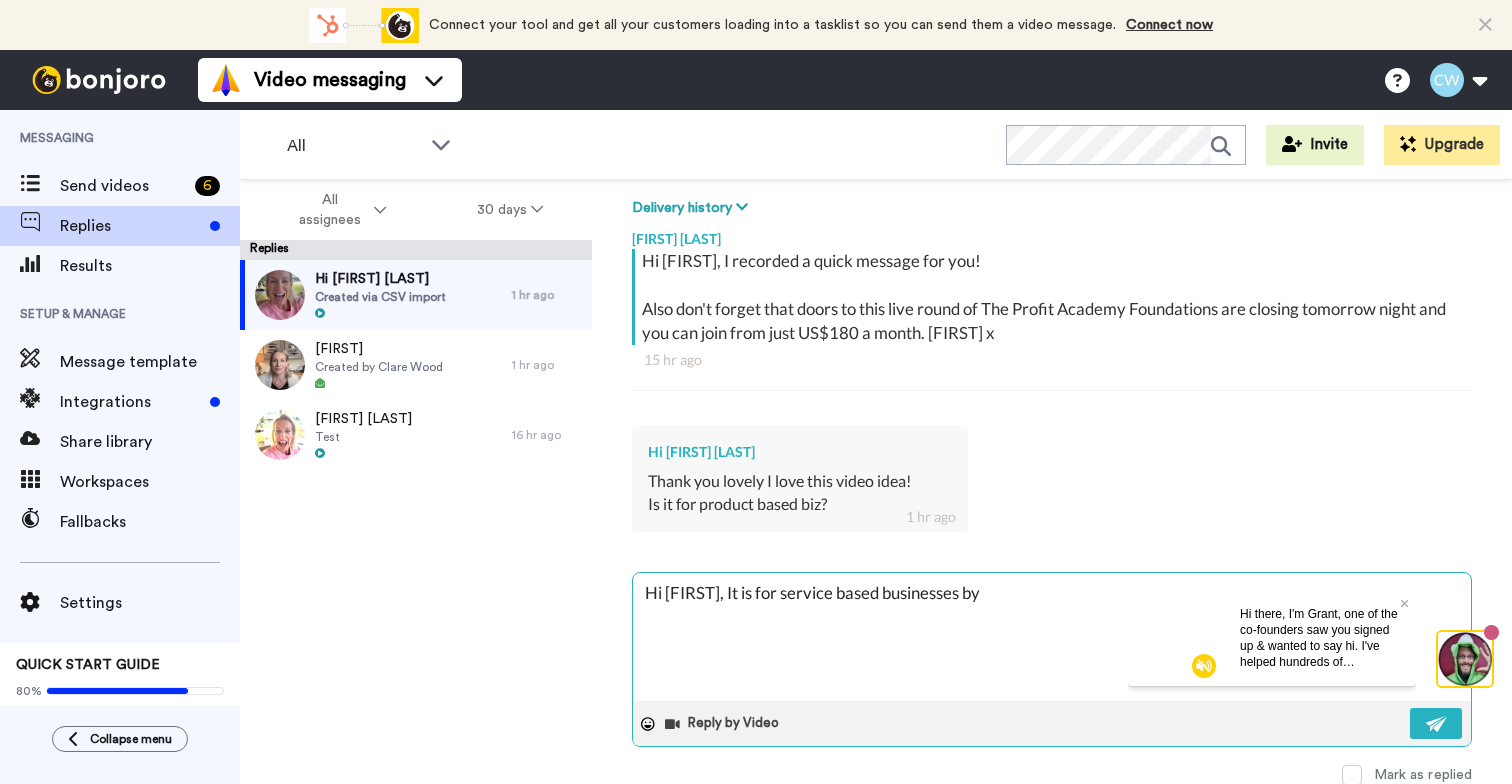 type on "Hi [FIRST], It is for service based businesses b" 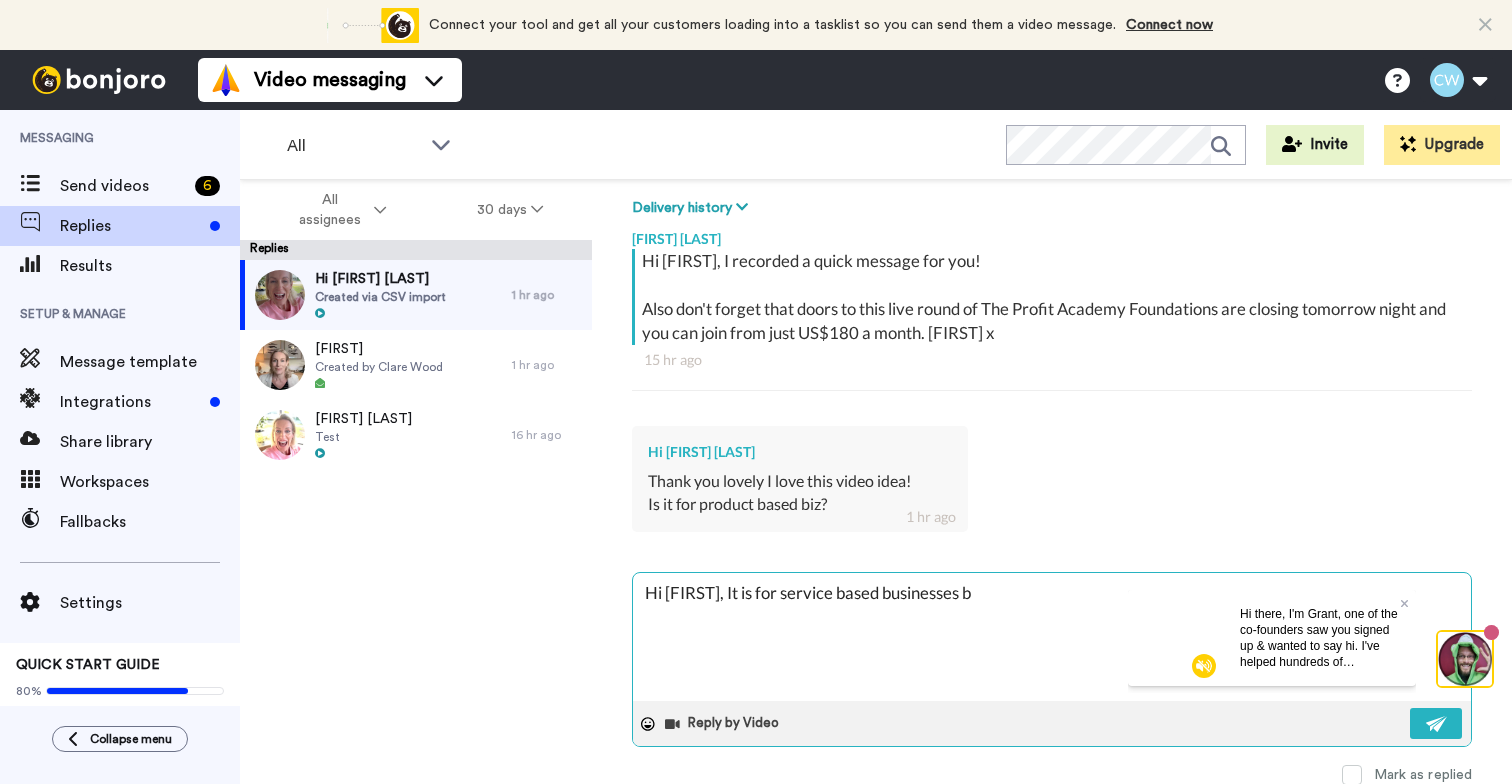 type on "Hi [FIRST], It is for service based businesses bu" 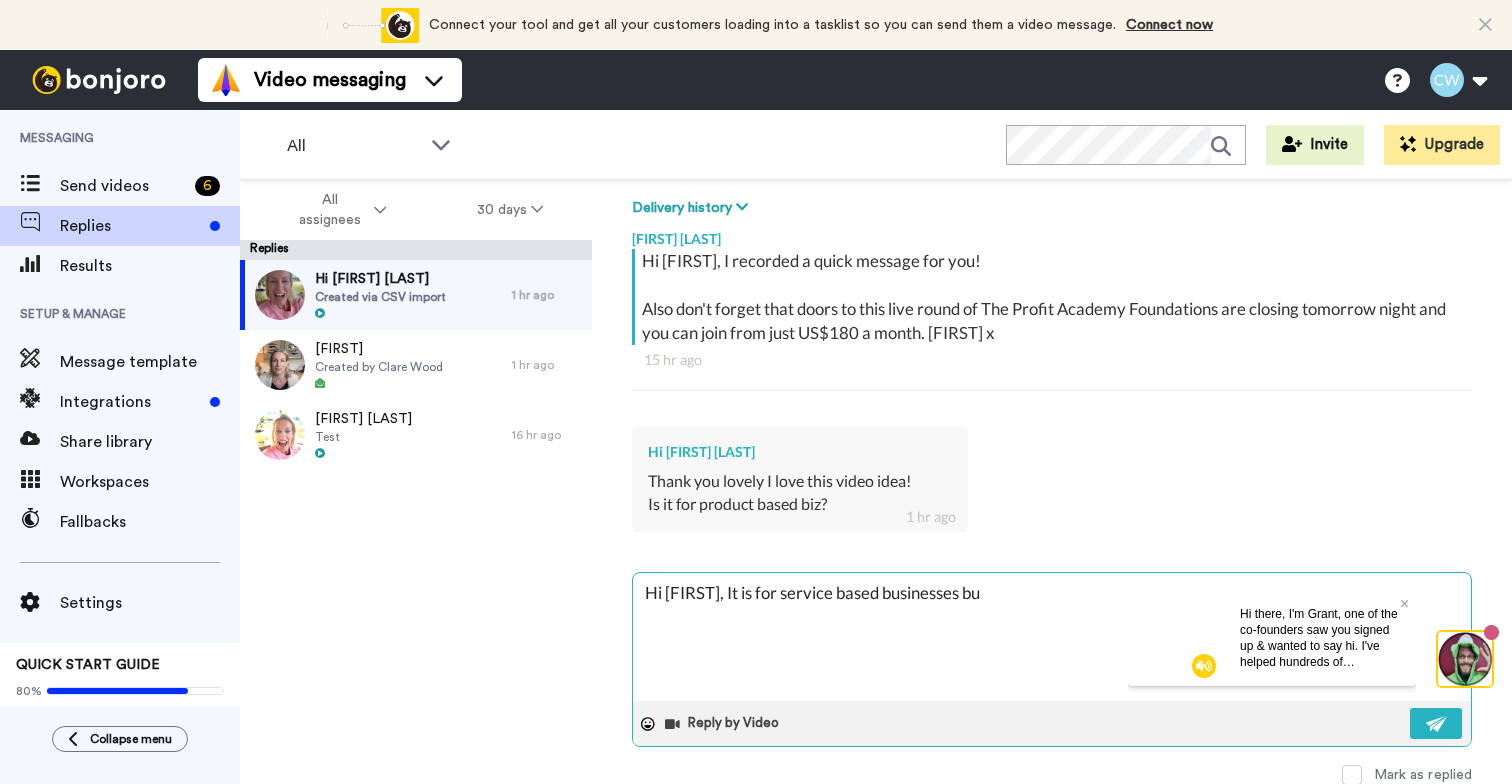 type on "Hi [FIRST], It is for service based businesses but" 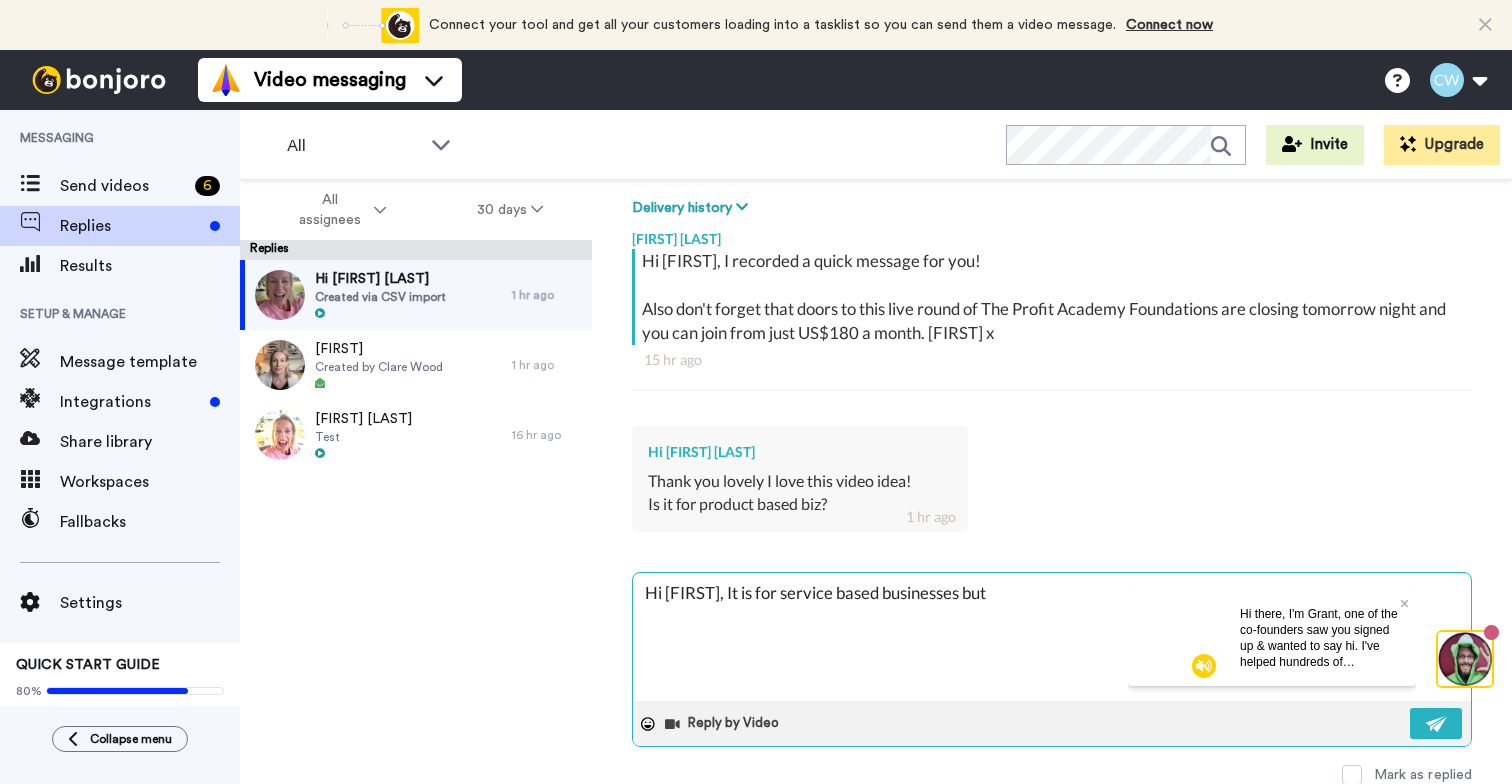 type on "Hi [FIRST], It is for service based businesses but" 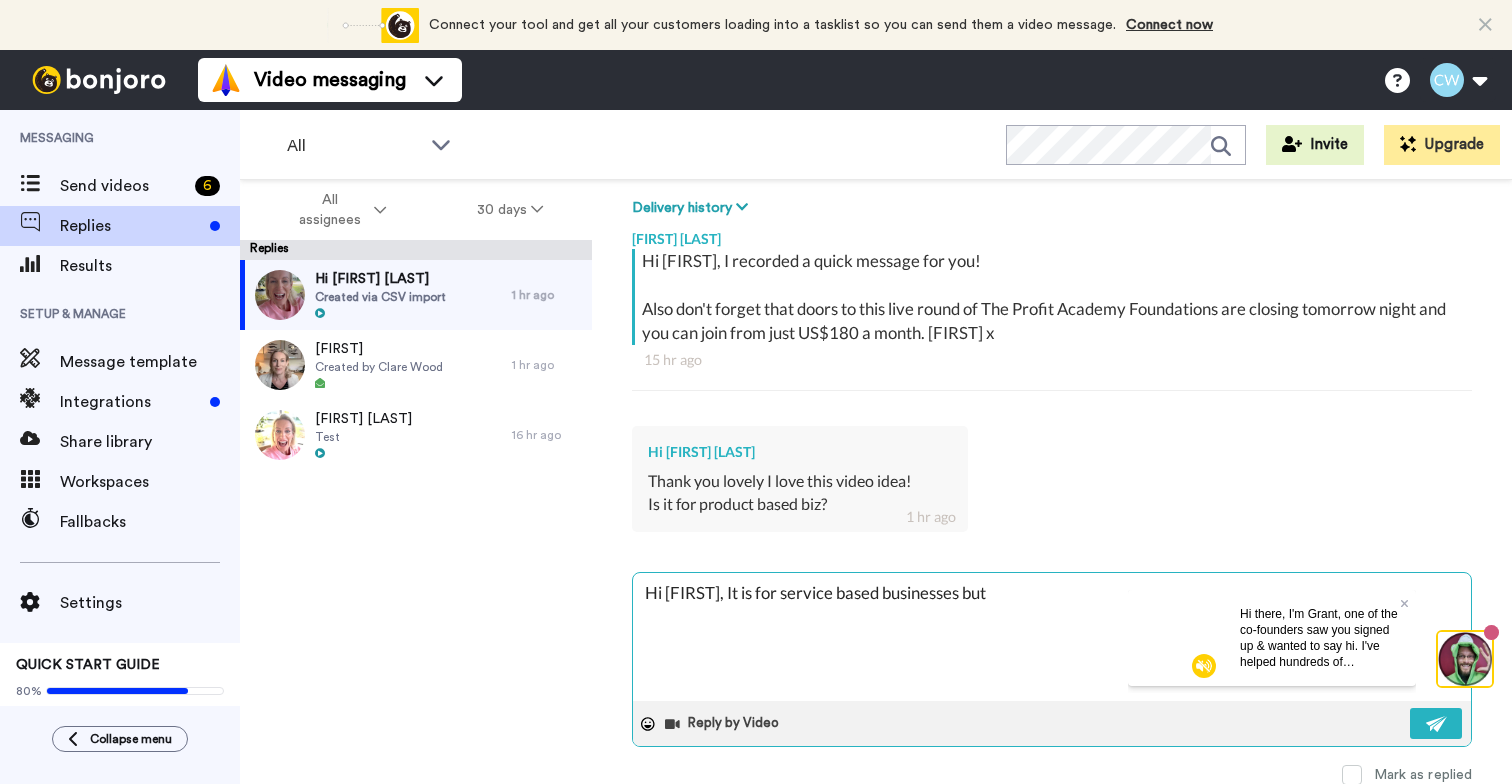 type on "Hi [FIRST], It is for service based businesses but 9" 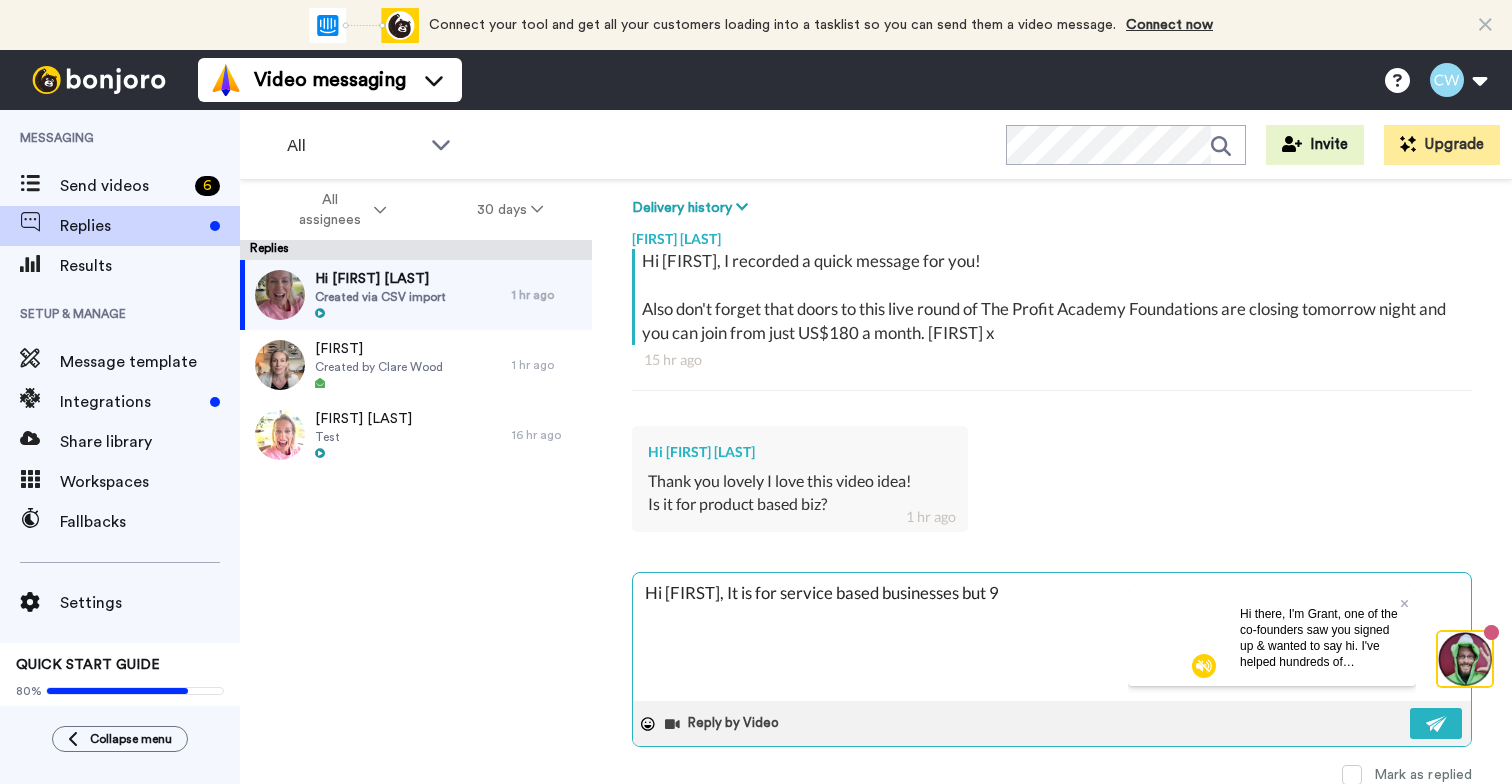 type 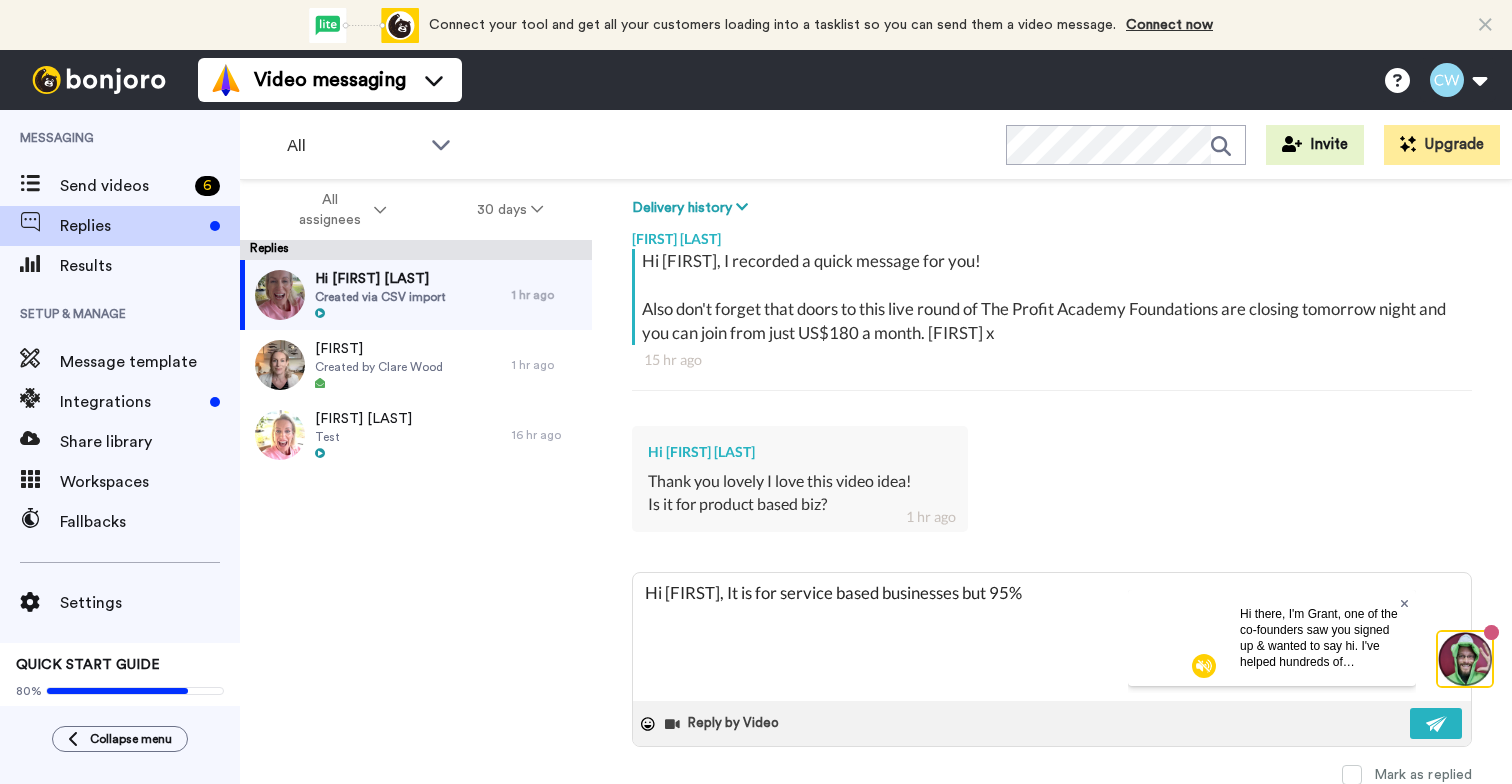 click 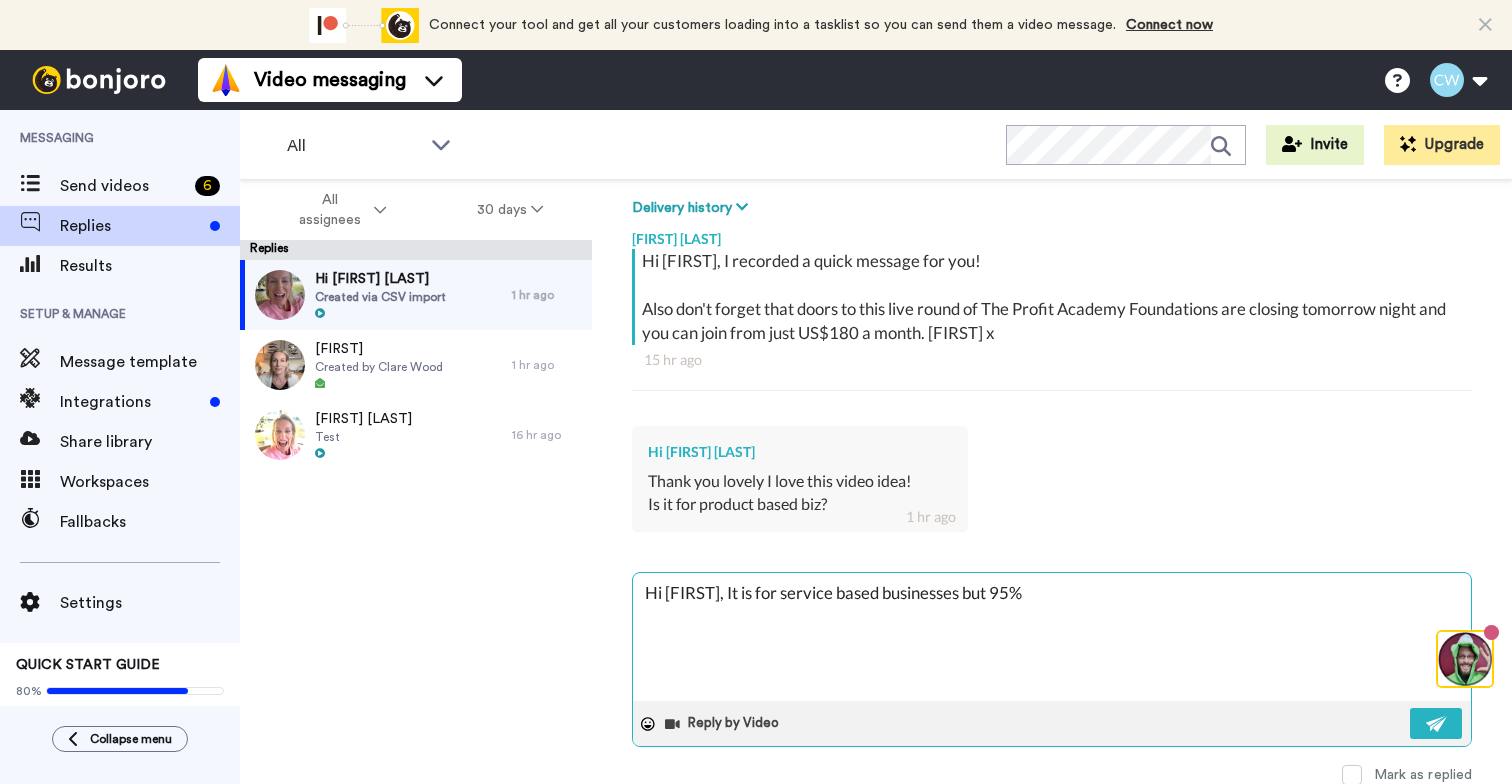 click on "Hi [FIRST], It is for service based businesses but 95%" at bounding box center (1052, 637) 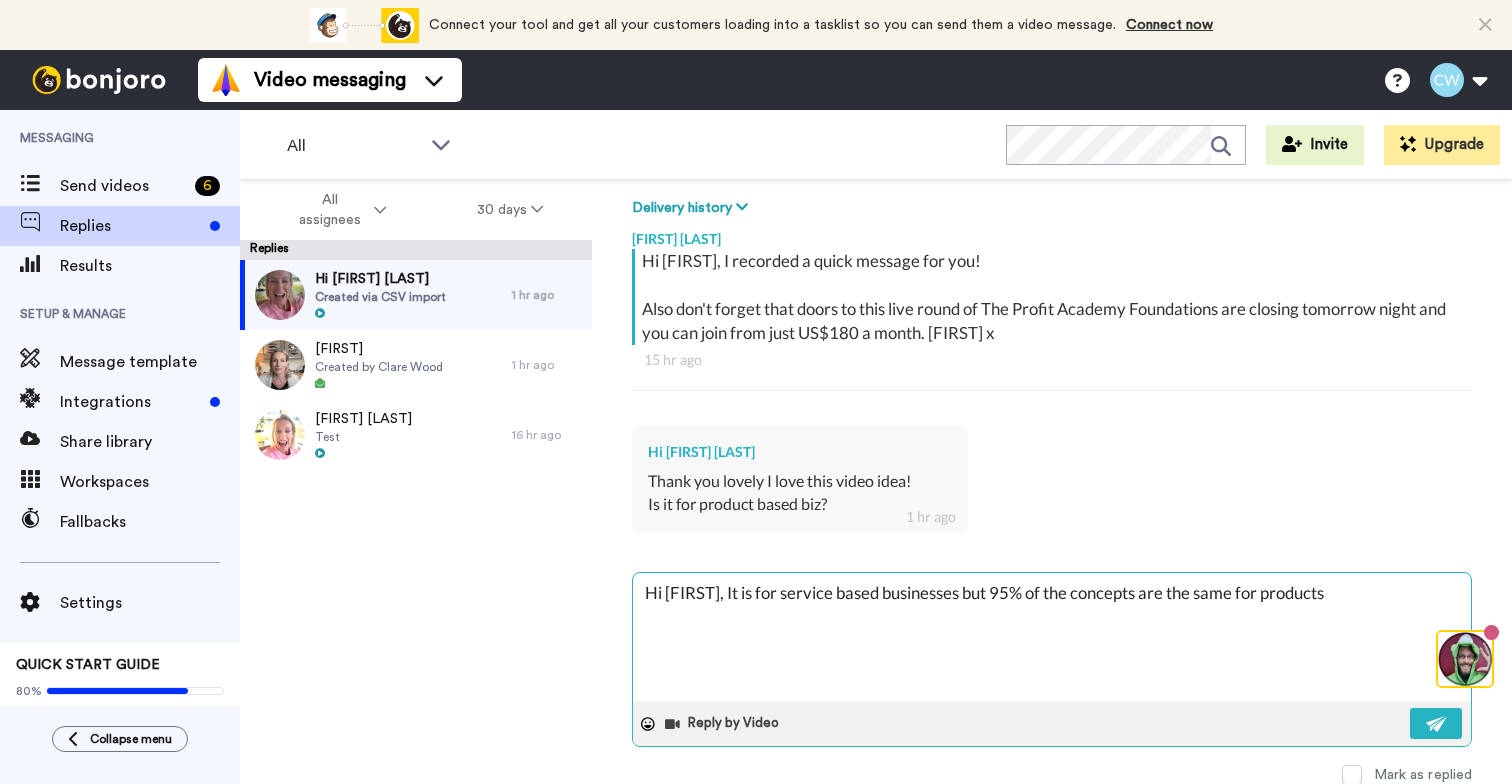 click on "Hi [FIRST], It is for service based businesses but 95% of the concepts are the same for products" at bounding box center [1052, 637] 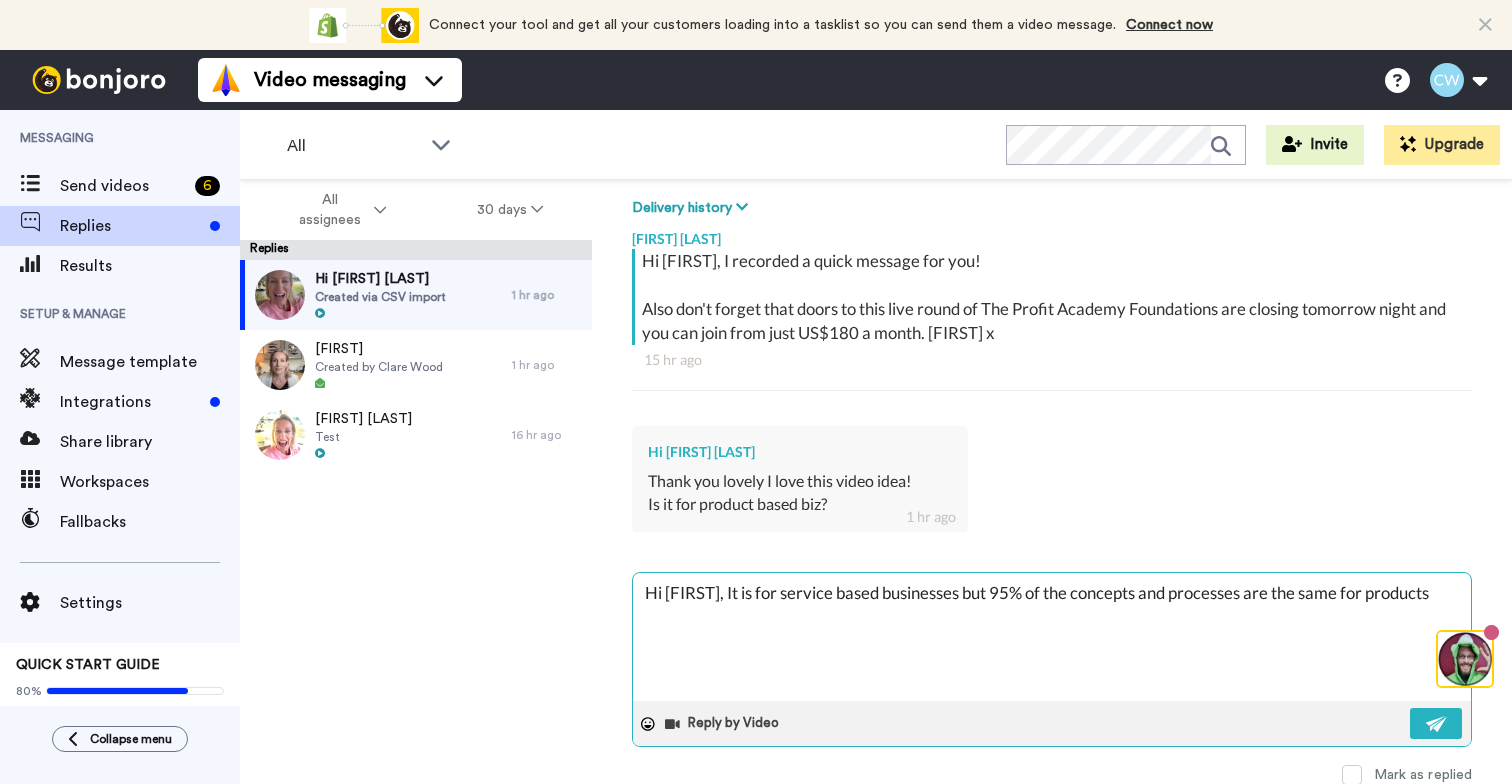click on "Hi [FIRST], It is for service based businesses but 95% of the concepts and processes are the same for products" at bounding box center (1052, 637) 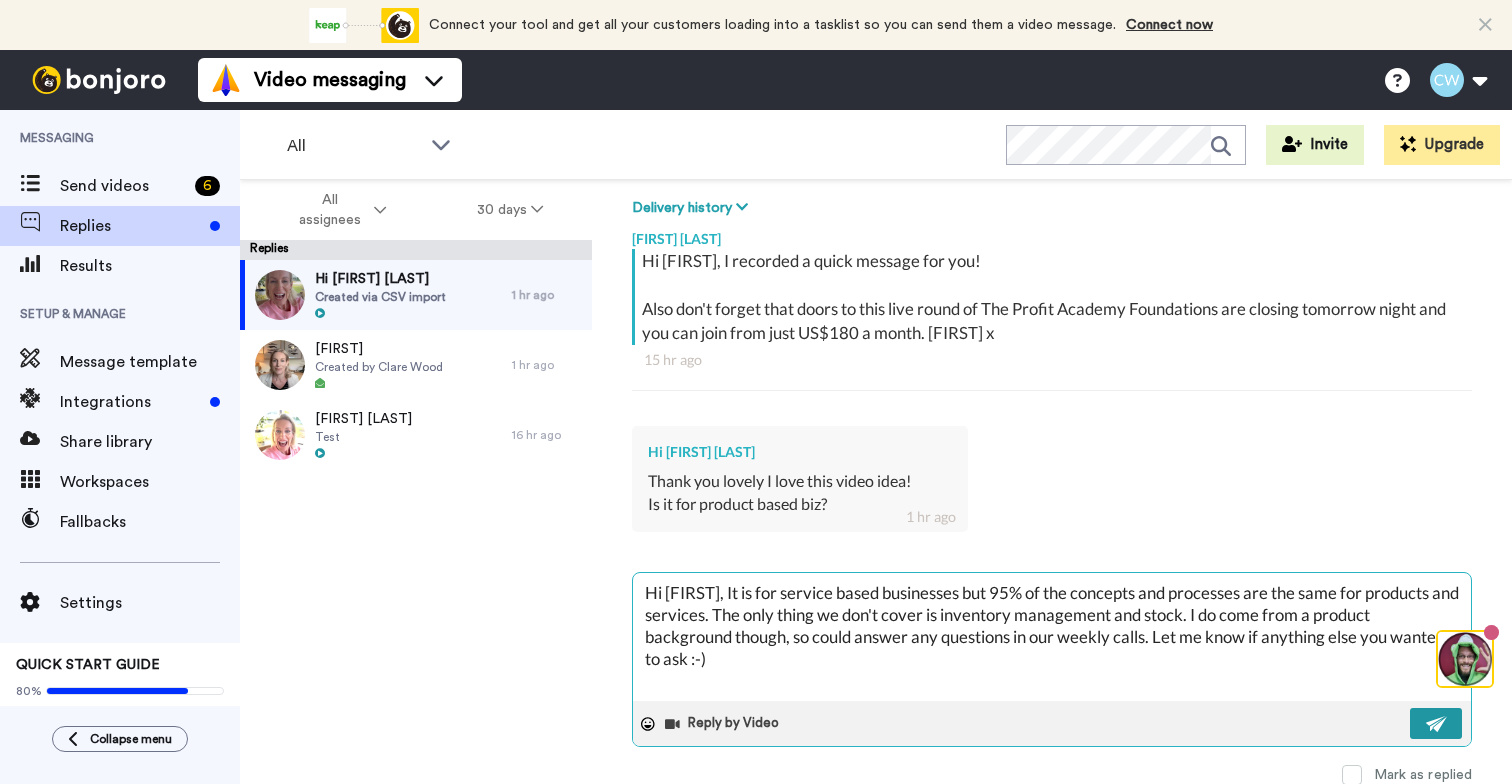 click at bounding box center [1436, 723] 